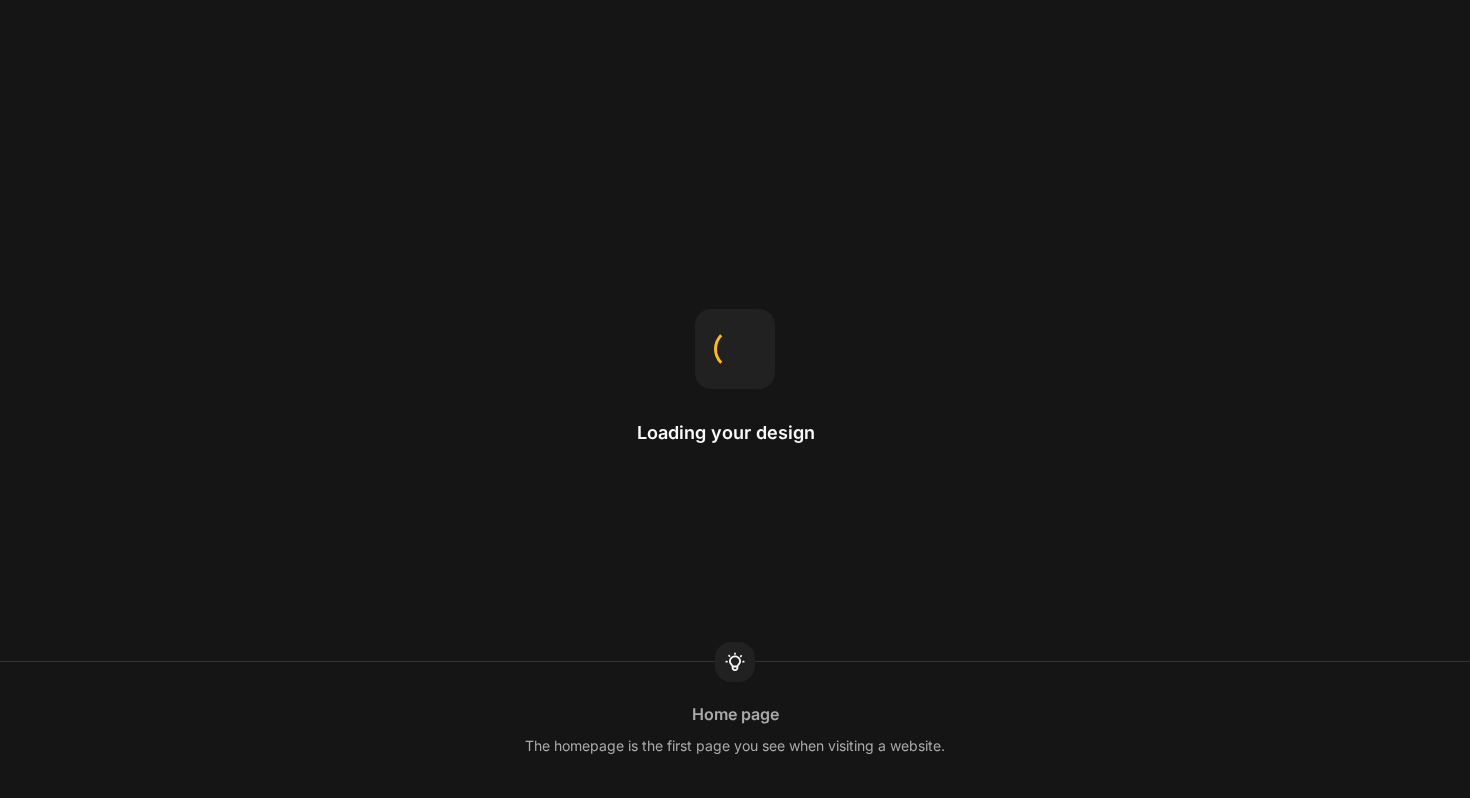 scroll, scrollTop: 0, scrollLeft: 0, axis: both 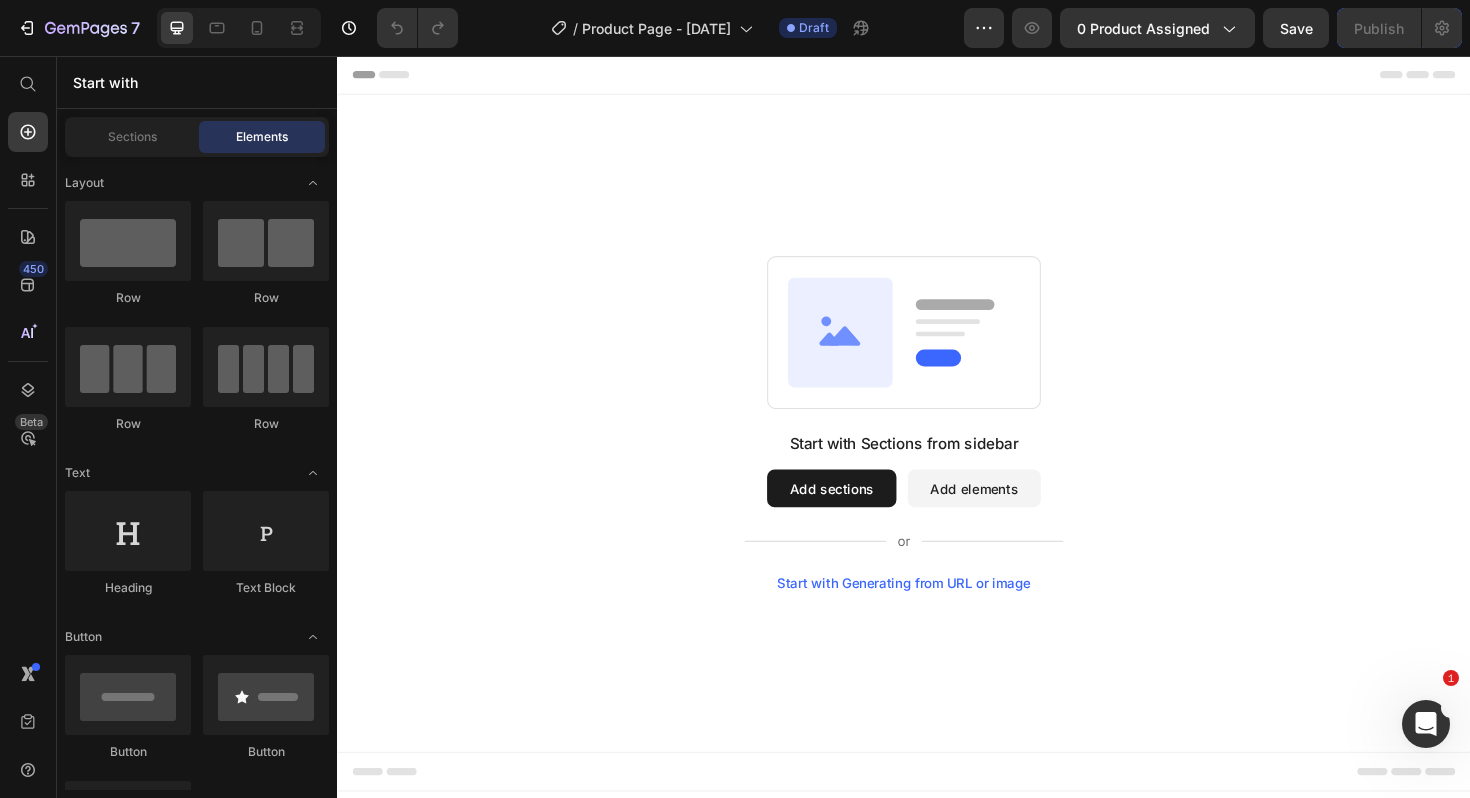click on "Add sections" at bounding box center [860, 514] 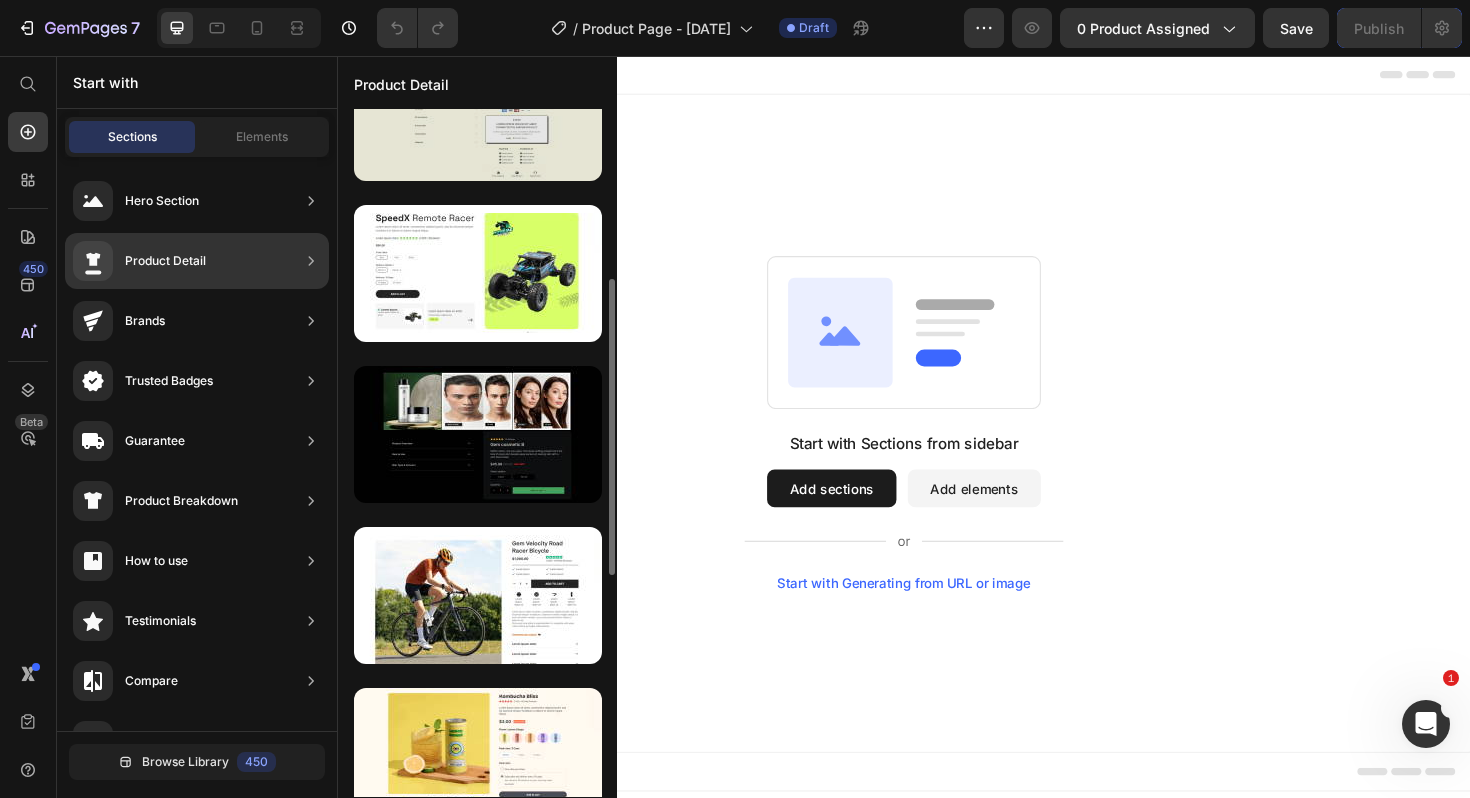 scroll, scrollTop: 394, scrollLeft: 0, axis: vertical 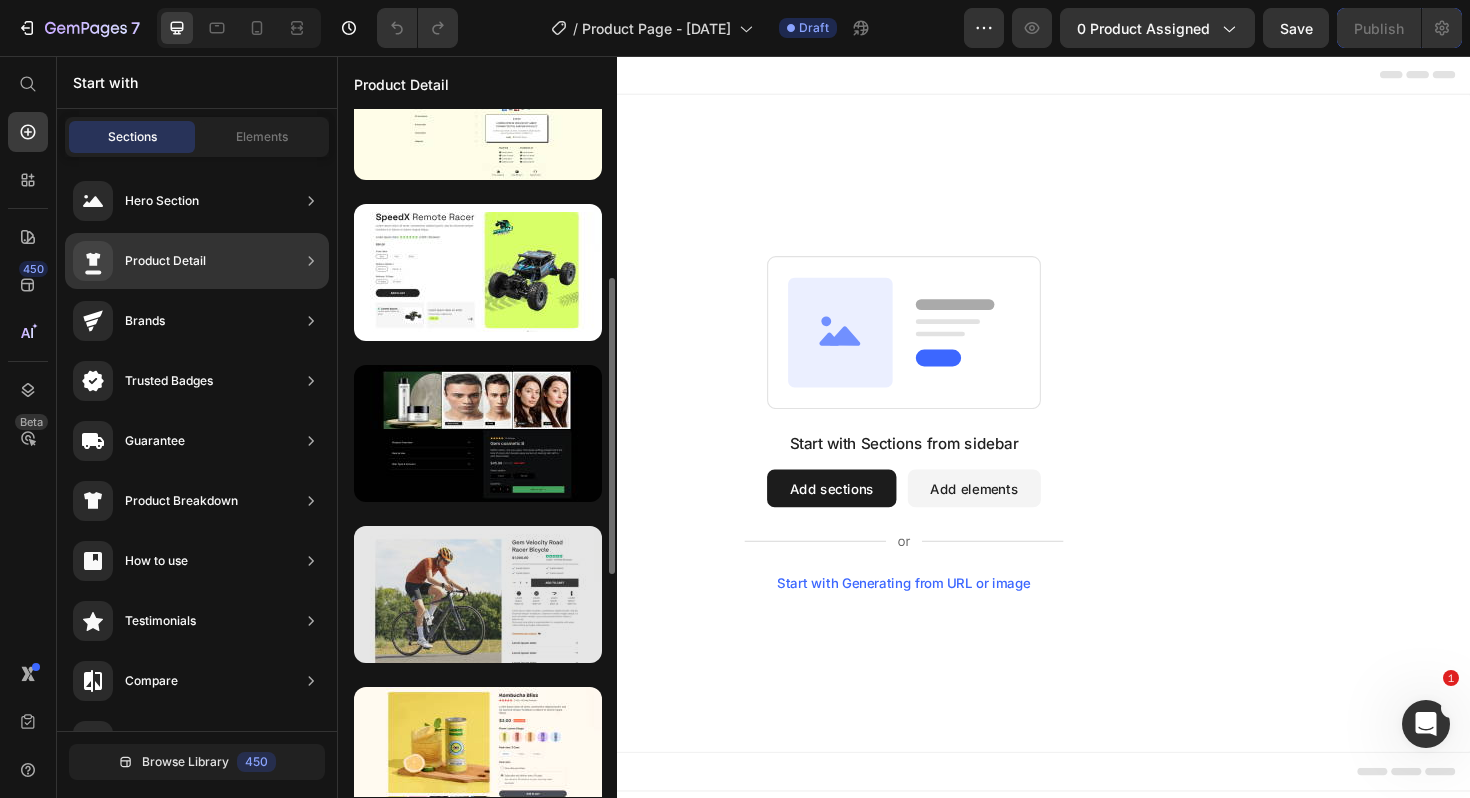 click at bounding box center (478, 594) 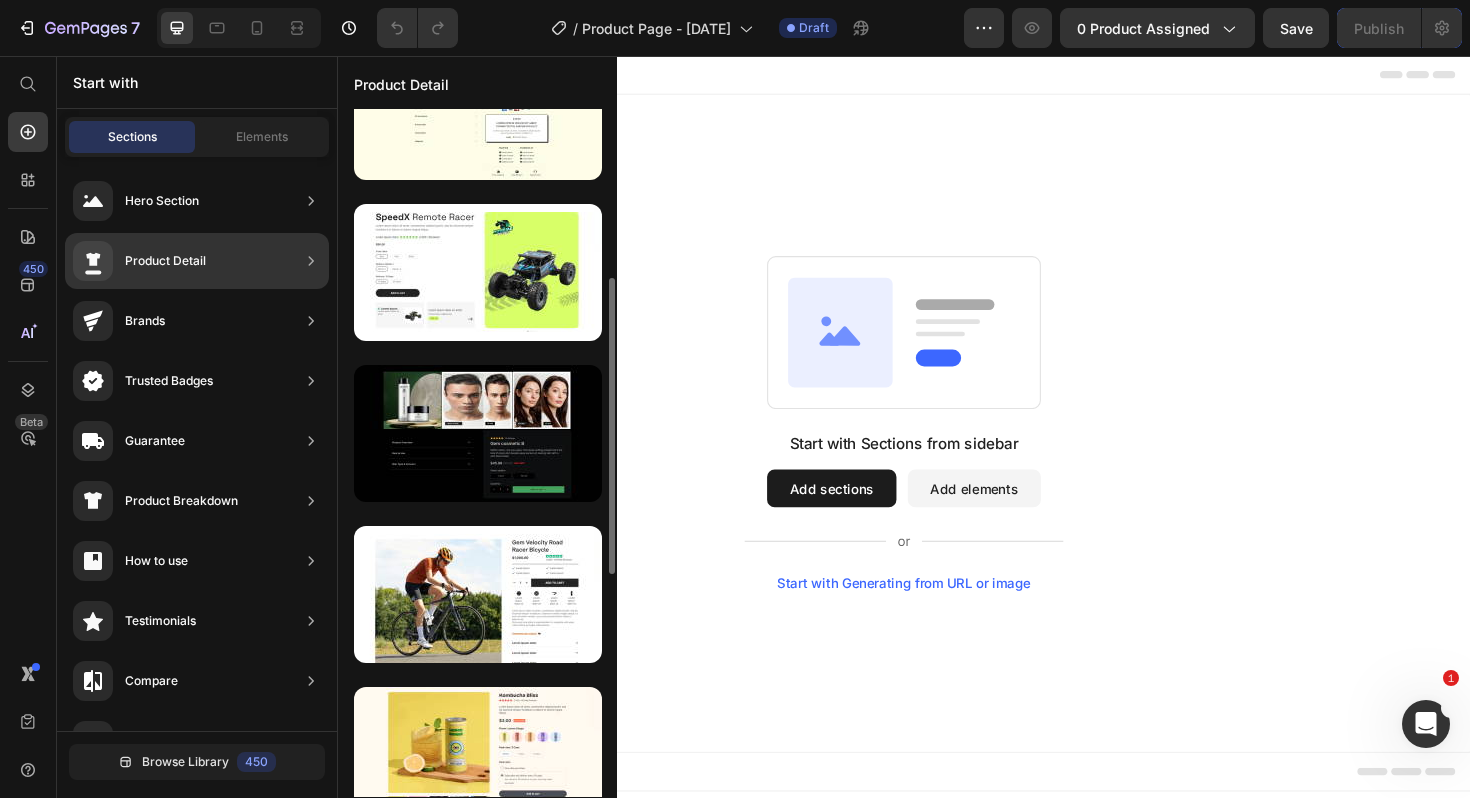 click on "Product Detail" at bounding box center (165, 261) 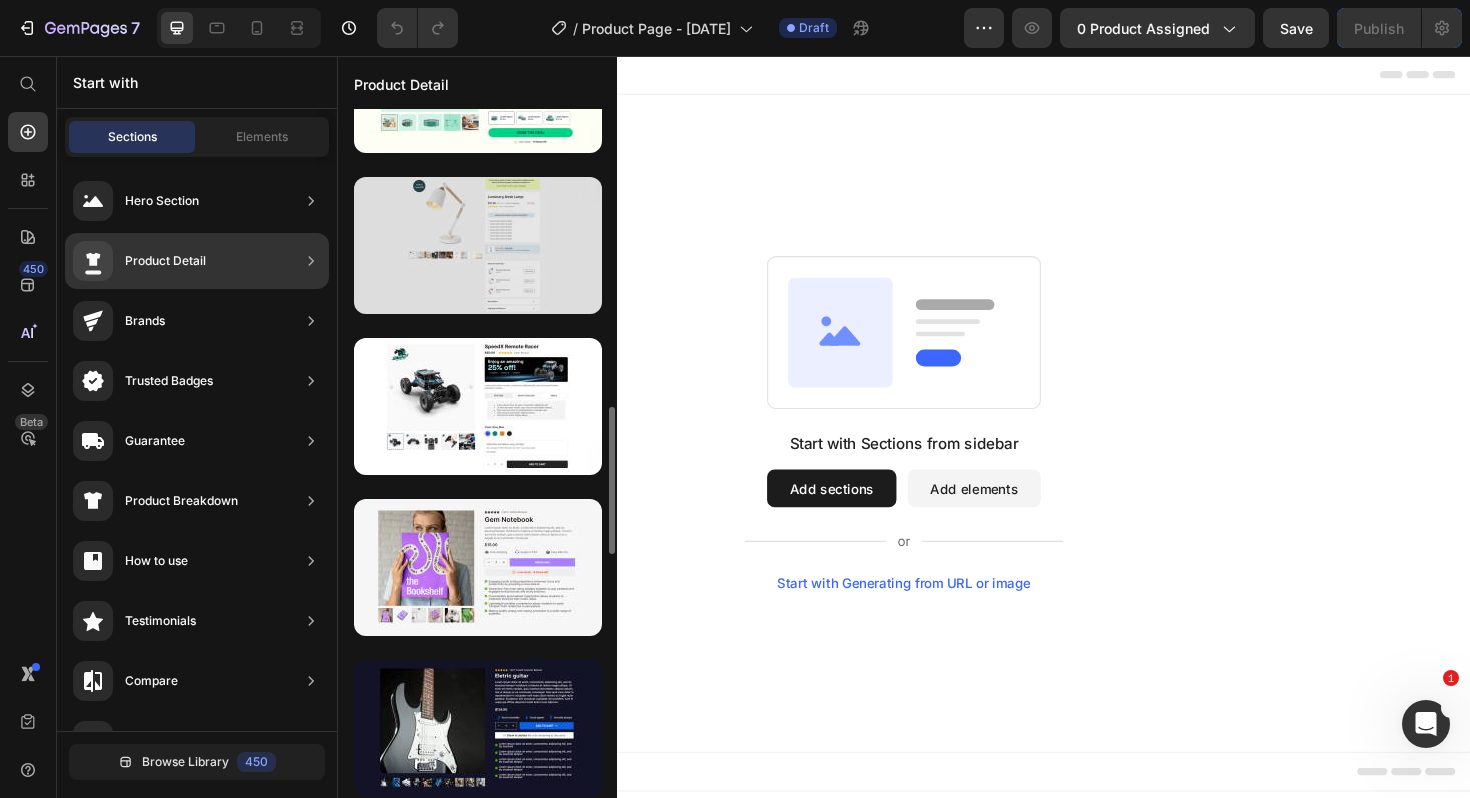 scroll, scrollTop: 1389, scrollLeft: 0, axis: vertical 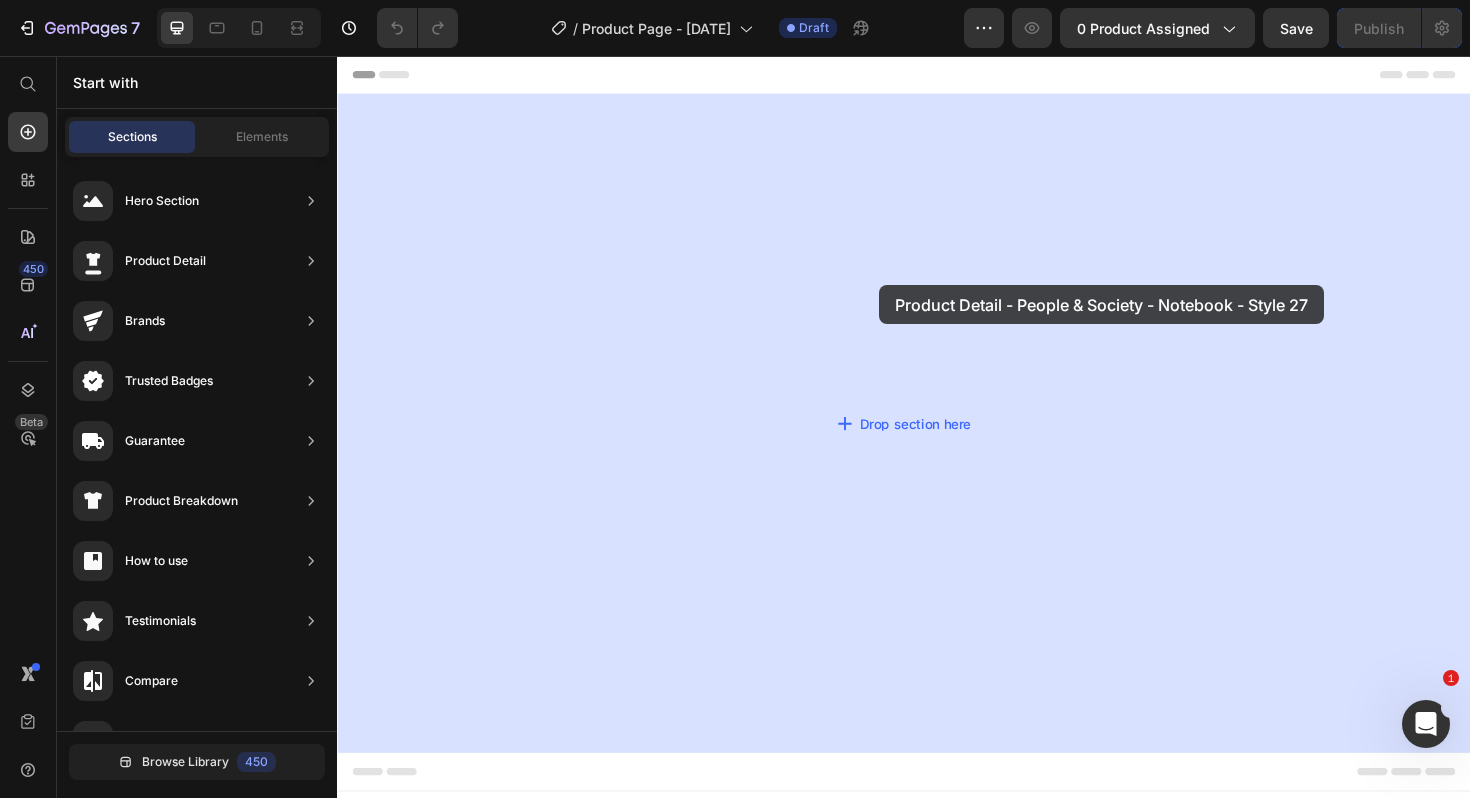 drag, startPoint x: 767, startPoint y: 621, endPoint x: 911, endPoint y: 299, distance: 352.7322 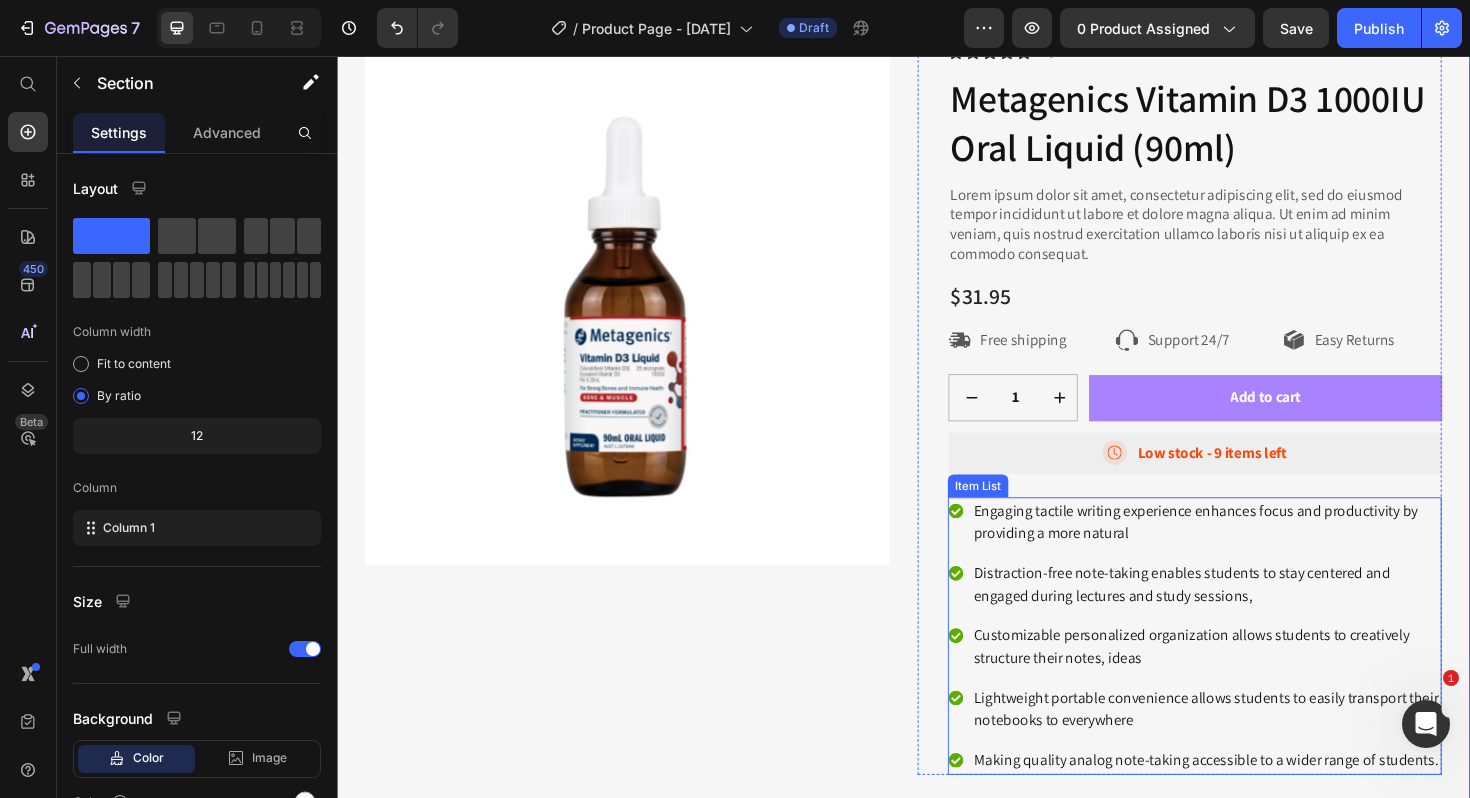 scroll, scrollTop: 0, scrollLeft: 0, axis: both 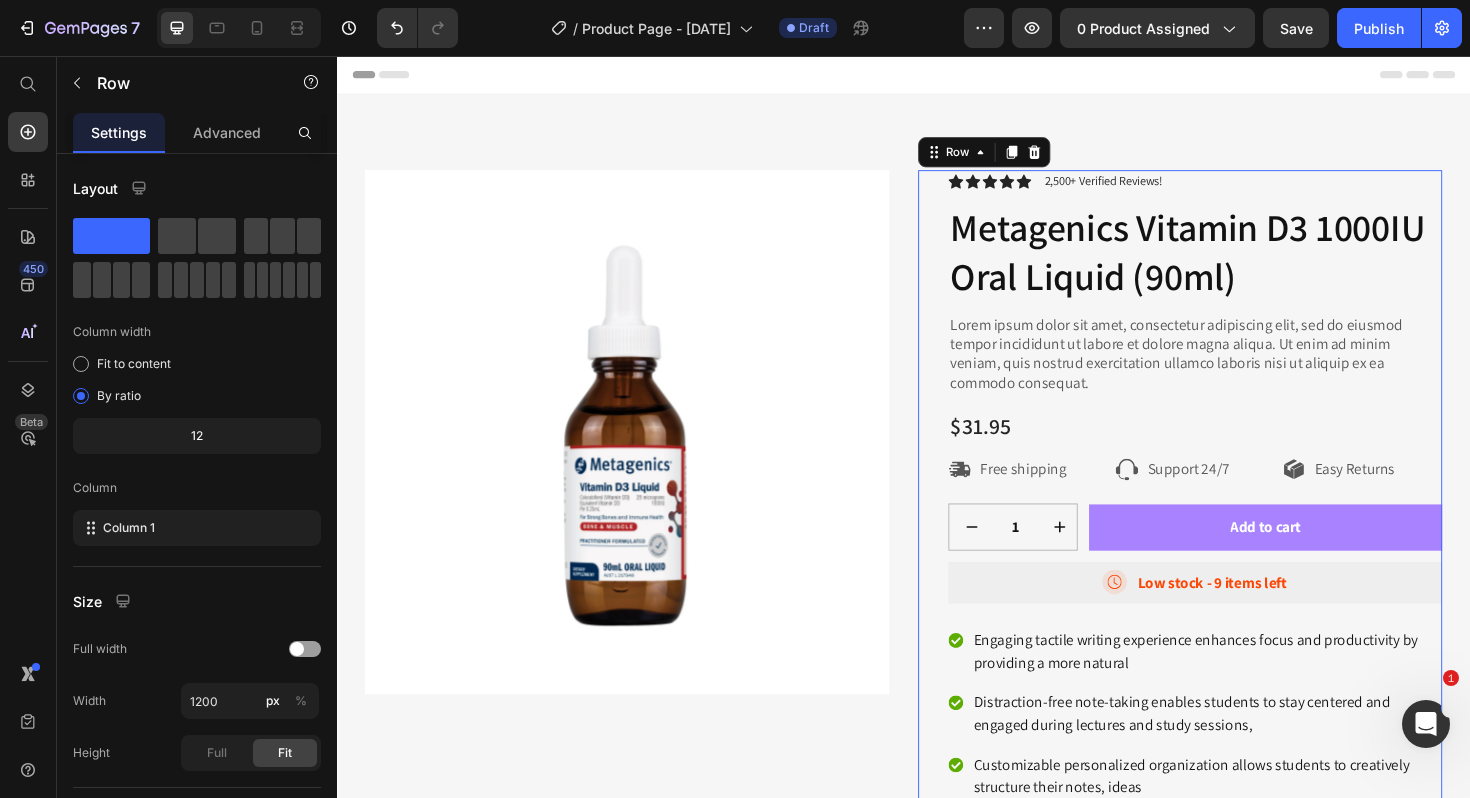 click on "Icon Icon Icon Icon Icon Icon List 2,500+ Verified Reviews! Text Block Row Metagenics Vitamin D3 1000IU Oral Liquid (90ml) Product Title Lorem ipsum dolor sit amet, consectetur adipiscing elit, sed do eiusmod tempor incididunt ut labore et dolore magna aliqua. Ut enim ad minim veniam, quis nostrud exercitation ullamco laboris nisi ut aliquip ex ea commodo consequat. Text Block $31.95 Product Price Row
Icon Free shipping  Text Block Row
Icon Support 24/7 Text Block Row
Icon Easy Returns Text Block Row Row 1 Product Quantity Row Add to cart Add to Cart Row
Icon Low stock - 9 items left Text Block Row Engaging tactile writing experience enhances focus and productivity by providing a more natural Distraction-free note-taking enables students to stay centered and engaged during lectures and study sessions, Customizable personalized organization allows students to creatively structure their notes, ideas Item List" at bounding box center [1245, 565] 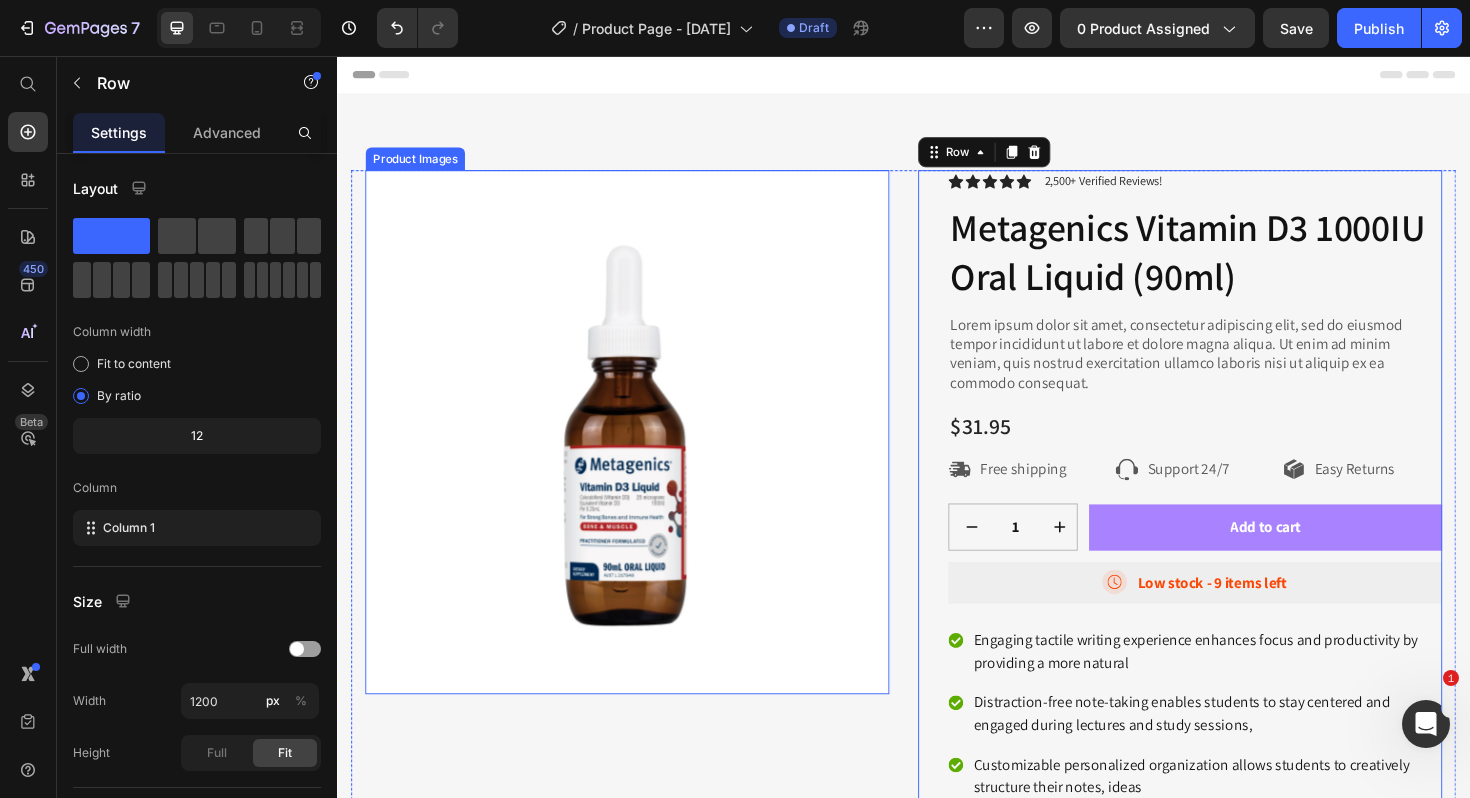 click at bounding box center (644, 454) 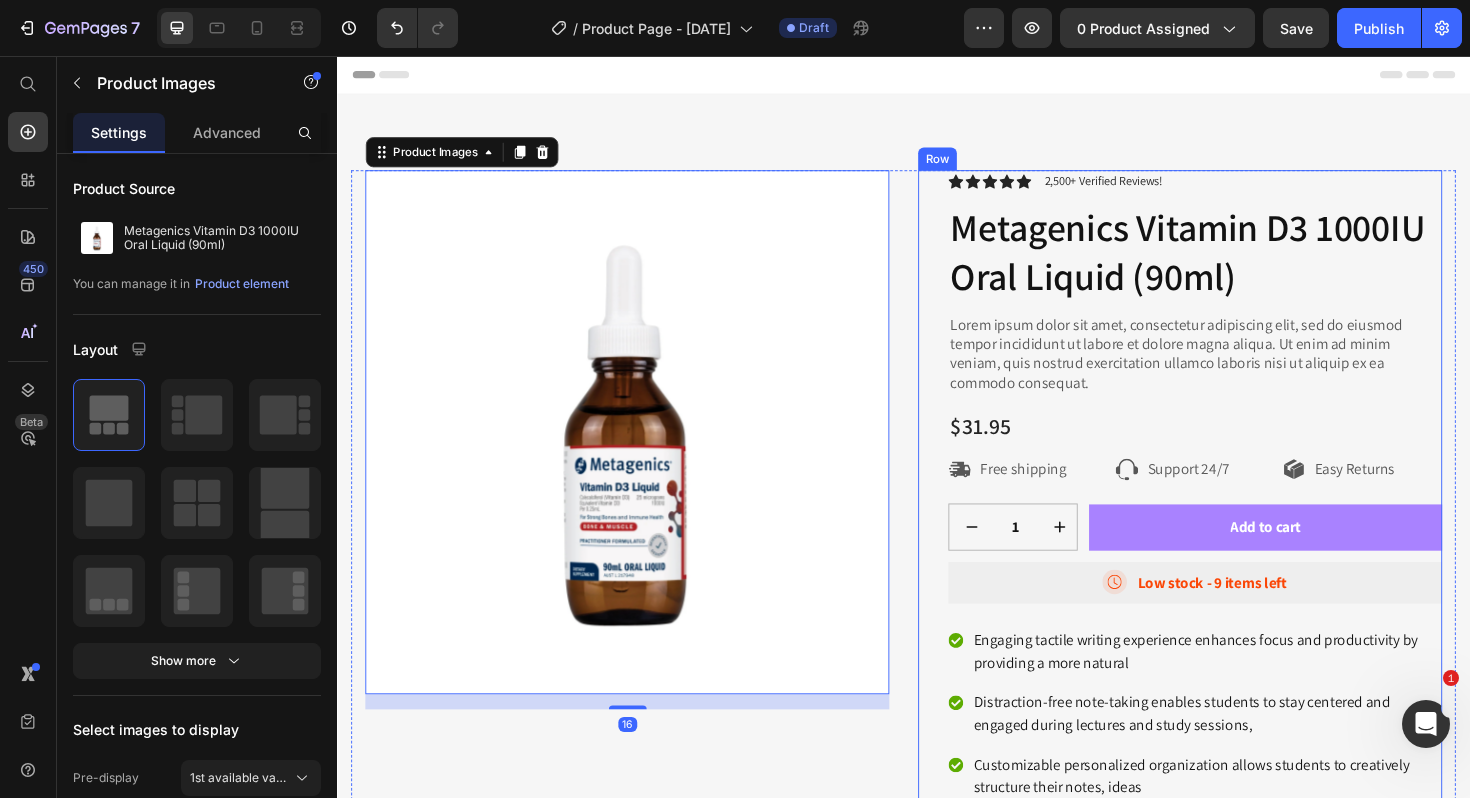 click on "Icon Icon Icon Icon Icon Icon List 2,500+ Verified Reviews! Text Block Row Metagenics Vitamin D3 1000IU Oral Liquid (90ml) Product Title Lorem ipsum dolor sit amet, consectetur adipiscing elit, sed do eiusmod tempor incididunt ut labore et dolore magna aliqua. Ut enim ad minim veniam, quis nostrud exercitation ullamco laboris nisi ut aliquip ex ea commodo consequat. Text Block $31.95 Product Price Row
Icon Free shipping  Text Block Row
Icon Support 24/7 Text Block Row
Icon Easy Returns Text Block Row Row 1 Product Quantity Row Add to cart Add to Cart Row
Icon Low stock - 9 items left Text Block Row Engaging tactile writing experience enhances focus and productivity by providing a more natural Distraction-free note-taking enables students to stay centered and engaged during lectures and study sessions, Customizable personalized organization allows students to creatively structure their notes, ideas Item List" at bounding box center [1245, 565] 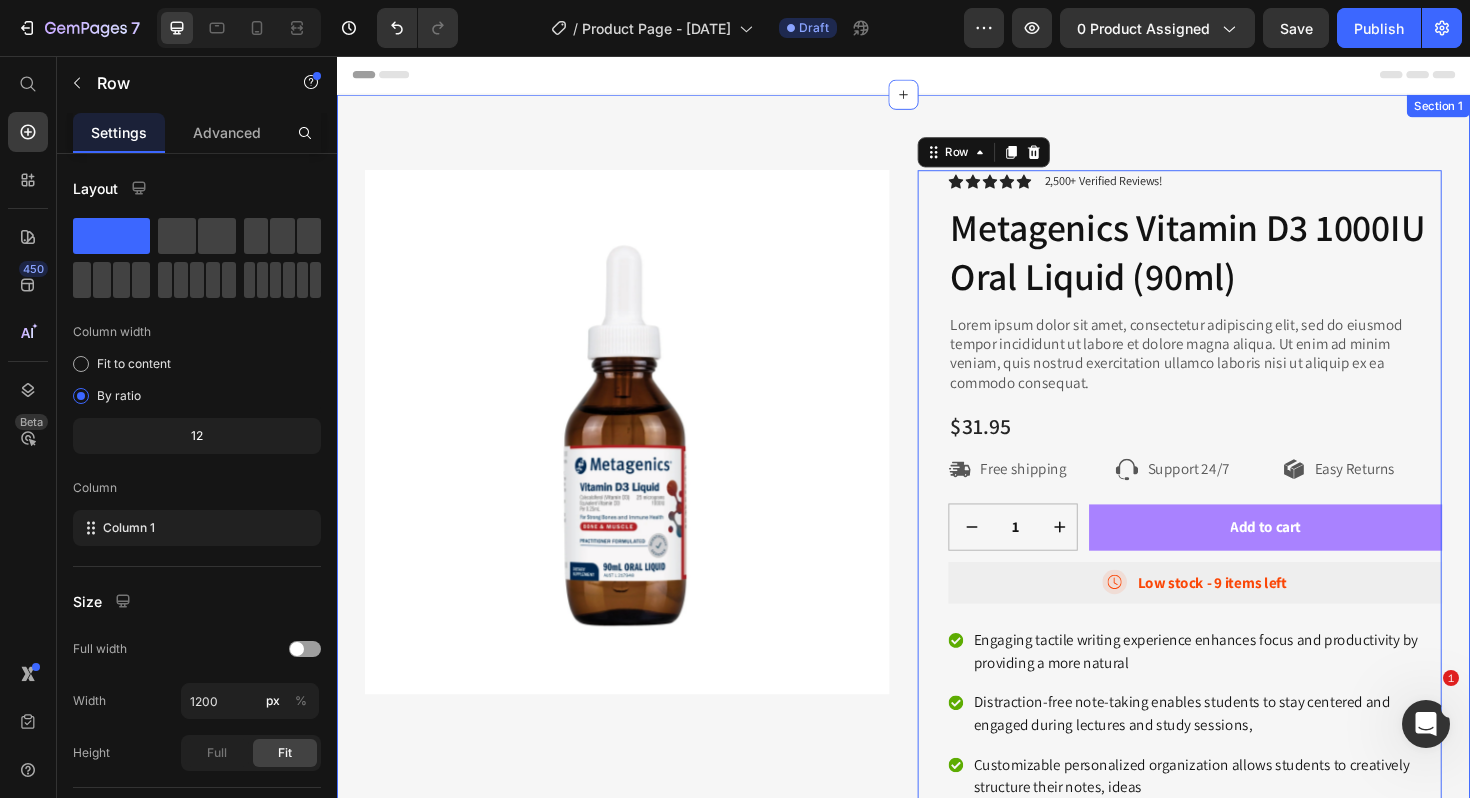 click on "Product Images Icon Icon Icon Icon Icon Icon List 2,500+ Verified Reviews! Text Block Row Metagenics Vitamin D3 1000IU Oral Liquid (90ml) Product Title Lorem ipsum dolor sit amet, consectetur adipiscing elit, sed do eiusmod tempor incididunt ut labore et dolore magna aliqua. Ut enim ad minim veniam, quis nostrud exercitation ullamco laboris nisi ut aliquip ex ea commodo consequat. Text Block $31.95 Product Price Row
Icon Free shipping  Text Block Row
Icon Support 24/7 Text Block Row
Icon Easy Returns Text Block Row Row 1 Product Quantity Row Add to cart Add to Cart Row
Icon Low stock - 9 items left Text Block Row Engaging tactile writing experience enhances focus and productivity by providing a more natural Distraction-free note-taking enables students to stay centered and engaged during lectures and study sessions, Customizable personalized organization allows students to creatively structure their notes, ideas Item List Row   0 Product" at bounding box center (937, 557) 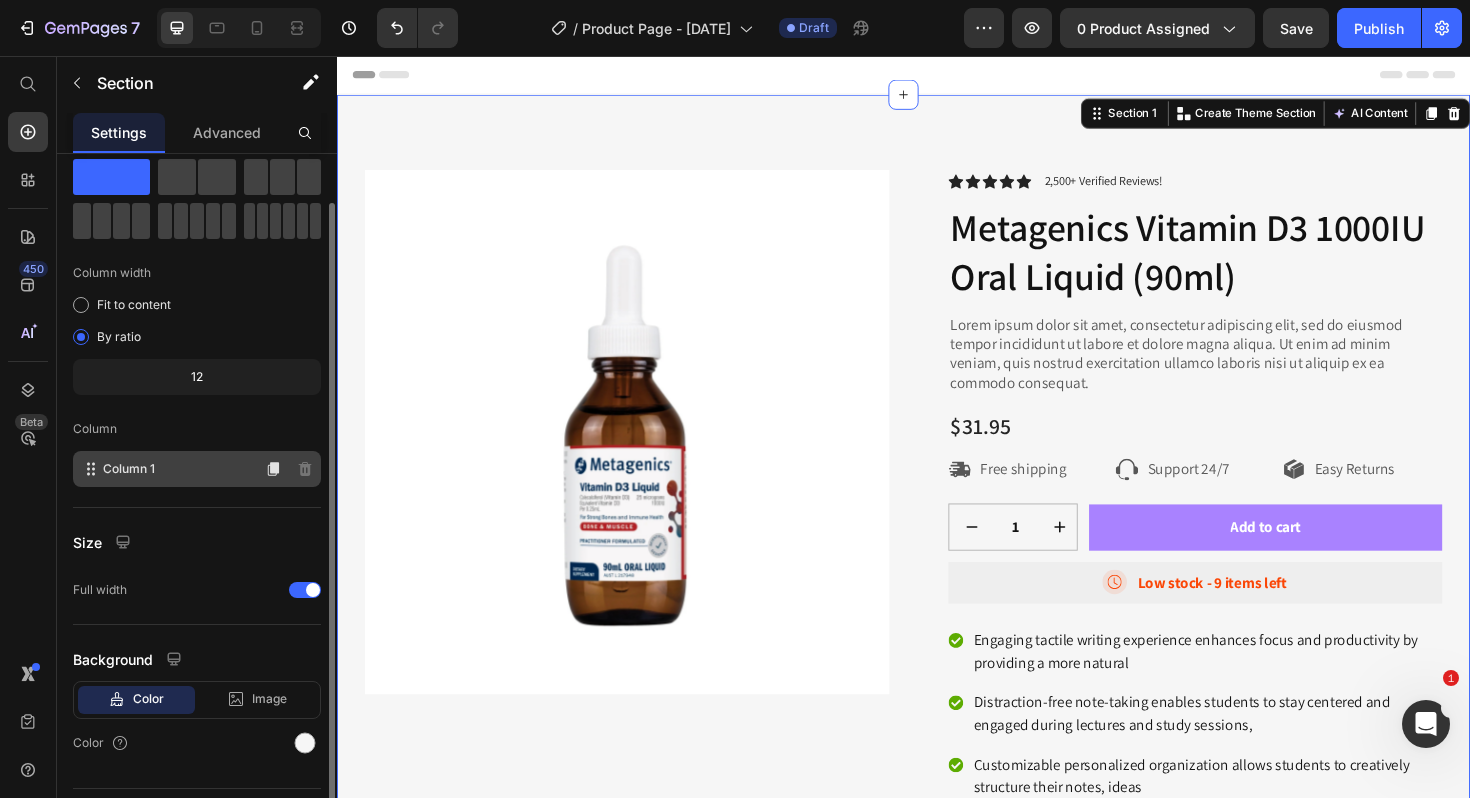scroll, scrollTop: 0, scrollLeft: 0, axis: both 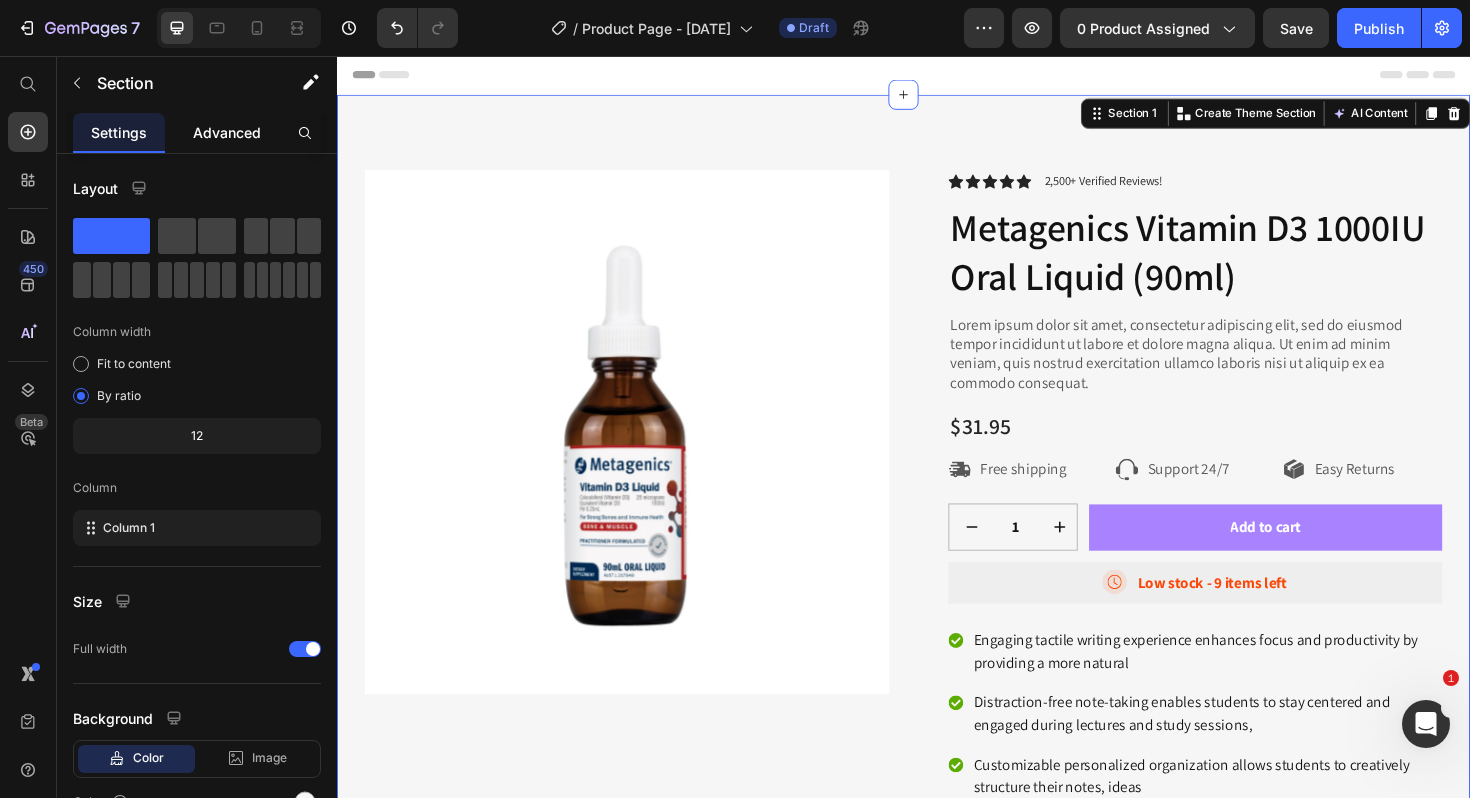 click on "Advanced" at bounding box center [227, 132] 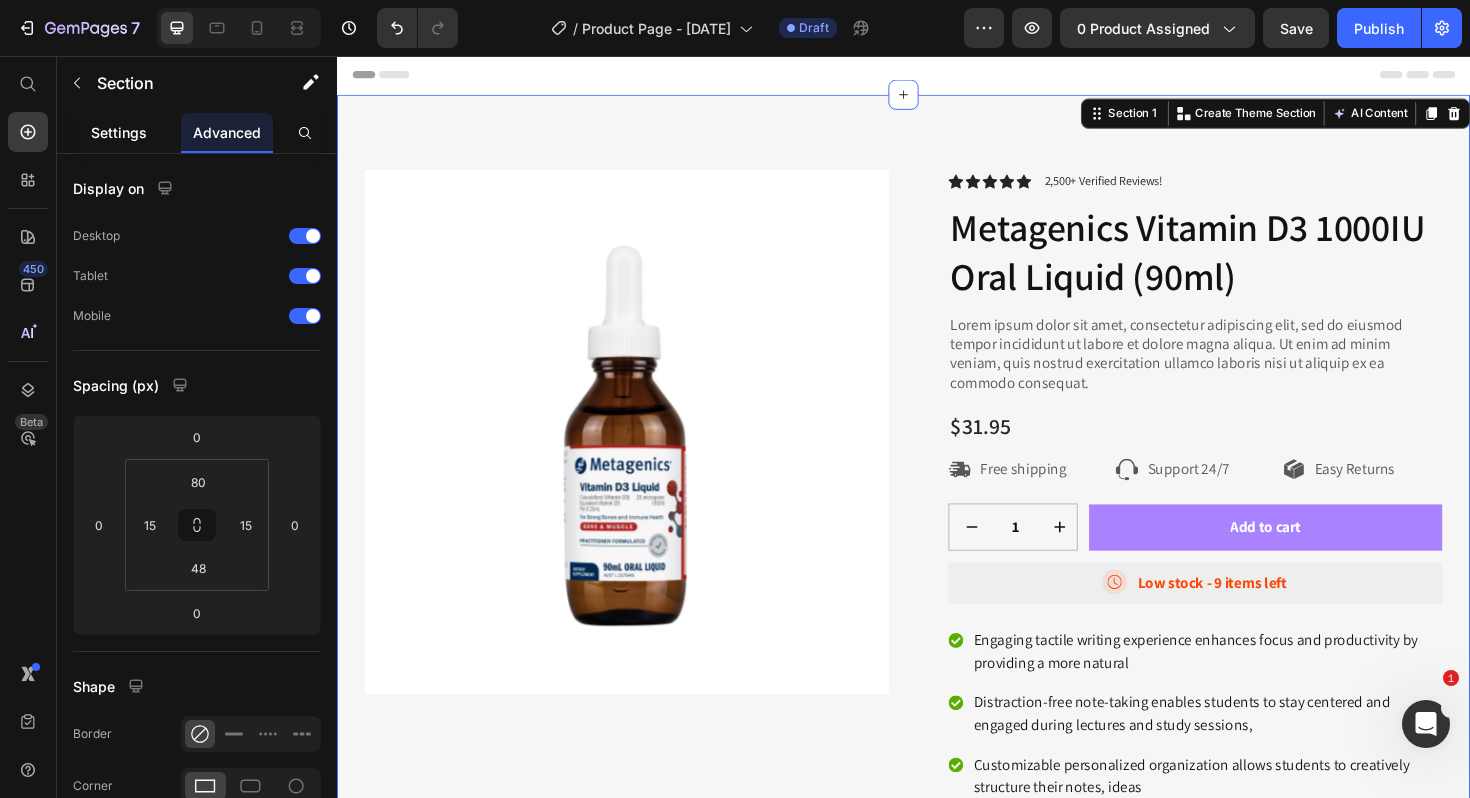 click on "Settings" at bounding box center [119, 132] 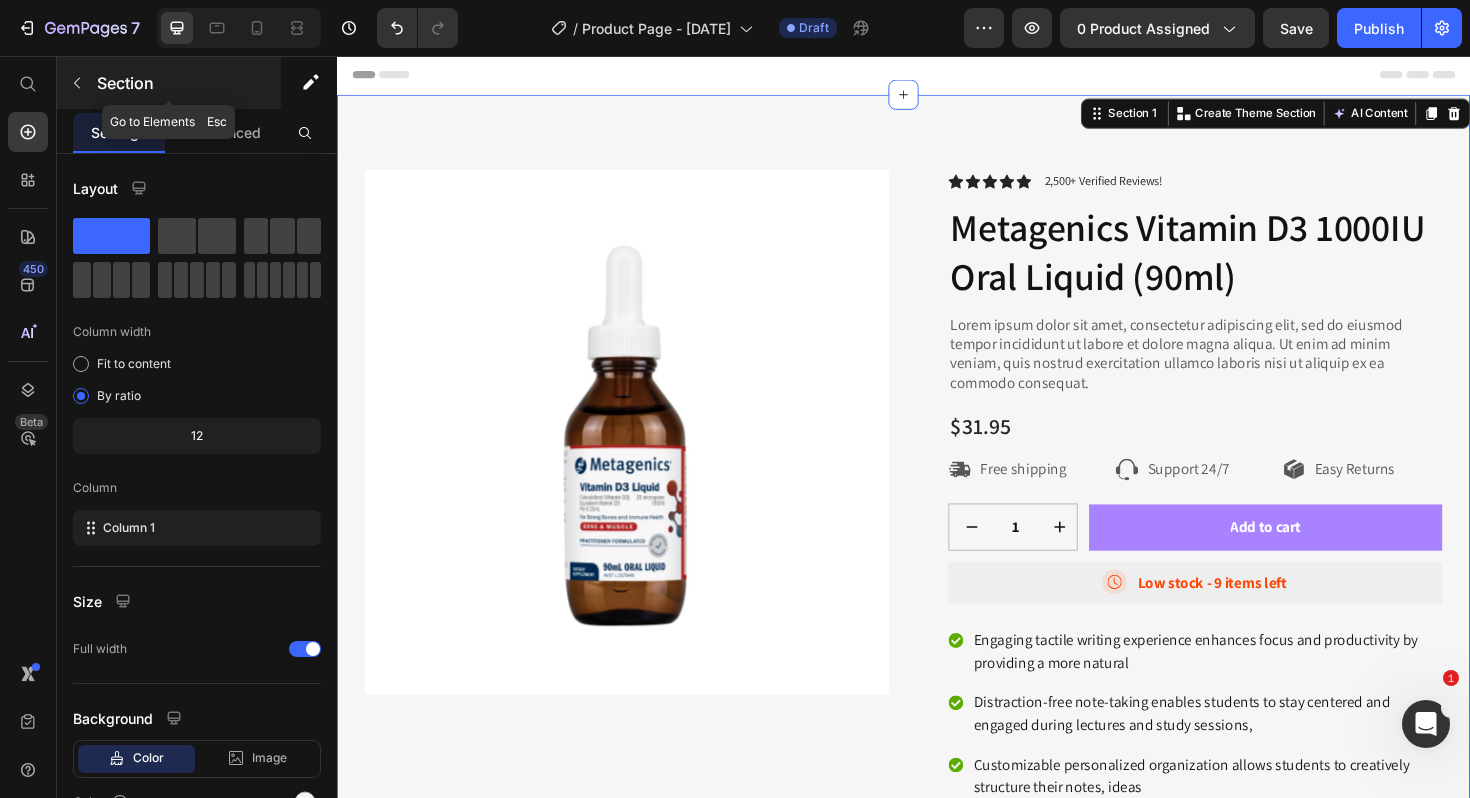 click 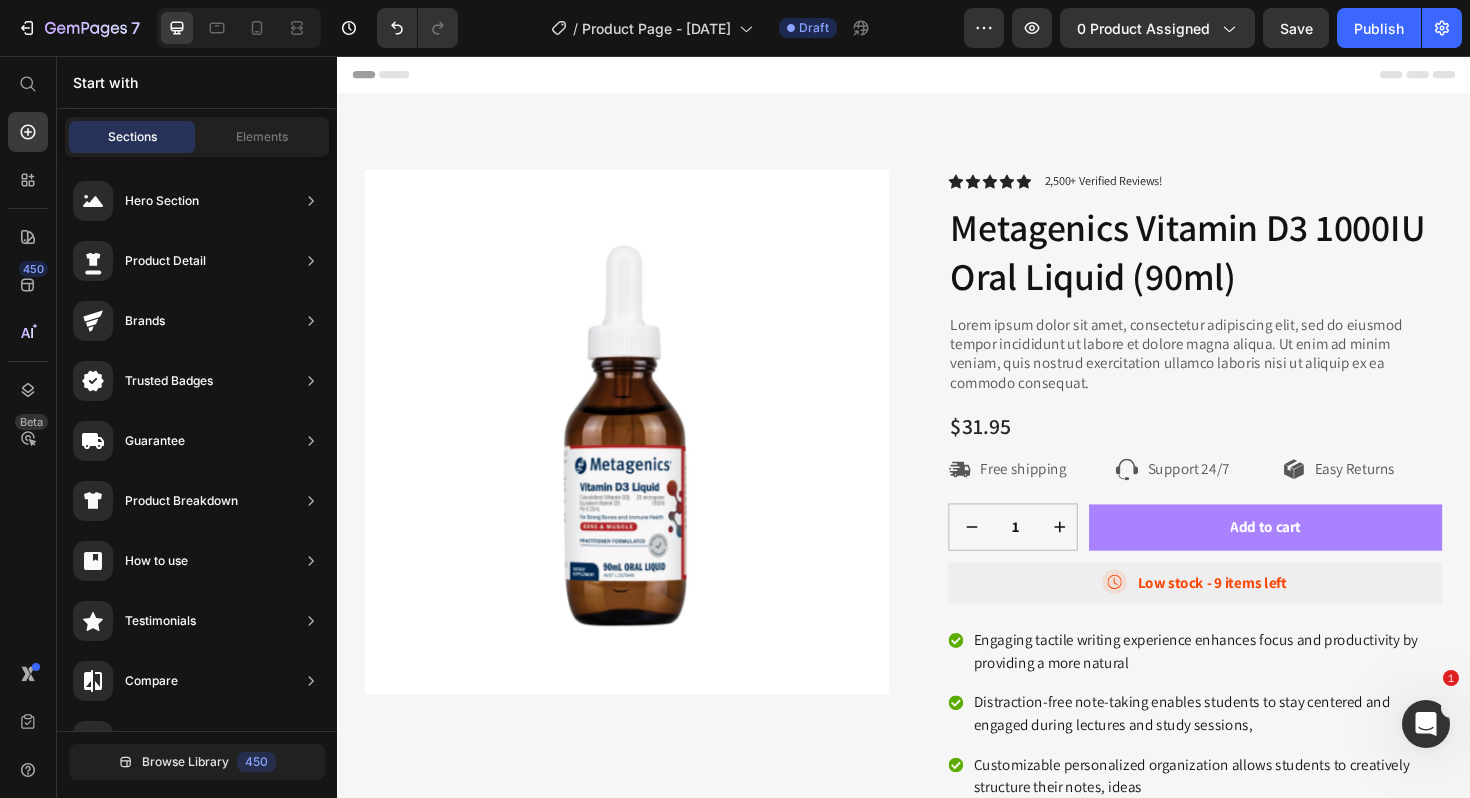 scroll, scrollTop: 910, scrollLeft: 0, axis: vertical 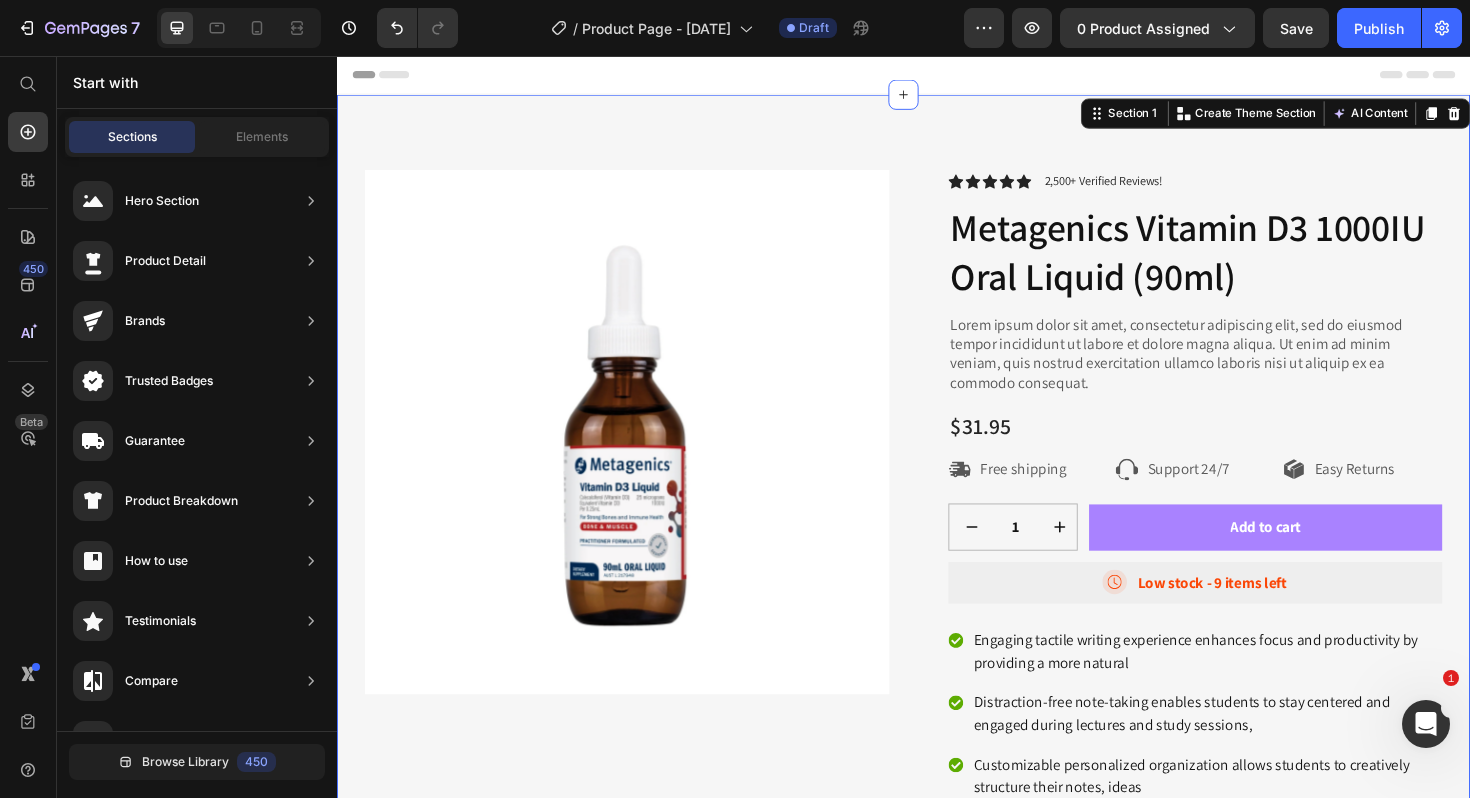 click on "Product Images Icon Icon Icon Icon Icon Icon List 2,500+ Verified Reviews! Text Block Row Metagenics Vitamin D3 1000IU Oral Liquid (90ml) Product Title Lorem ipsum dolor sit amet, consectetur adipiscing elit, sed do eiusmod tempor incididunt ut labore et dolore magna aliqua. Ut enim ad minim veniam, quis nostrud exercitation ullamco laboris nisi ut aliquip ex ea commodo consequat. Text Block $31.95 Product Price Row
Icon Free shipping  Text Block Row
Icon Support 24/7 Text Block Row
Icon Easy Returns Text Block Row Row 1 Product Quantity Row Add to cart Add to Cart Row
Icon Low stock - 9 items left Text Block Row Engaging tactile writing experience enhances focus and productivity by providing a more natural Distraction-free note-taking enables students to stay centered and engaged during lectures and study sessions, Customizable personalized organization allows students to creatively structure their notes, ideas Item List Row Product" at bounding box center (937, 557) 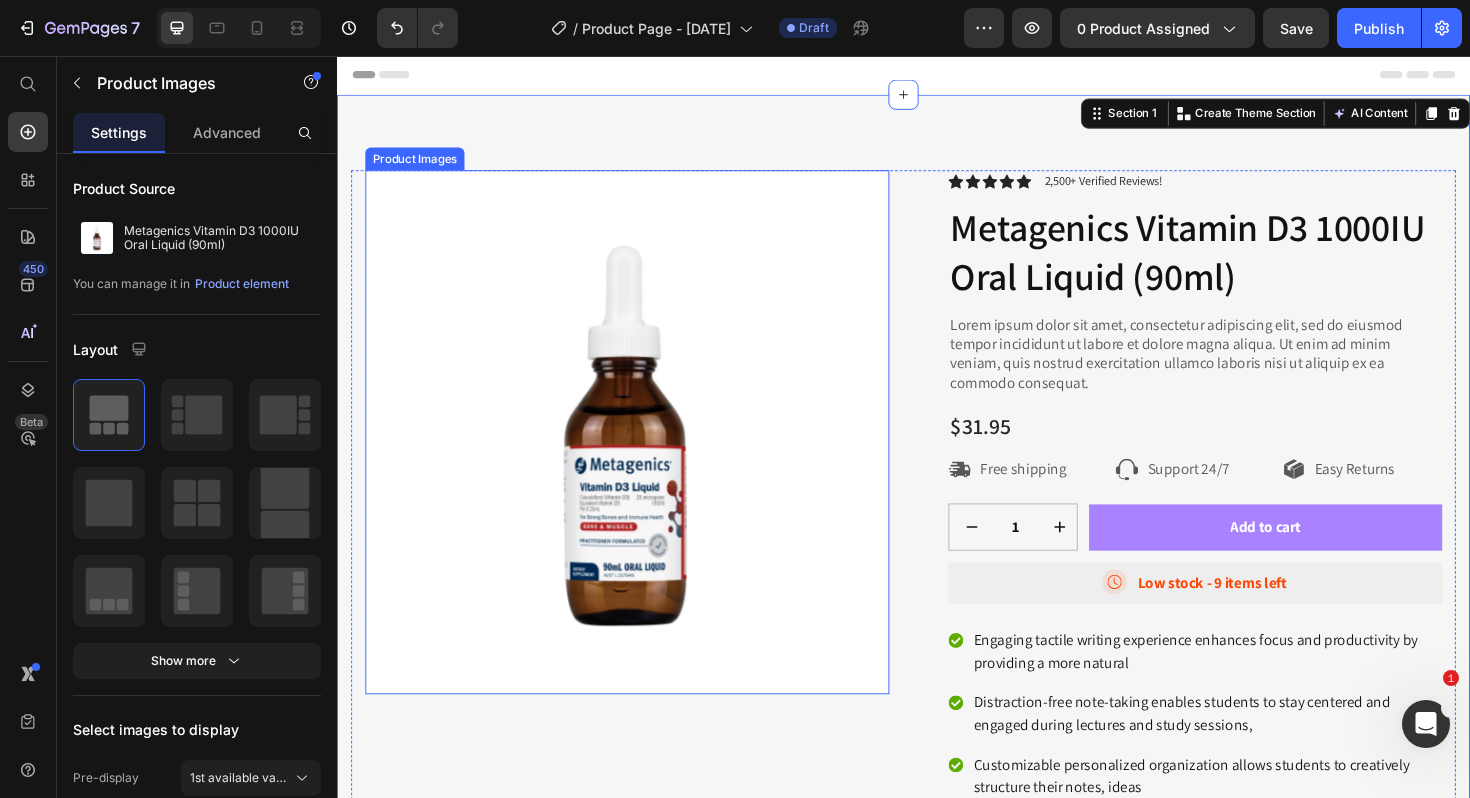 click at bounding box center (644, 454) 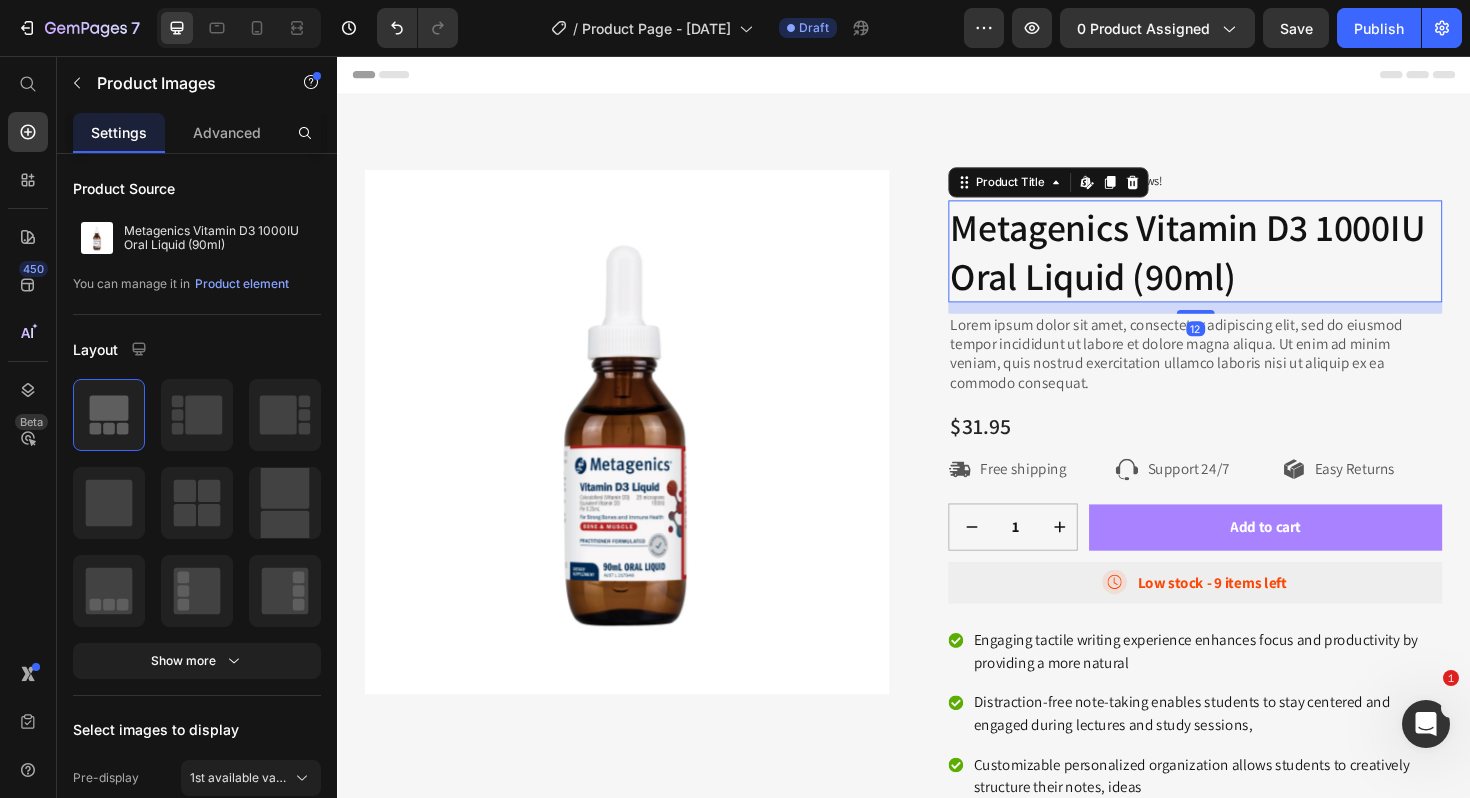 click on "Metagenics Vitamin D3 1000IU Oral Liquid (90ml)" at bounding box center (1245, 263) 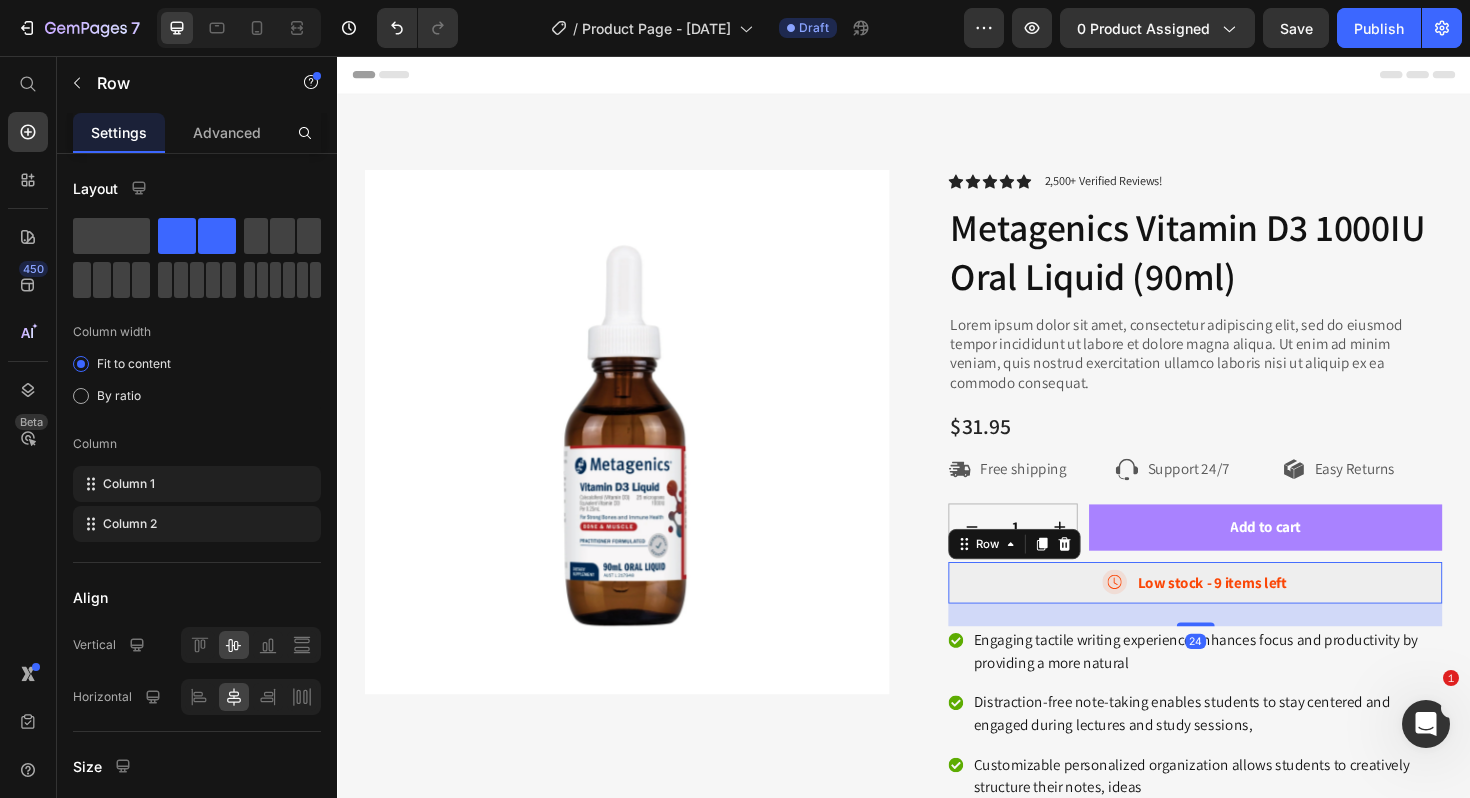 click on "Icon Low stock - 9 items left Text Block Row   24" at bounding box center [1245, 614] 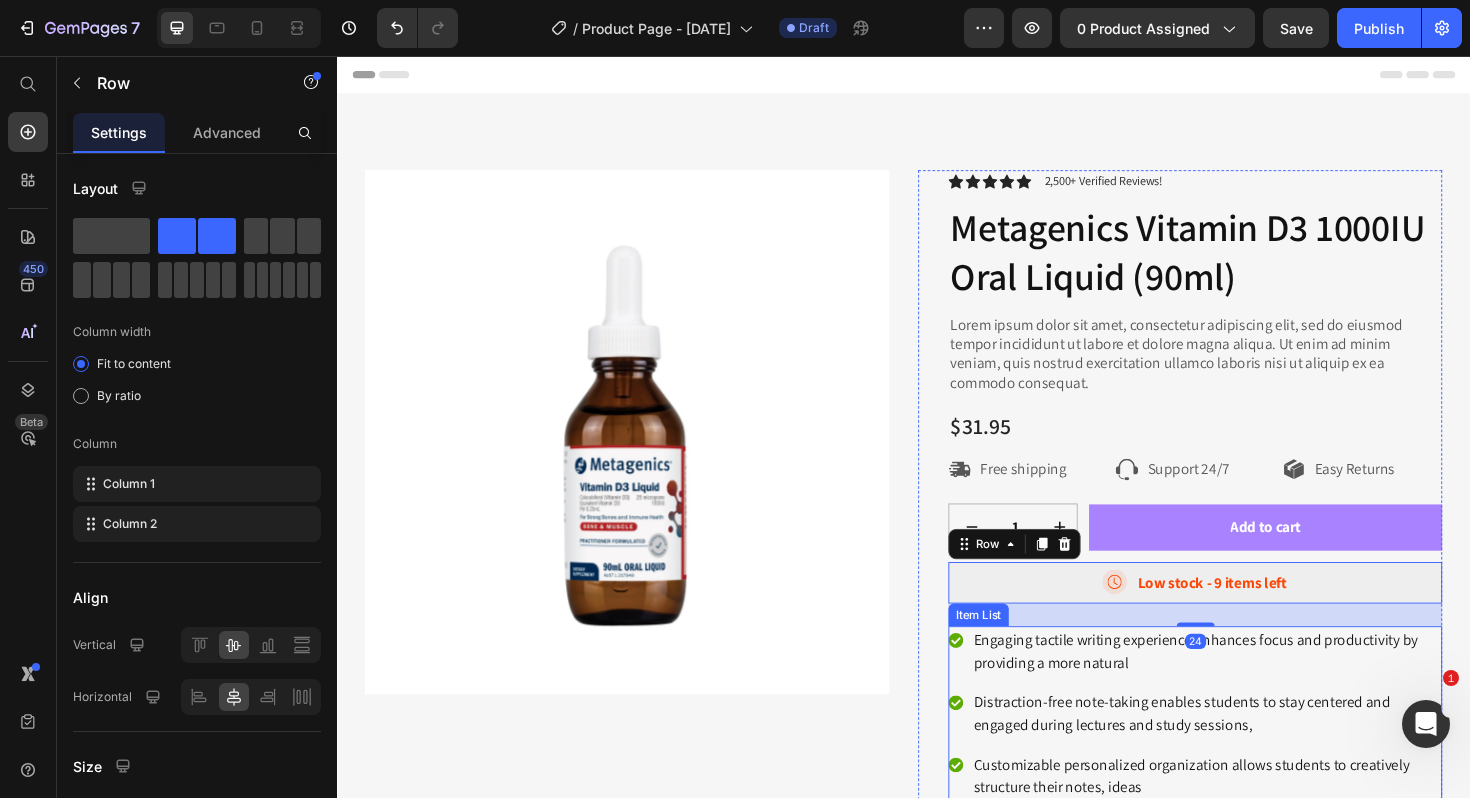 click on "Engaging tactile writing experience enhances focus and productivity by providing a more natural Distraction-free note-taking enables students to stay centered and engaged during lectures and study sessions, Customizable personalized organization allows students to creatively structure their notes, ideas Lightweight portable convenience allows students to easily transport their notebooks to everywhere Making quality analog note-taking accessible to a wider range of students." at bounding box center [1245, 807] 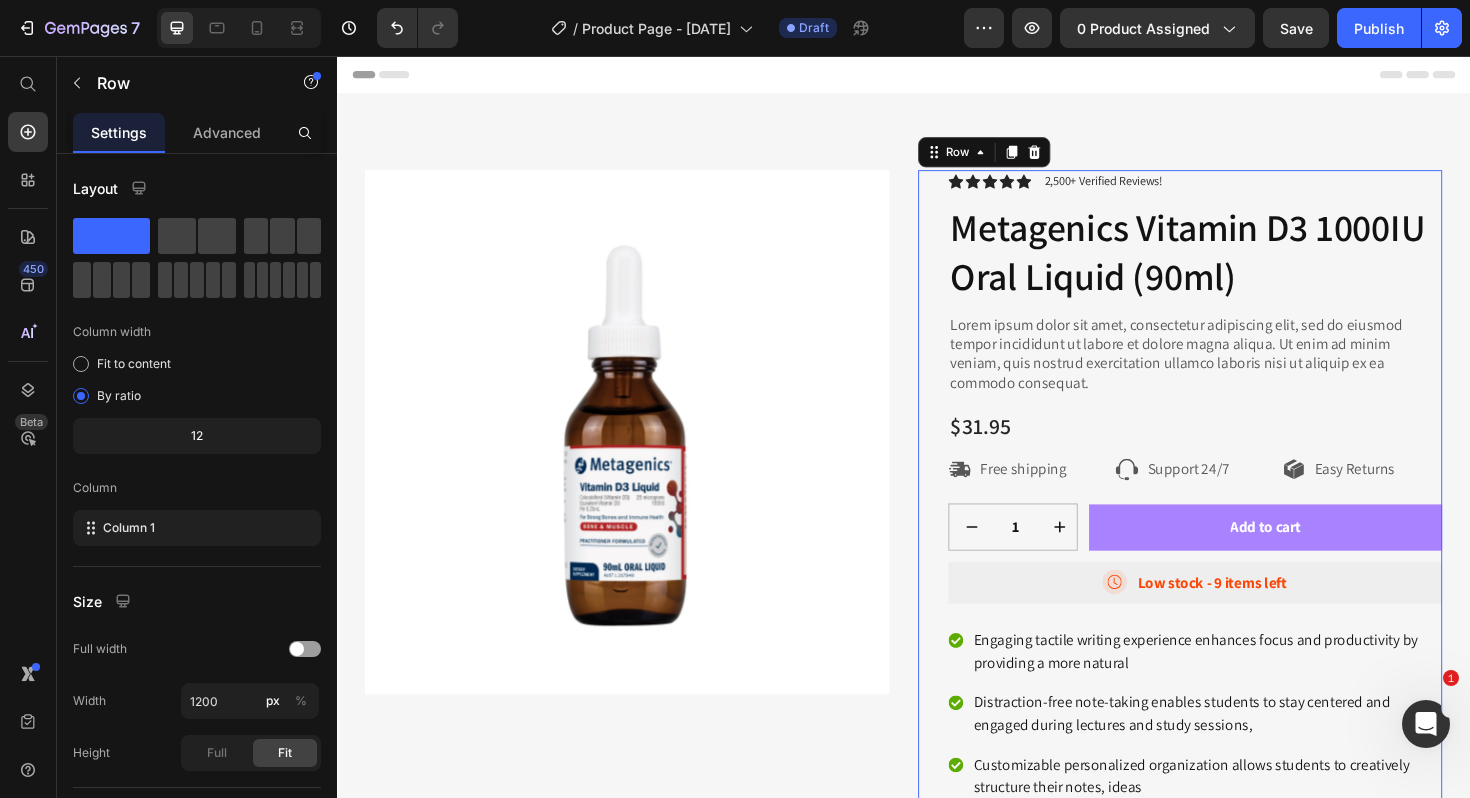 click on "Icon Icon Icon Icon Icon Icon List 2,500+ Verified Reviews! Text Block Row Metagenics Vitamin D3 1000IU Oral Liquid (90ml) Product Title Lorem ipsum dolor sit amet, consectetur adipiscing elit, sed do eiusmod tempor incididunt ut labore et dolore magna aliqua. Ut enim ad minim veniam, quis nostrud exercitation ullamco laboris nisi ut aliquip ex ea commodo consequat. Text Block $31.95 Product Price Row
Icon Free shipping  Text Block Row
Icon Support 24/7 Text Block Row
Icon Easy Returns Text Block Row Row 1 Product Quantity Row Add to cart Add to Cart Row
Icon Low stock - 9 items left Text Block Row Engaging tactile writing experience enhances focus and productivity by providing a more natural Distraction-free note-taking enables students to stay centered and engaged during lectures and study sessions, Customizable personalized organization allows students to creatively structure their notes, ideas Item List" at bounding box center (1245, 565) 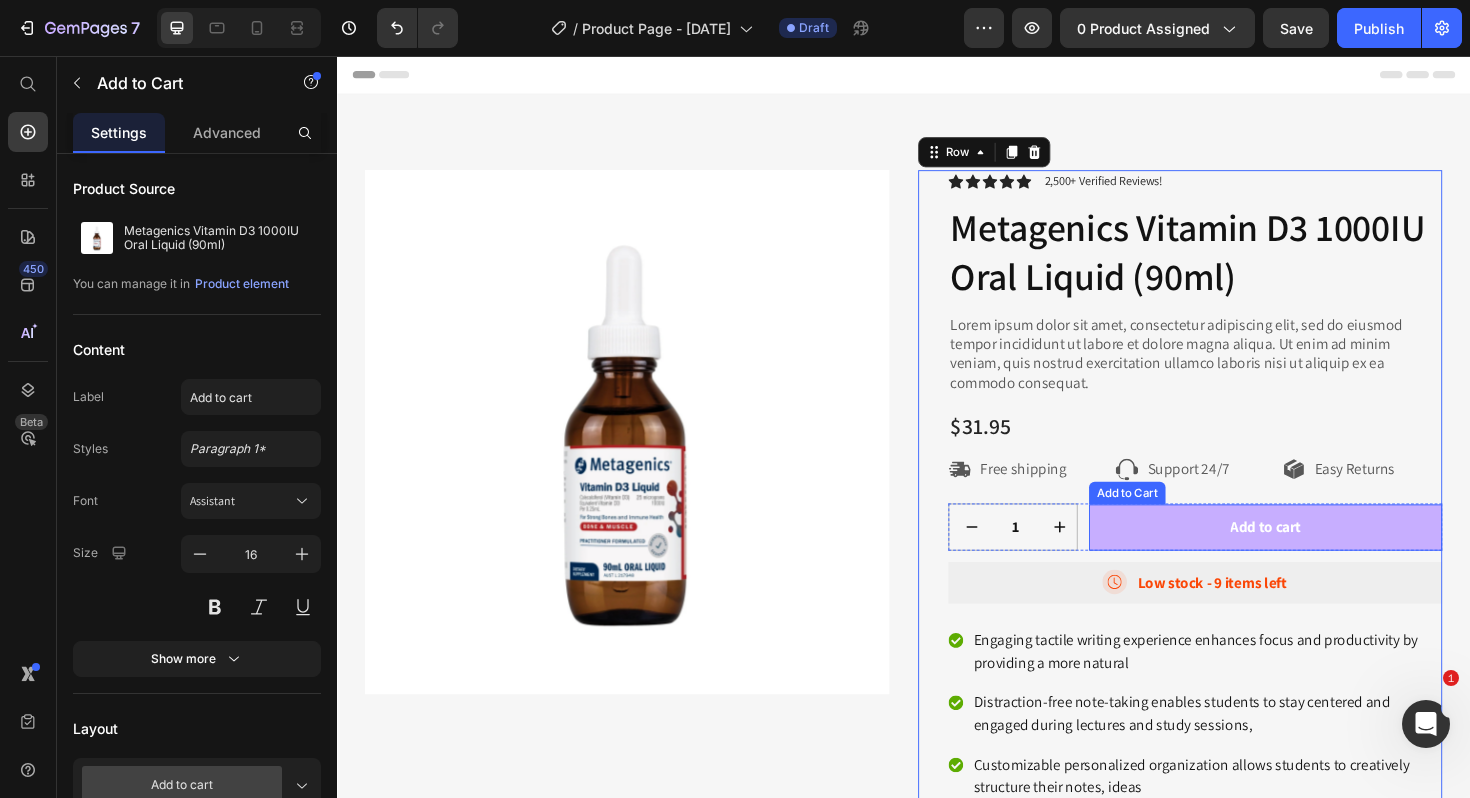 click on "Add to cart" at bounding box center [1320, 555] 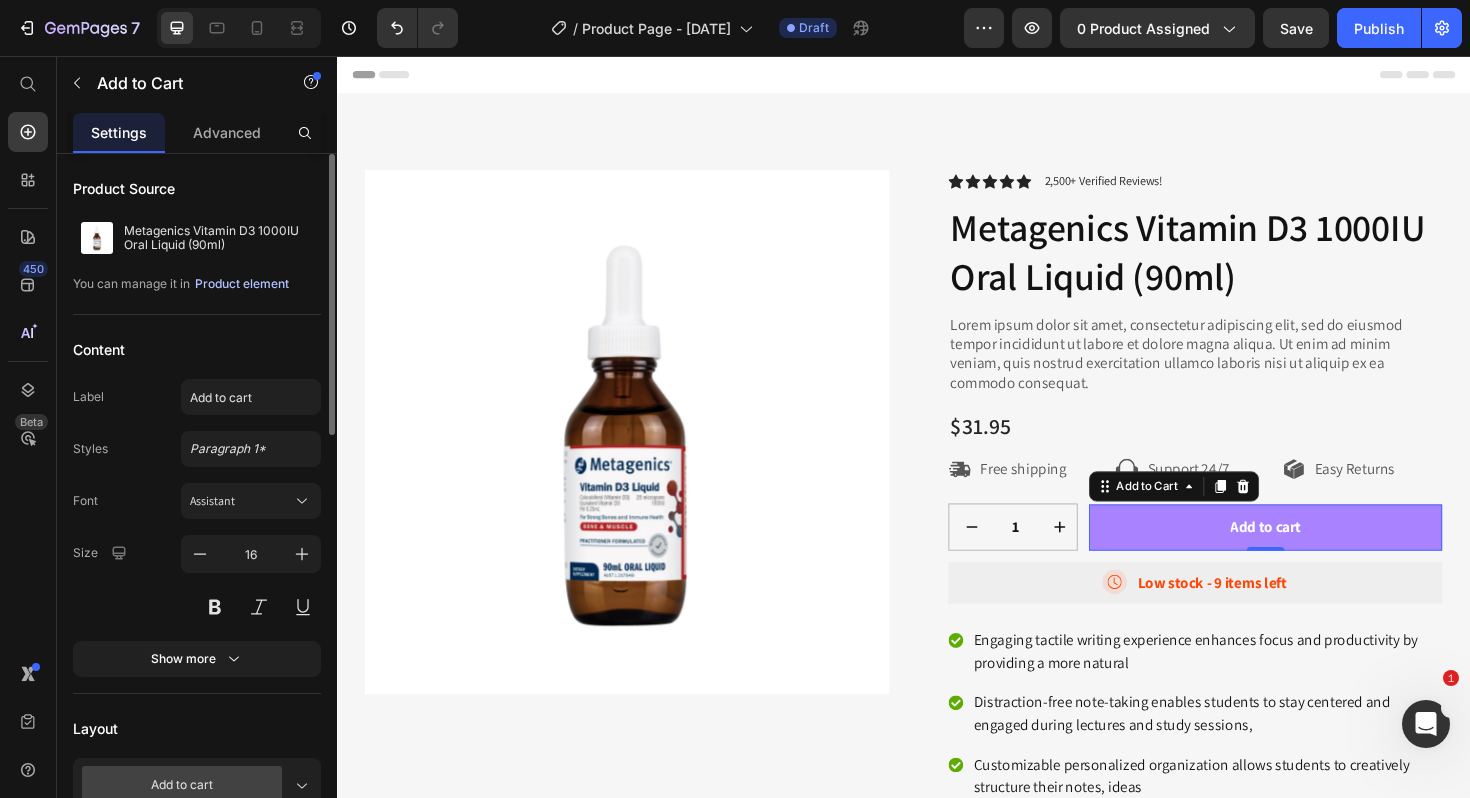 click on "Product element" at bounding box center [242, 284] 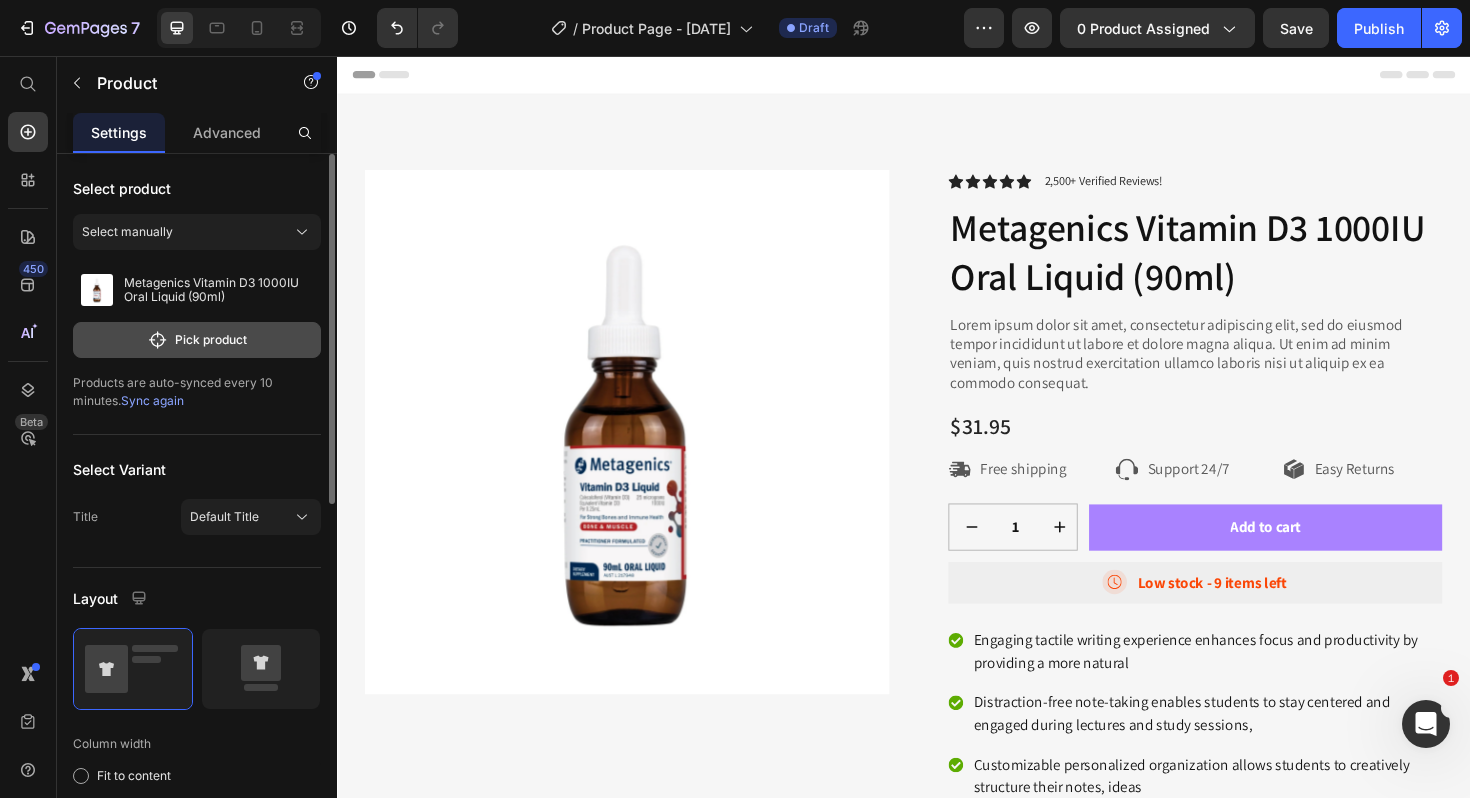 click on "Pick product" at bounding box center (197, 340) 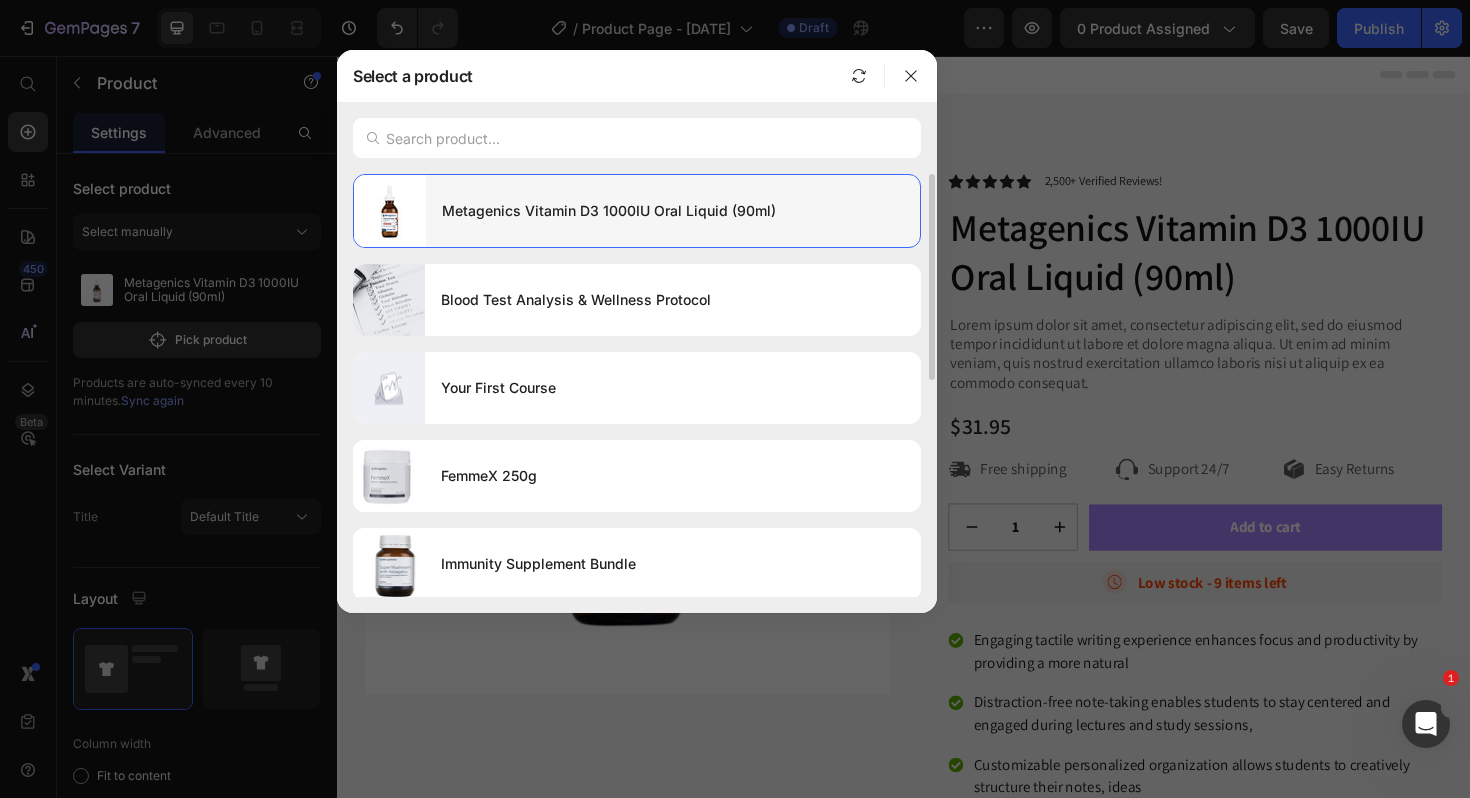 click on "Metagenics Vitamin D3 1000IU Oral Liquid (90ml)" at bounding box center (673, 211) 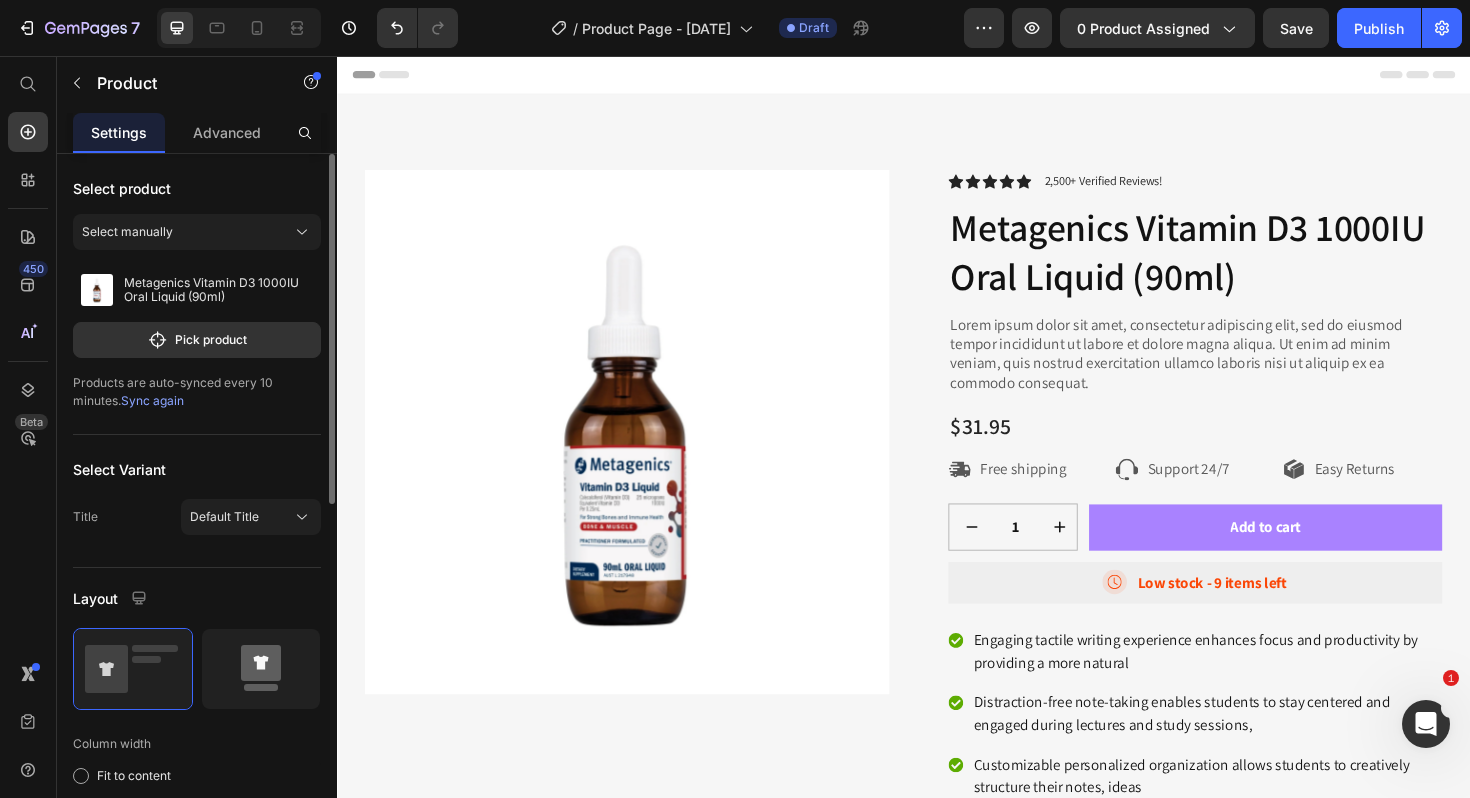 click 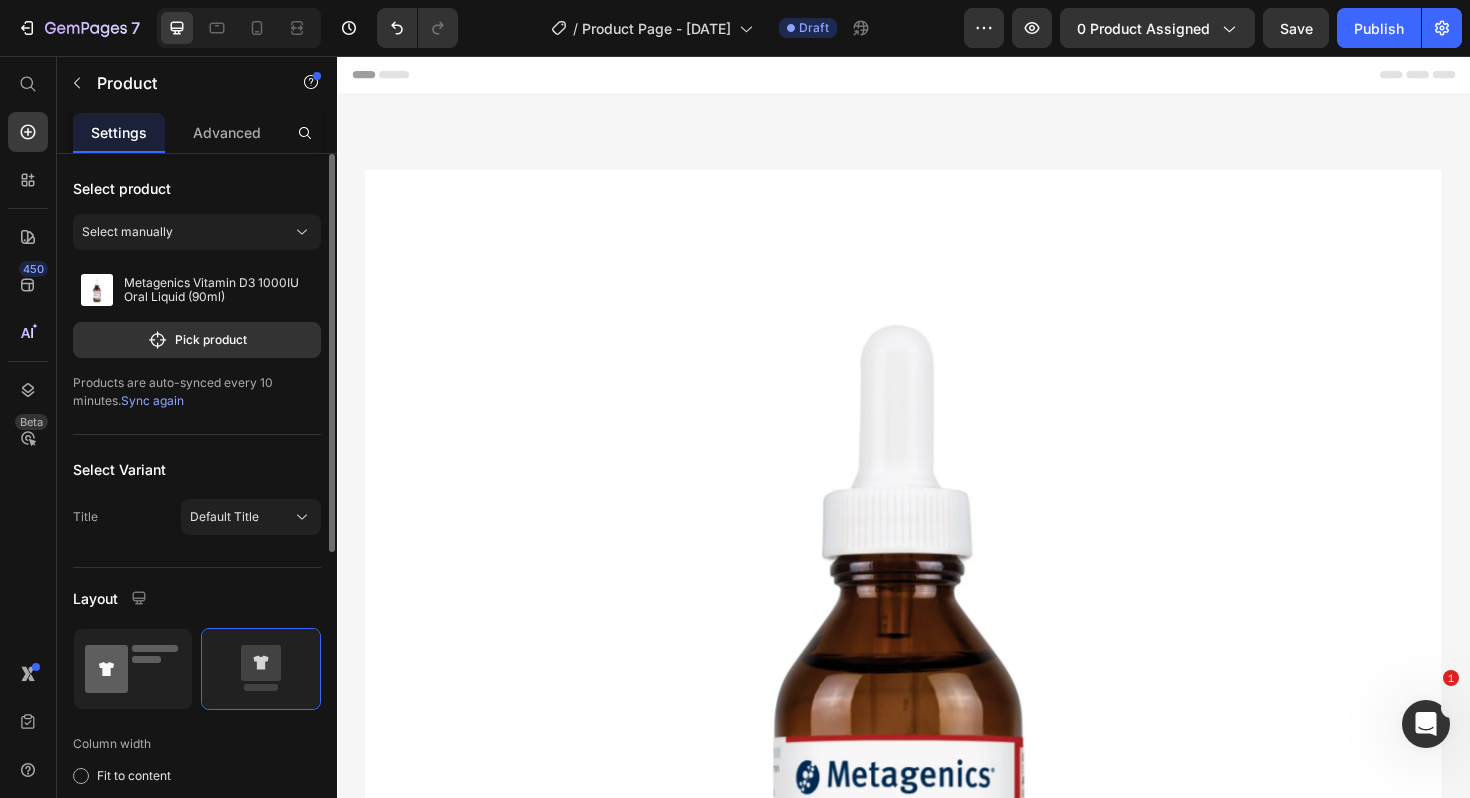 click 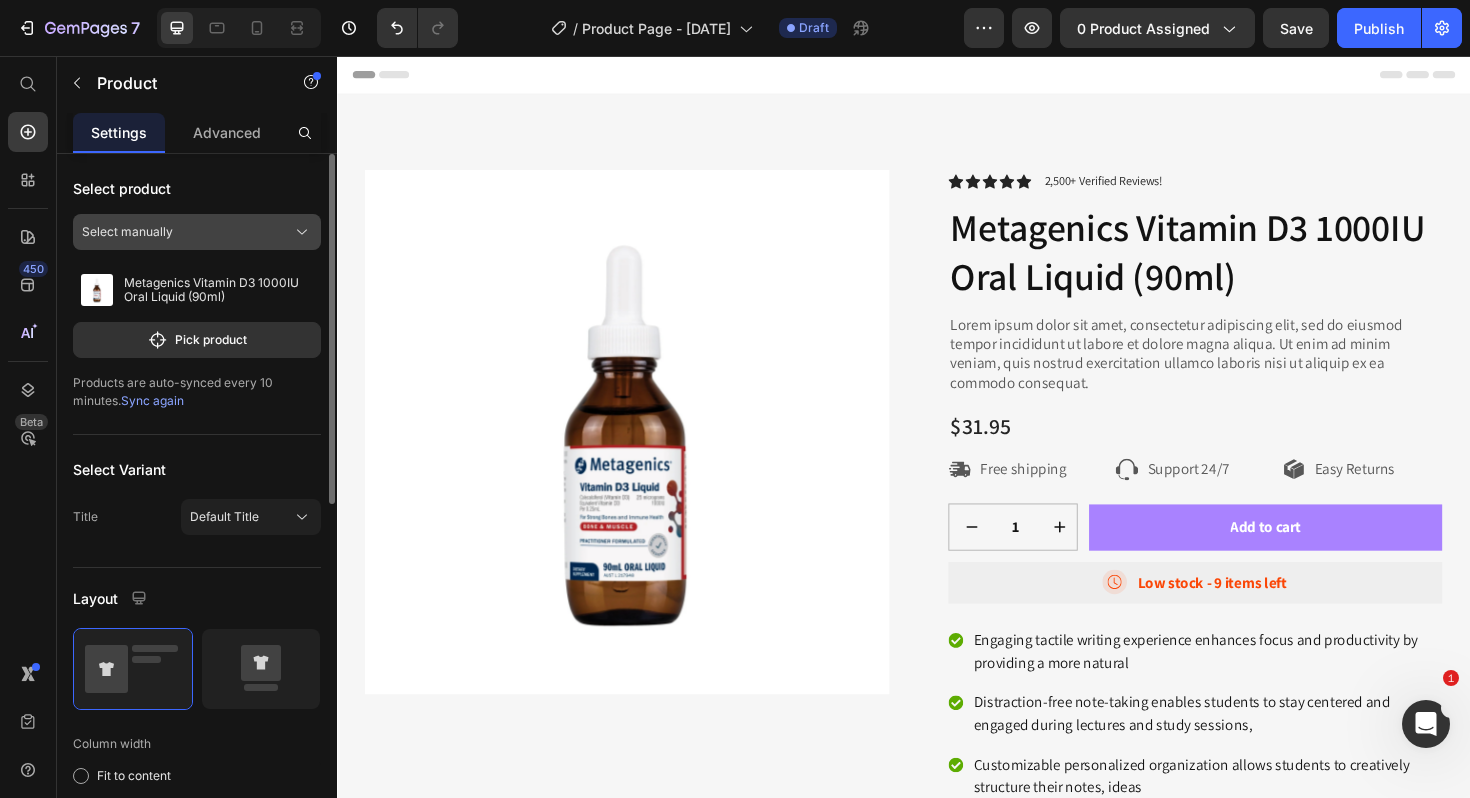 click 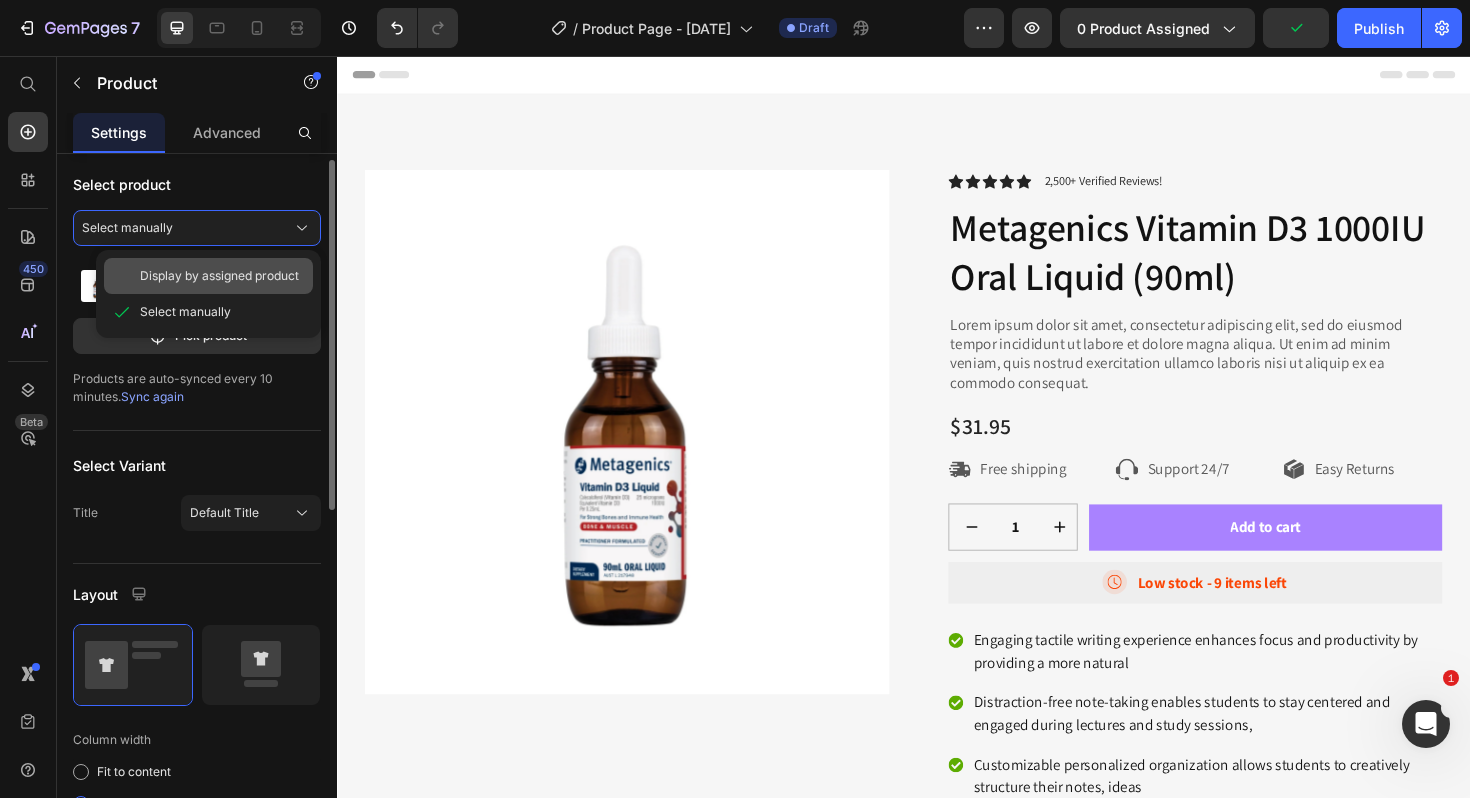 scroll, scrollTop: 7, scrollLeft: 0, axis: vertical 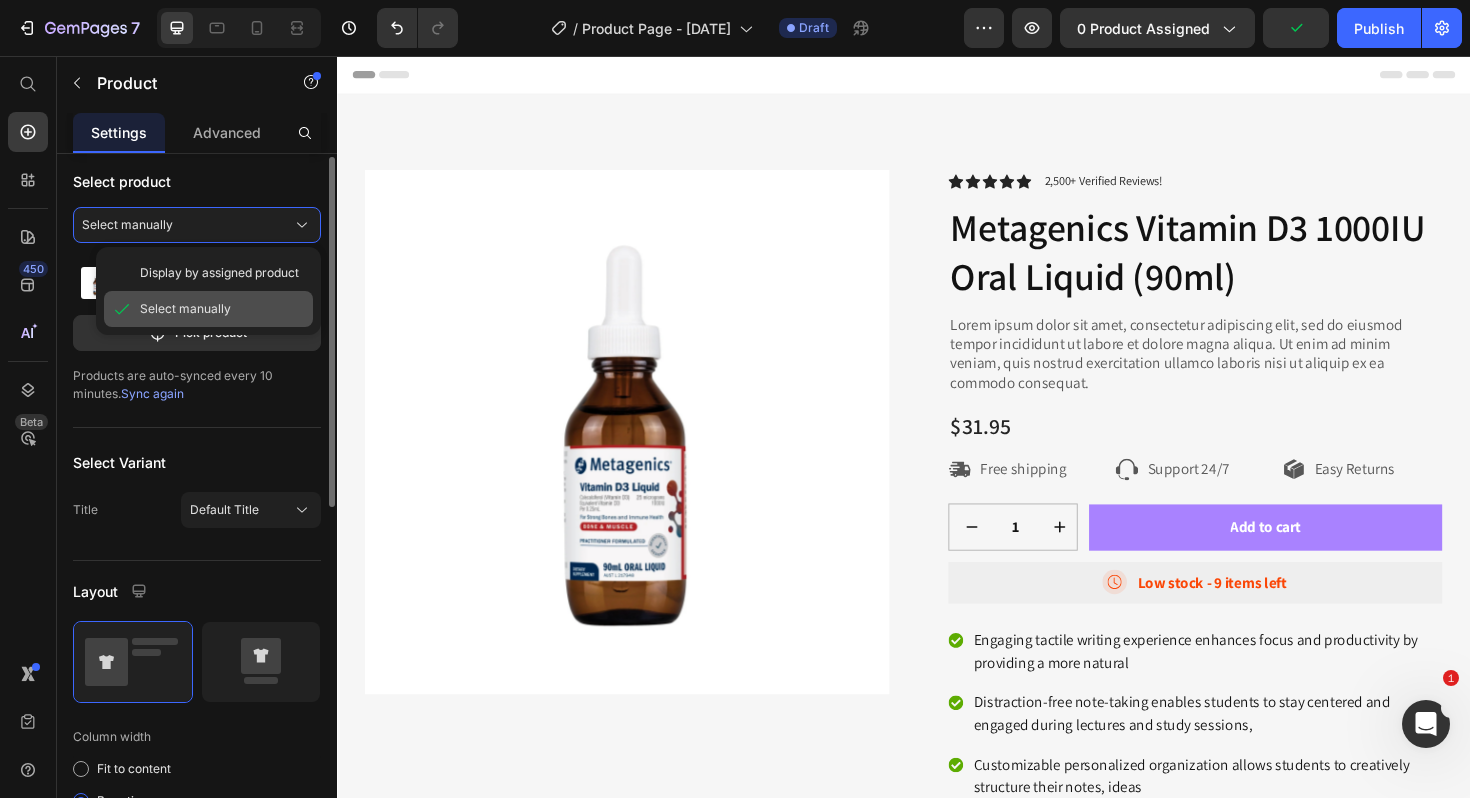 click on "Select manually" at bounding box center (222, 309) 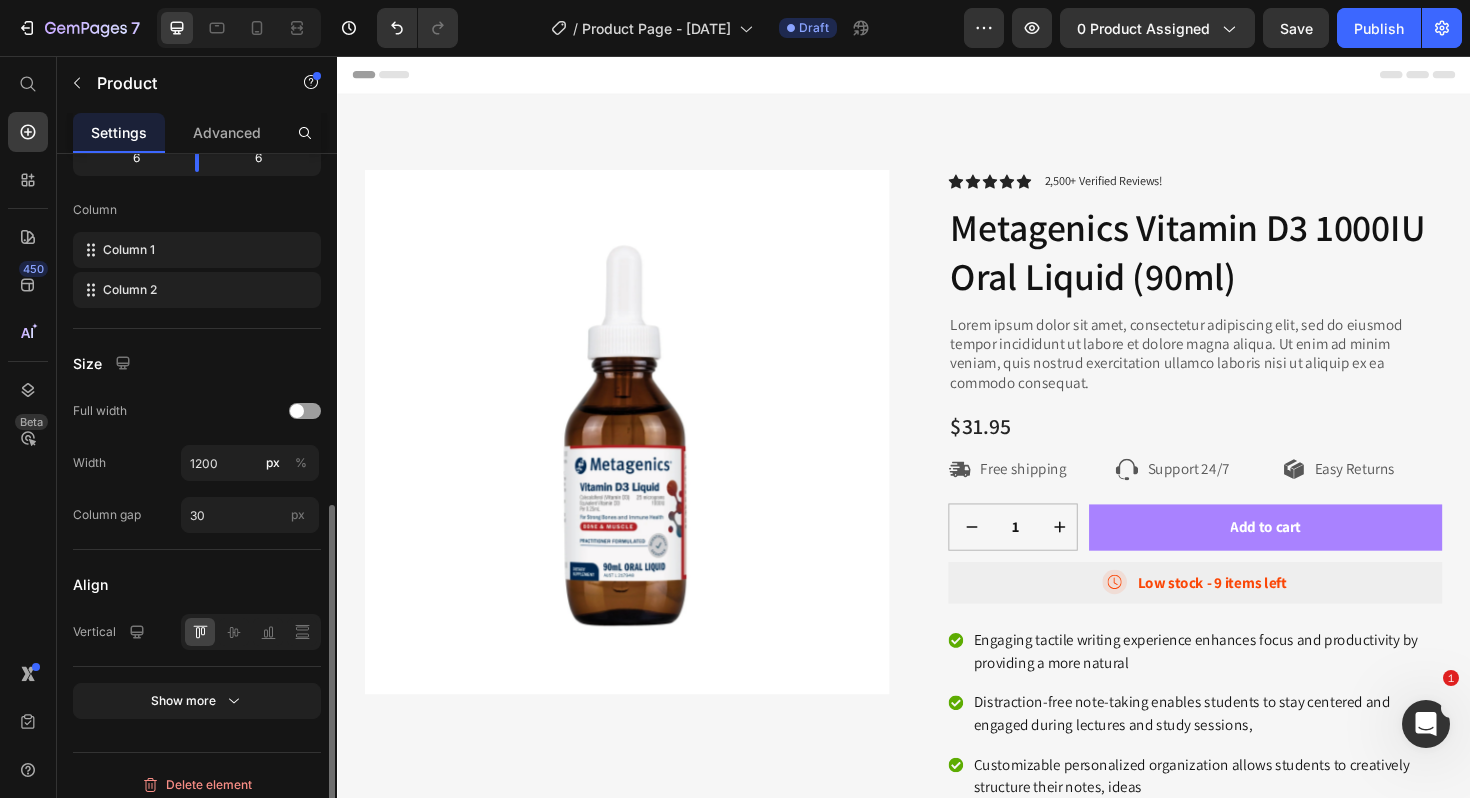 scroll, scrollTop: 702, scrollLeft: 0, axis: vertical 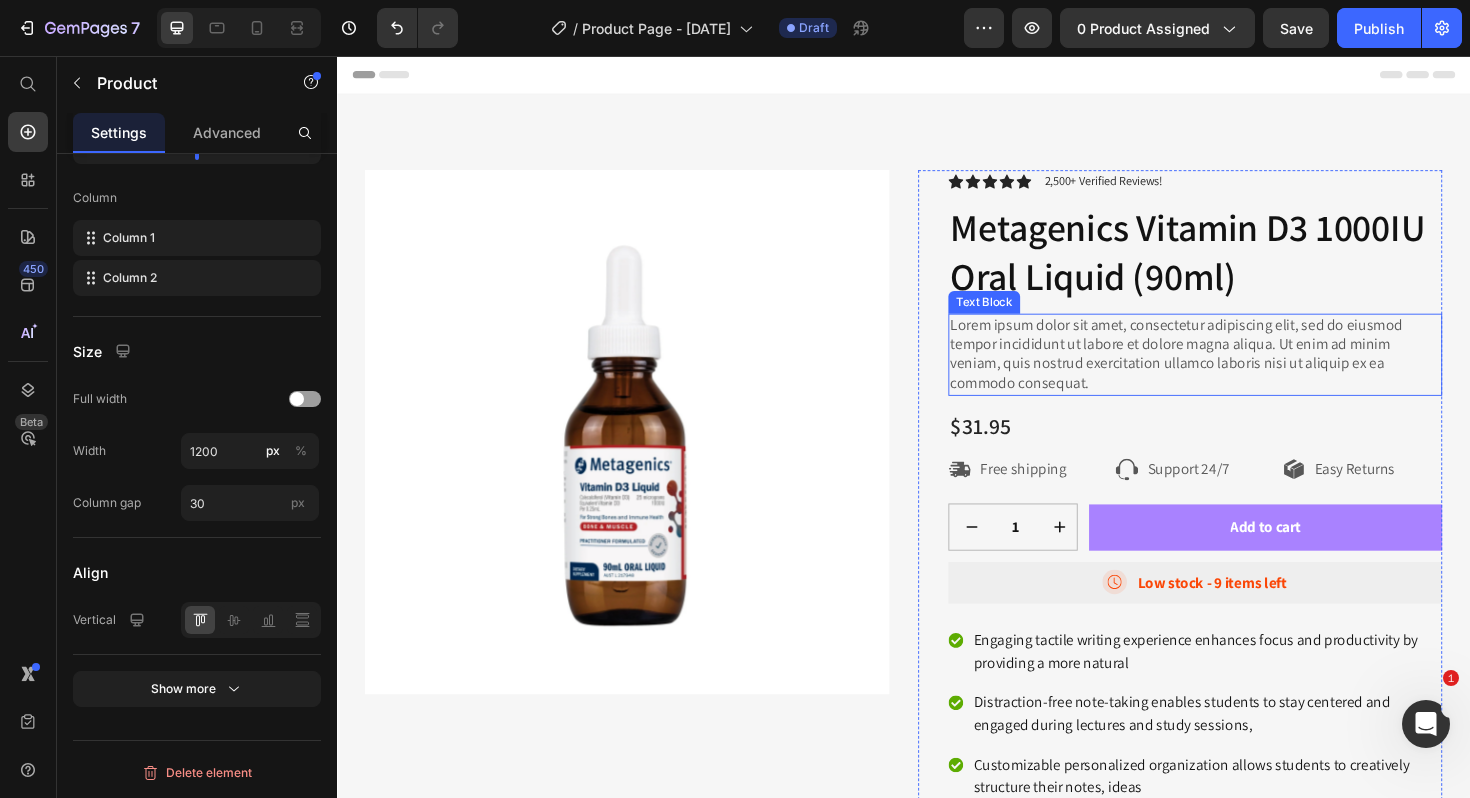 click on "Lorem ipsum dolor sit amet, consectetur adipiscing elit, sed do eiusmod tempor incididunt ut labore et dolore magna aliqua. Ut enim ad minim veniam, quis nostrud exercitation ullamco laboris nisi ut aliquip ex ea commodo consequat." at bounding box center (1245, 372) 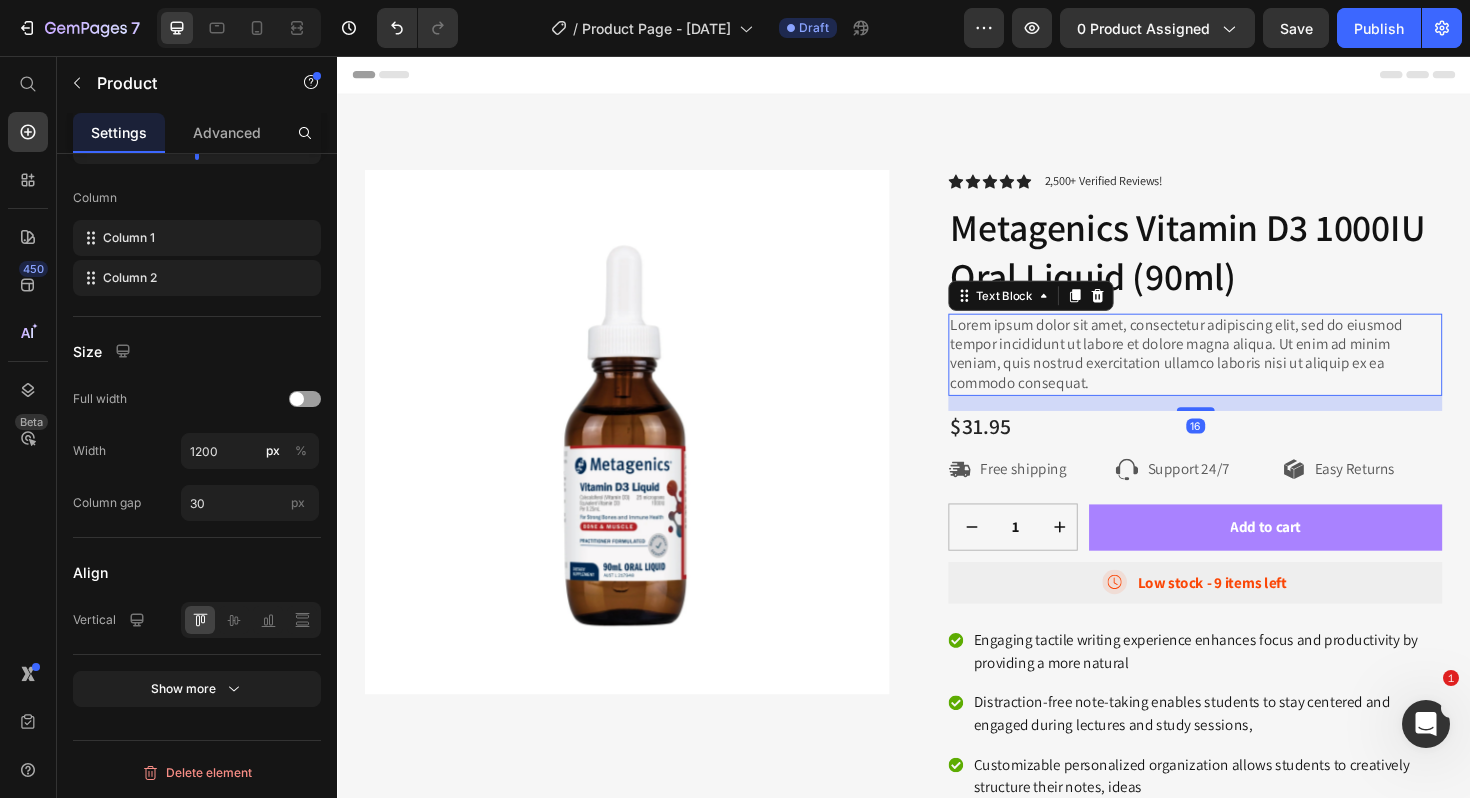 scroll, scrollTop: 0, scrollLeft: 0, axis: both 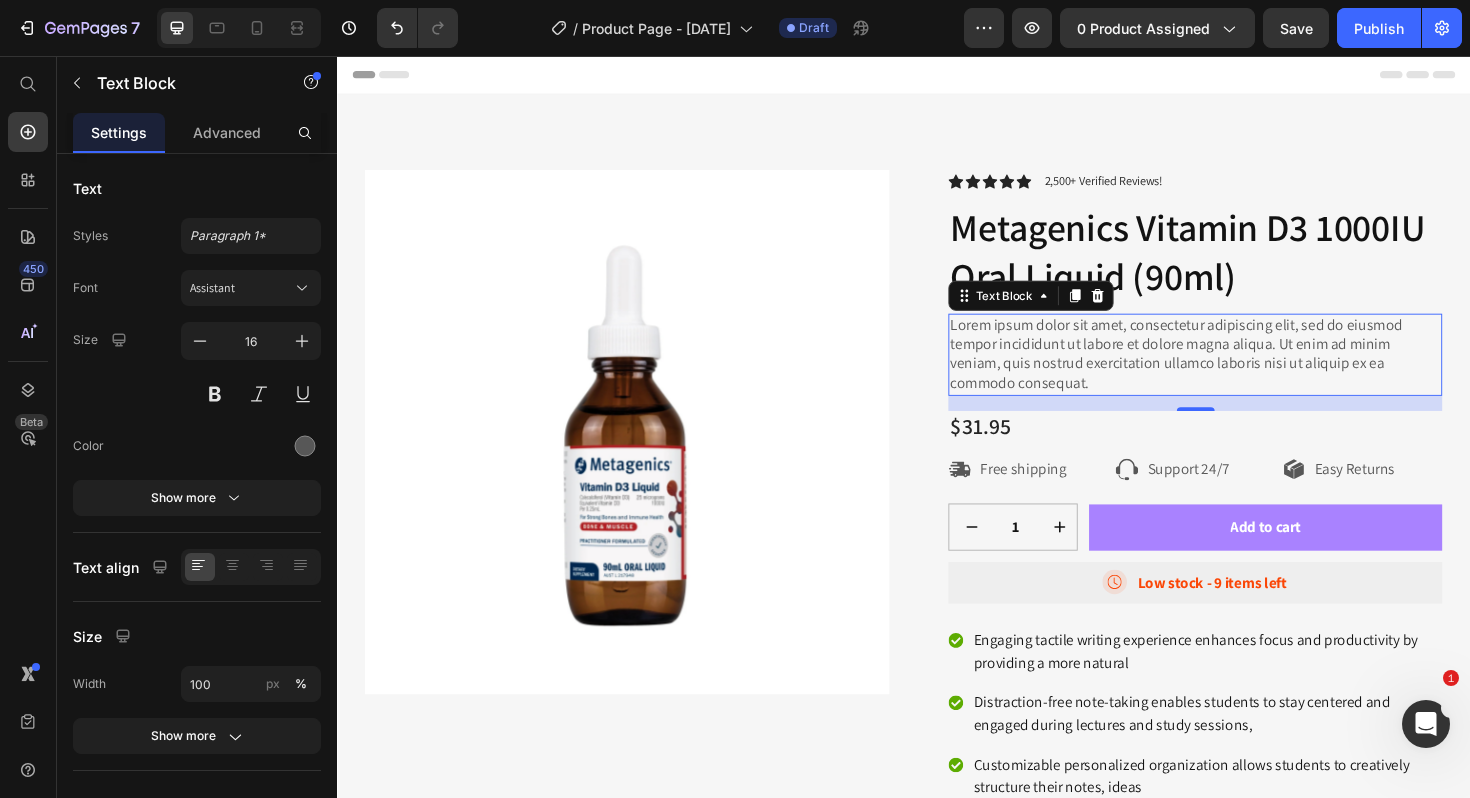 click on "Lorem ipsum dolor sit amet, consectetur adipiscing elit, sed do eiusmod tempor incididunt ut labore et dolore magna aliqua. Ut enim ad minim veniam, quis nostrud exercitation ullamco laboris nisi ut aliquip ex ea commodo consequat." at bounding box center (1245, 372) 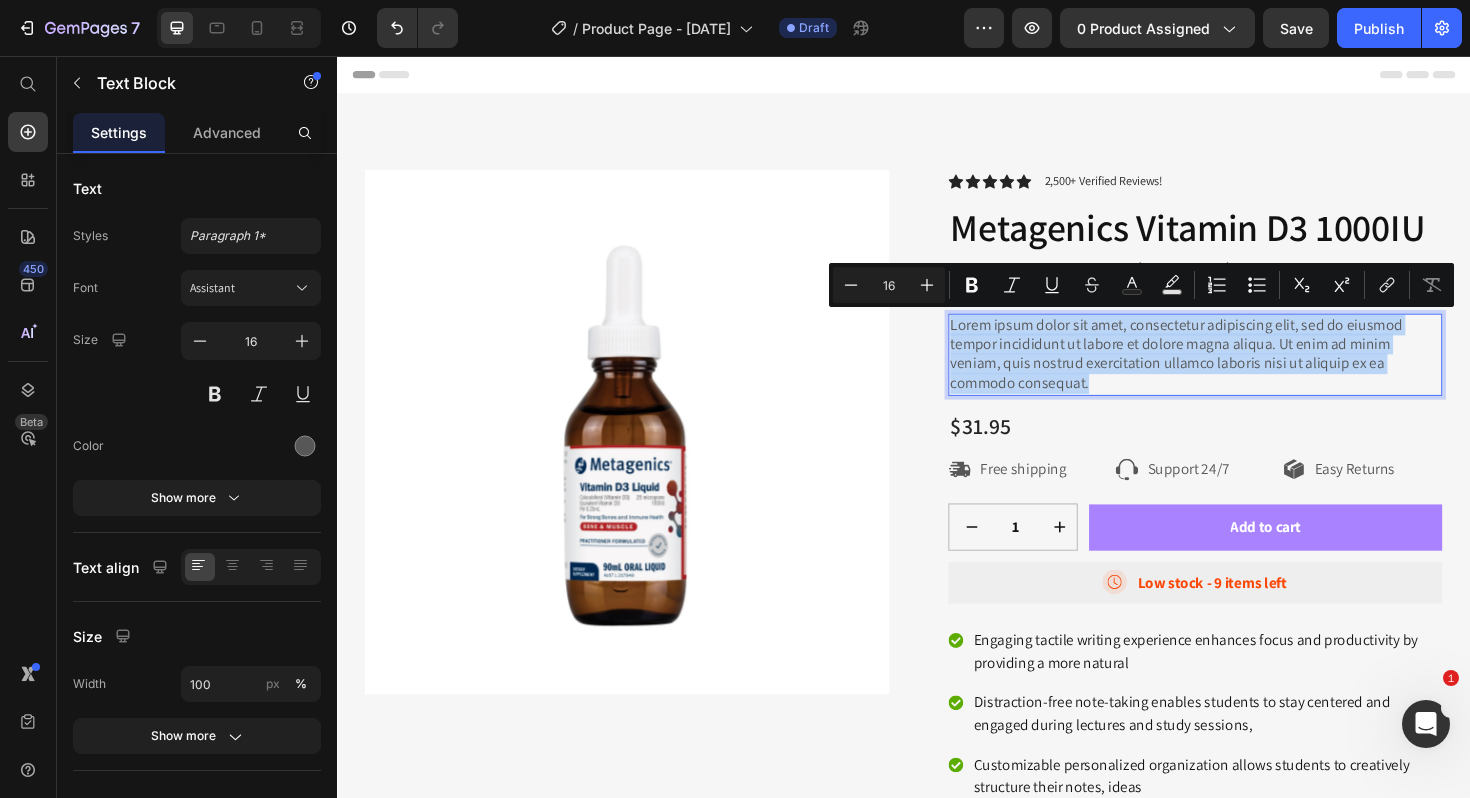 drag, startPoint x: 1147, startPoint y: 405, endPoint x: 986, endPoint y: 343, distance: 172.52536 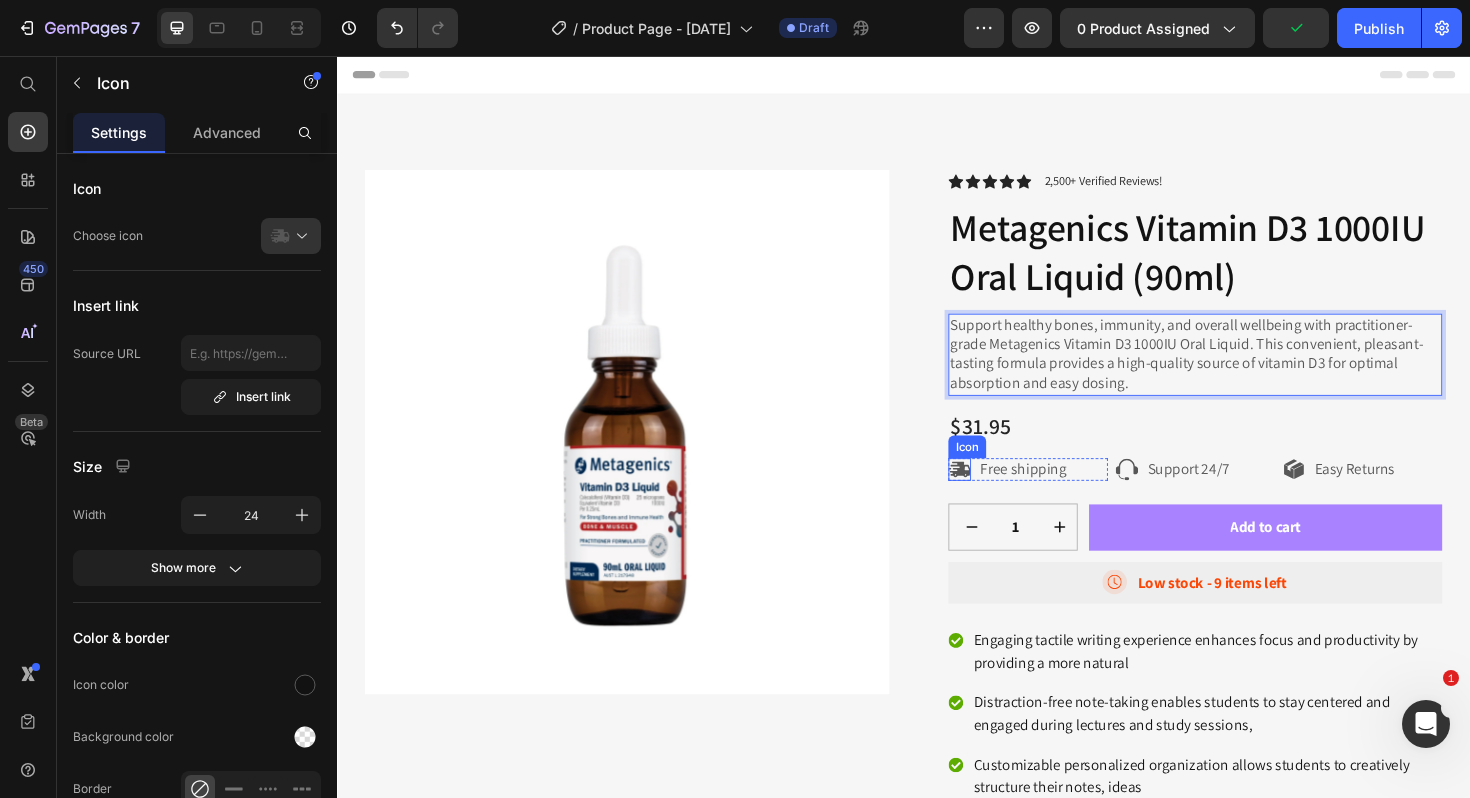 click on "Icon" at bounding box center [1004, 470] 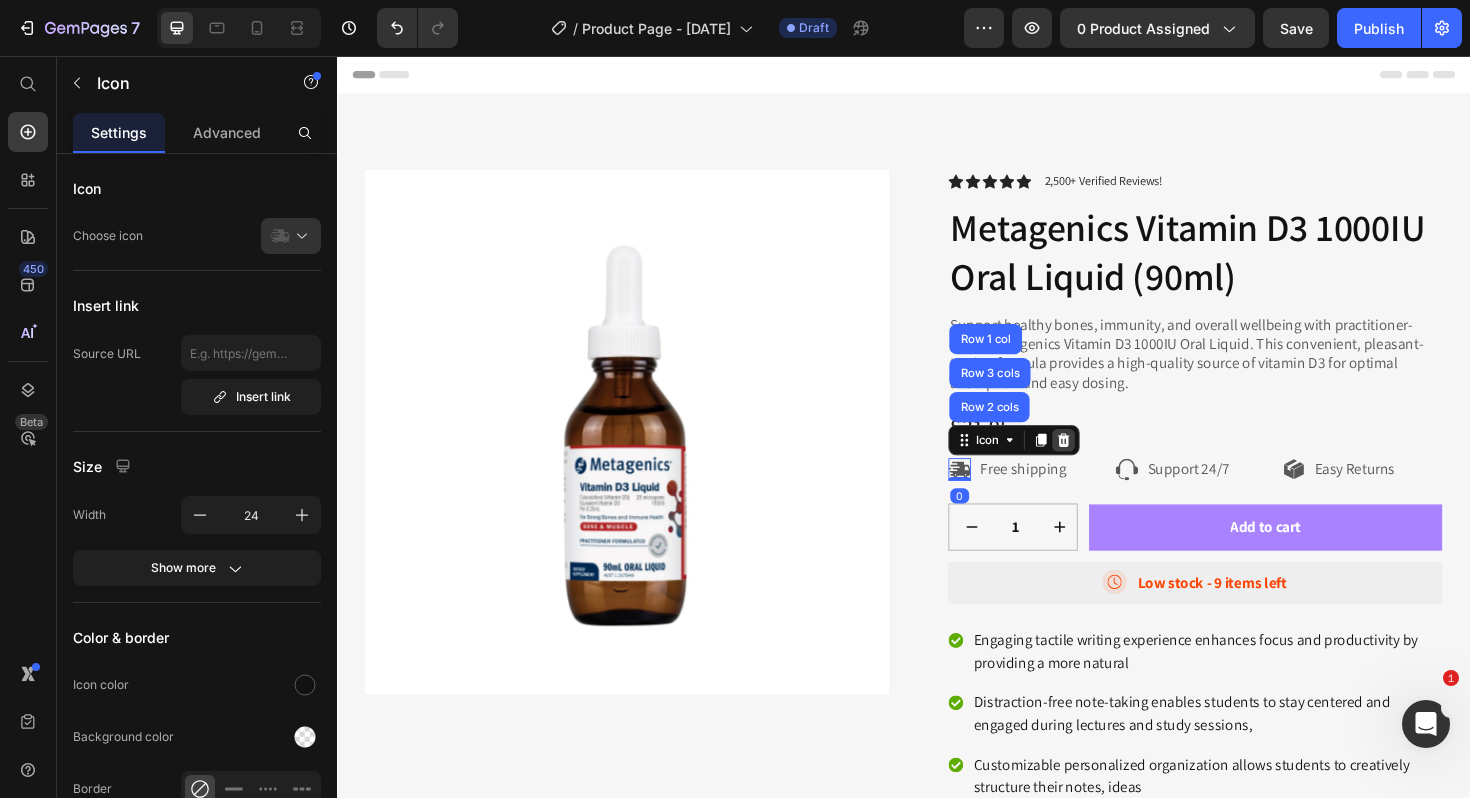 click 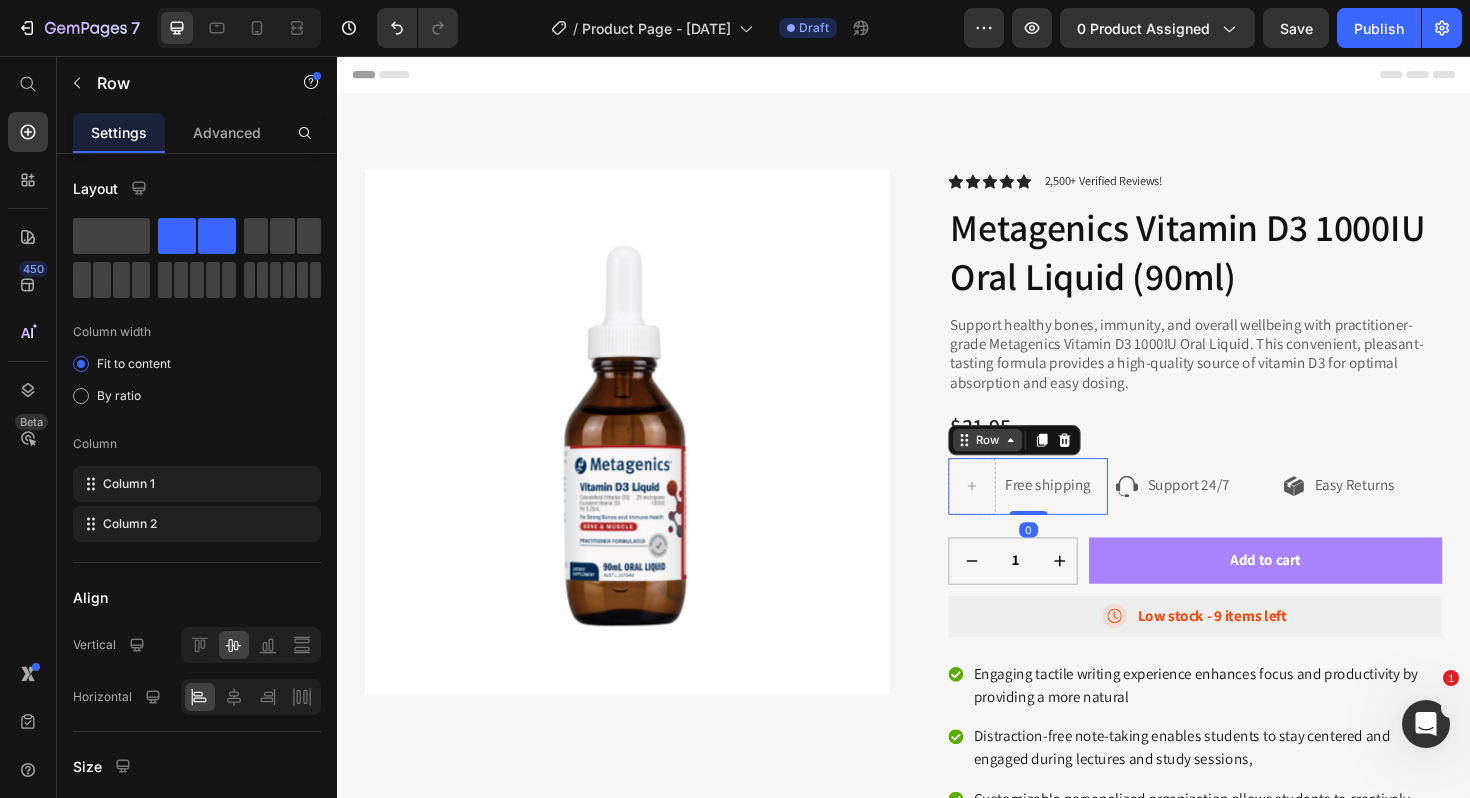 click on "Row" at bounding box center [1025, 463] 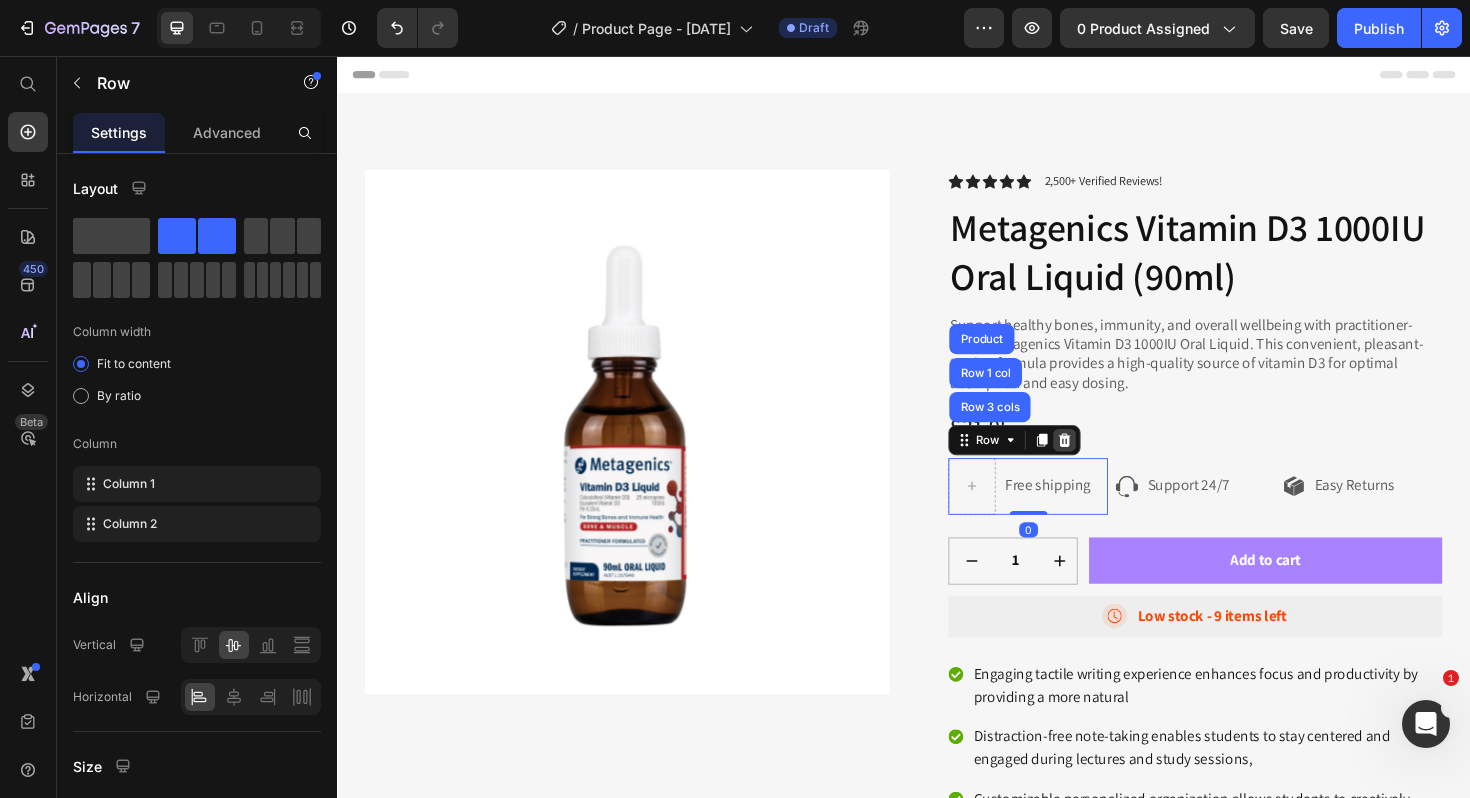 click 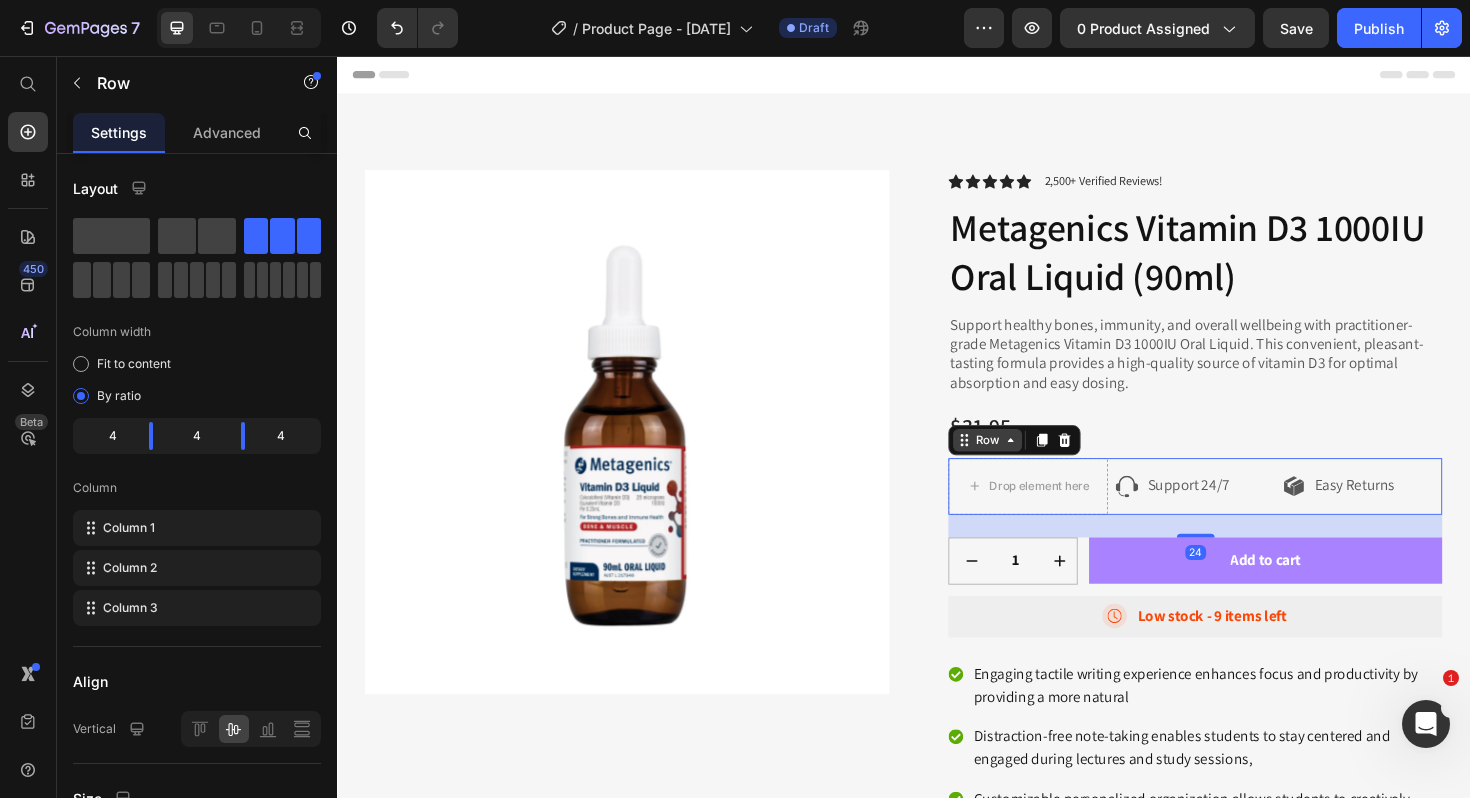 click on "Row" at bounding box center (1054, 463) 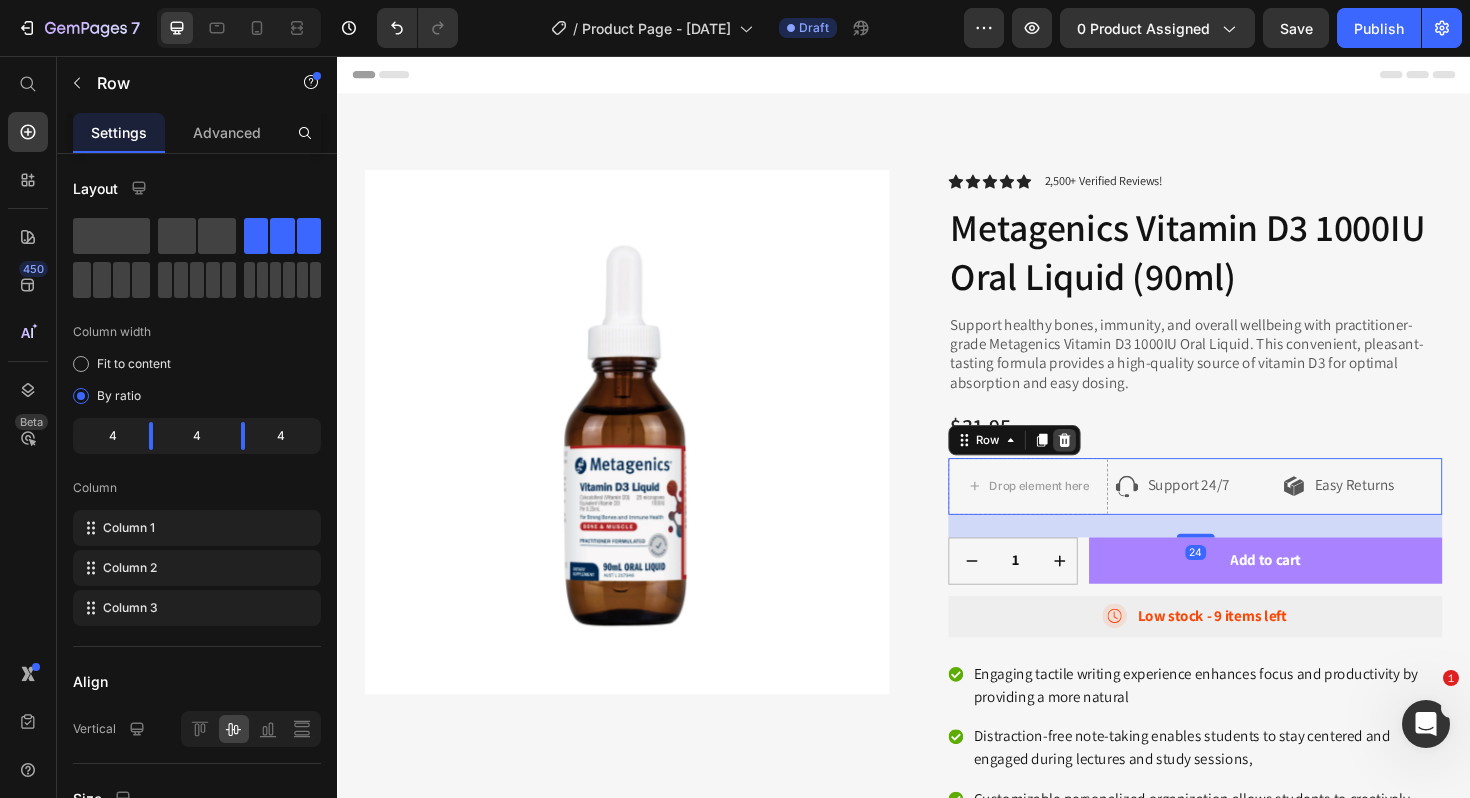 click 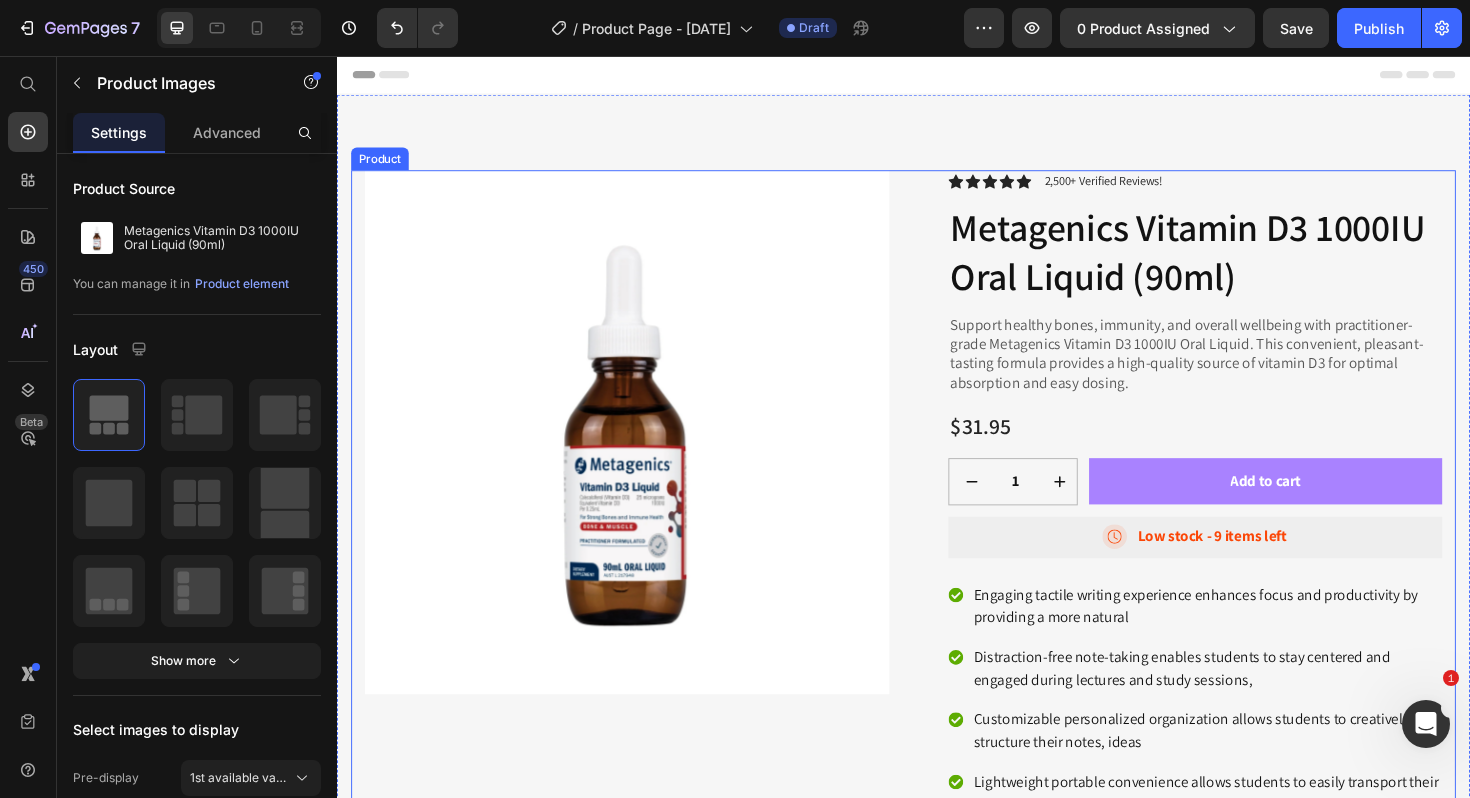 click at bounding box center [644, 454] 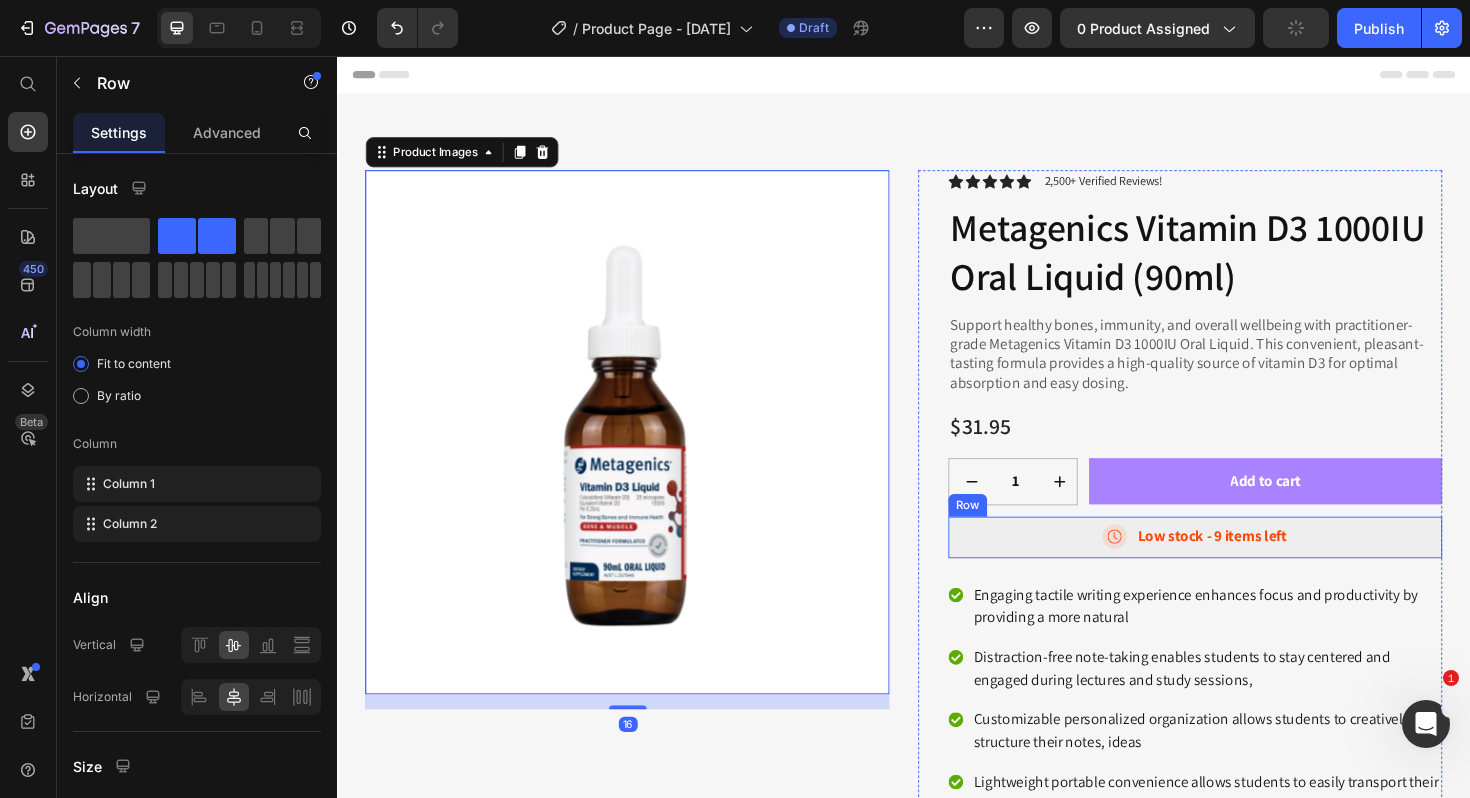 click on "Row" at bounding box center (1004, 532) 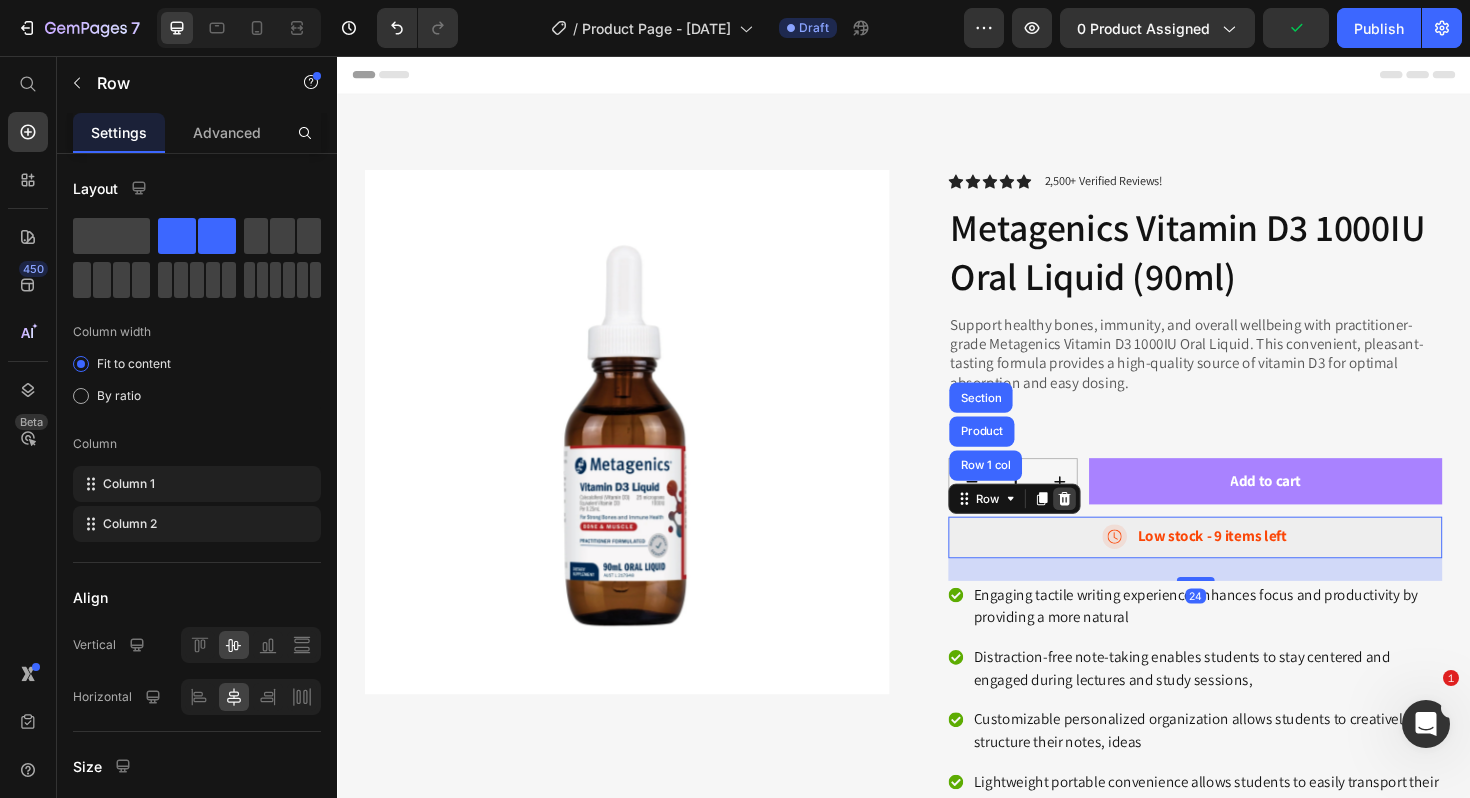 click 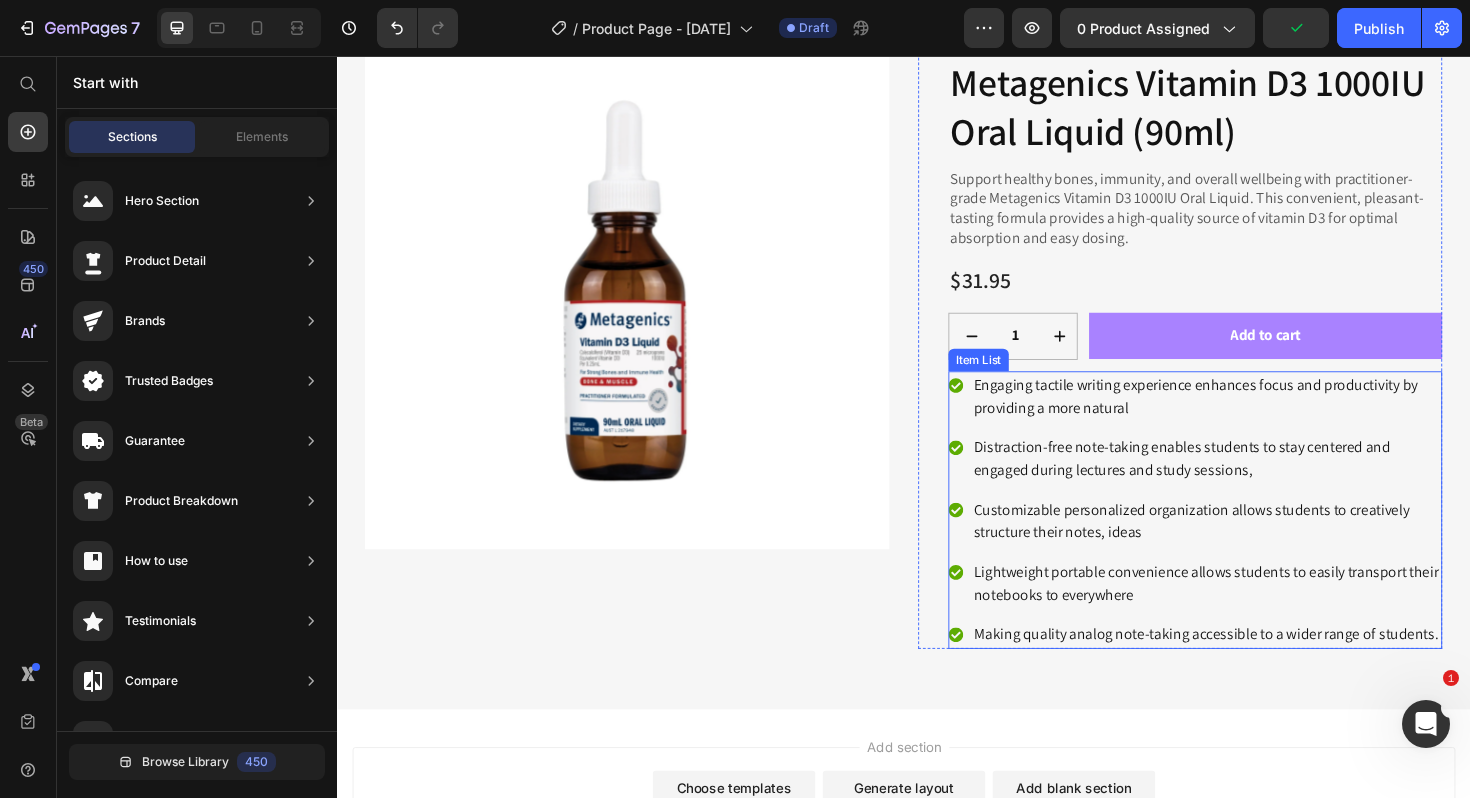 scroll, scrollTop: 166, scrollLeft: 0, axis: vertical 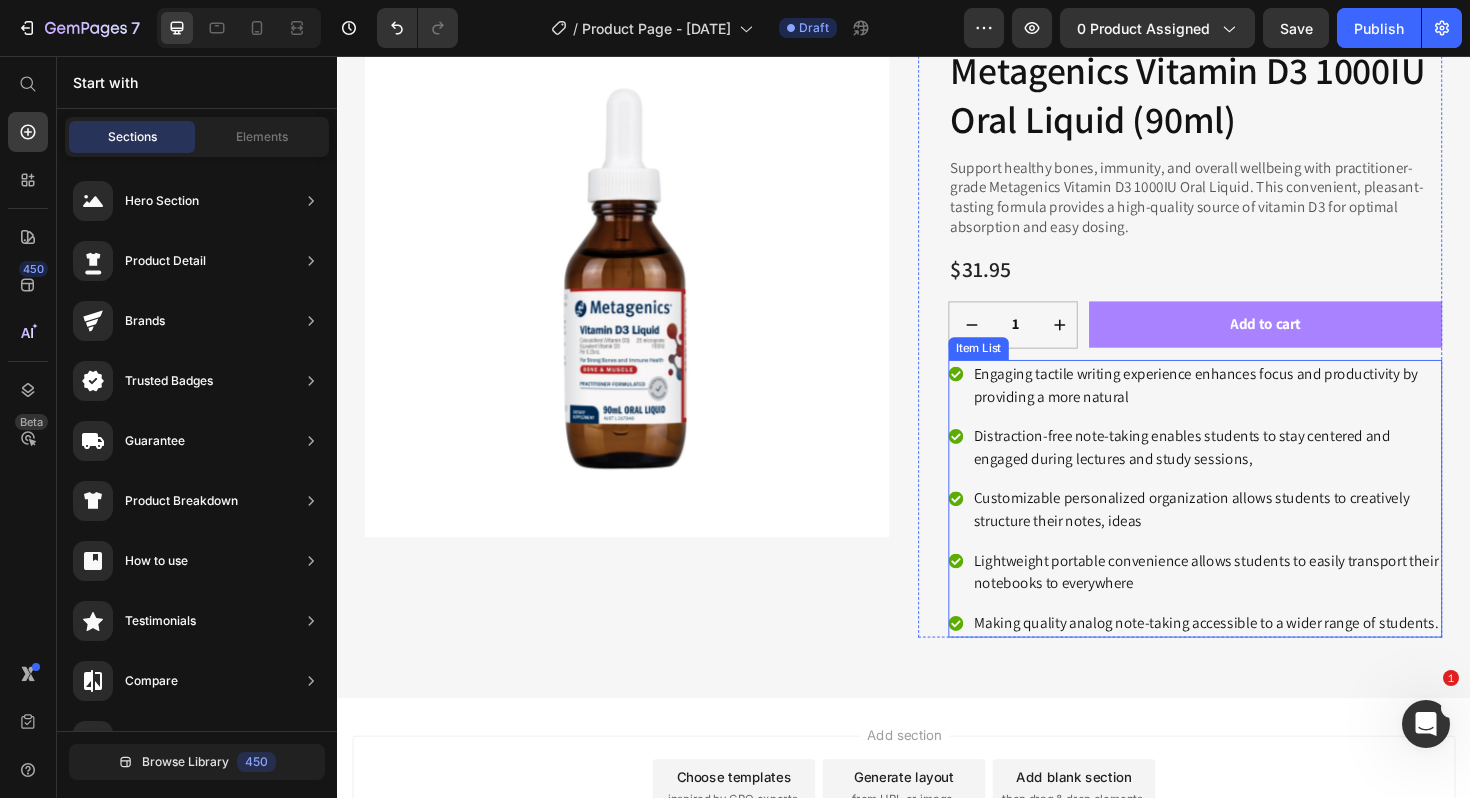 click on "Distraction-free note-taking enables students to stay centered and engaged during lectures and study sessions," at bounding box center [1257, 471] 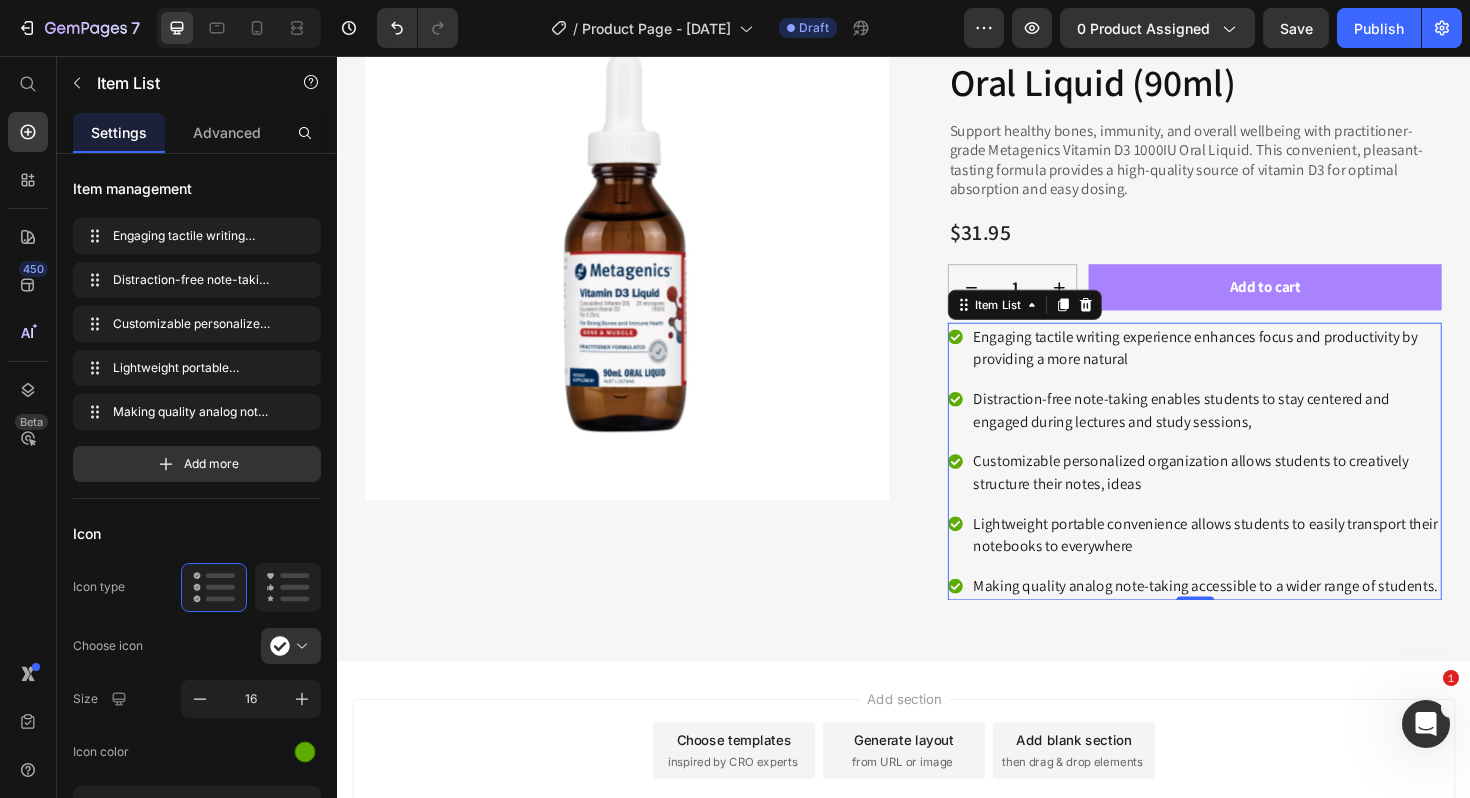 scroll, scrollTop: 209, scrollLeft: 0, axis: vertical 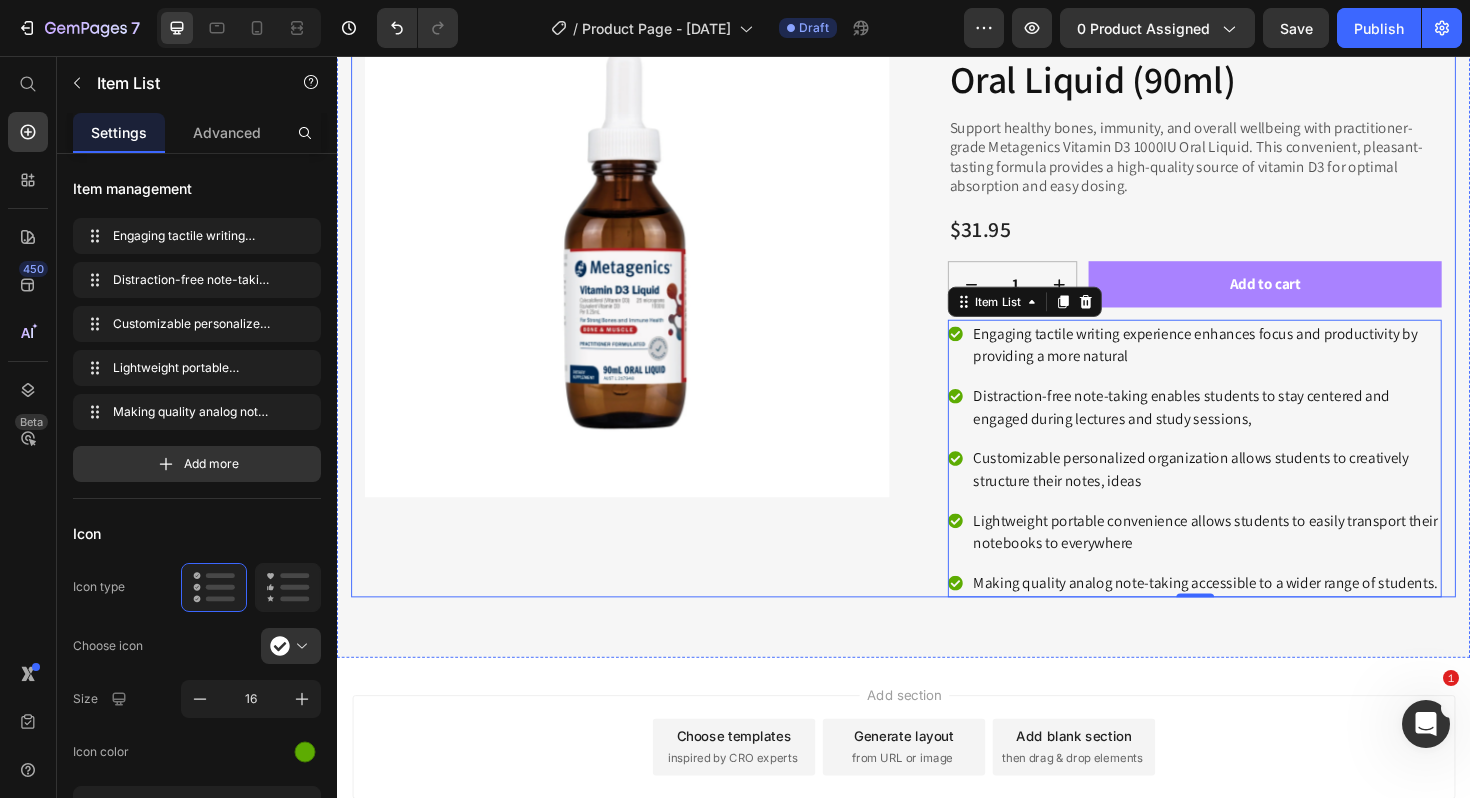 click on "Product Images Icon Icon Icon Icon Icon Icon List 2,500+ Verified Reviews! Text Block Row Metagenics Vitamin D3 1000IU Oral Liquid (90ml) Product Title Support healthy bones, immunity, and overall wellbeing with practitioner-grade Metagenics Vitamin D3 1000IU Oral Liquid. This convenient, pleasant-tasting formula provides a high-quality source of vitamin D3 for optimal absorption and easy dosing. Text Block $31.95 Product Price Row 1 Product Quantity Row Add to cart Add to Cart Row Engaging tactile writing experience enhances focus and productivity by providing a more natural Distraction-free note-taking enables students to stay centered and engaged during lectures and study sessions, Customizable personalized organization allows students to creatively structure their notes, ideas Lightweight portable convenience allows students to easily transport their notebooks to everywhere Making quality analog note-taking accessible to a wider range of students. Item List   0 Row Product" at bounding box center [937, 298] 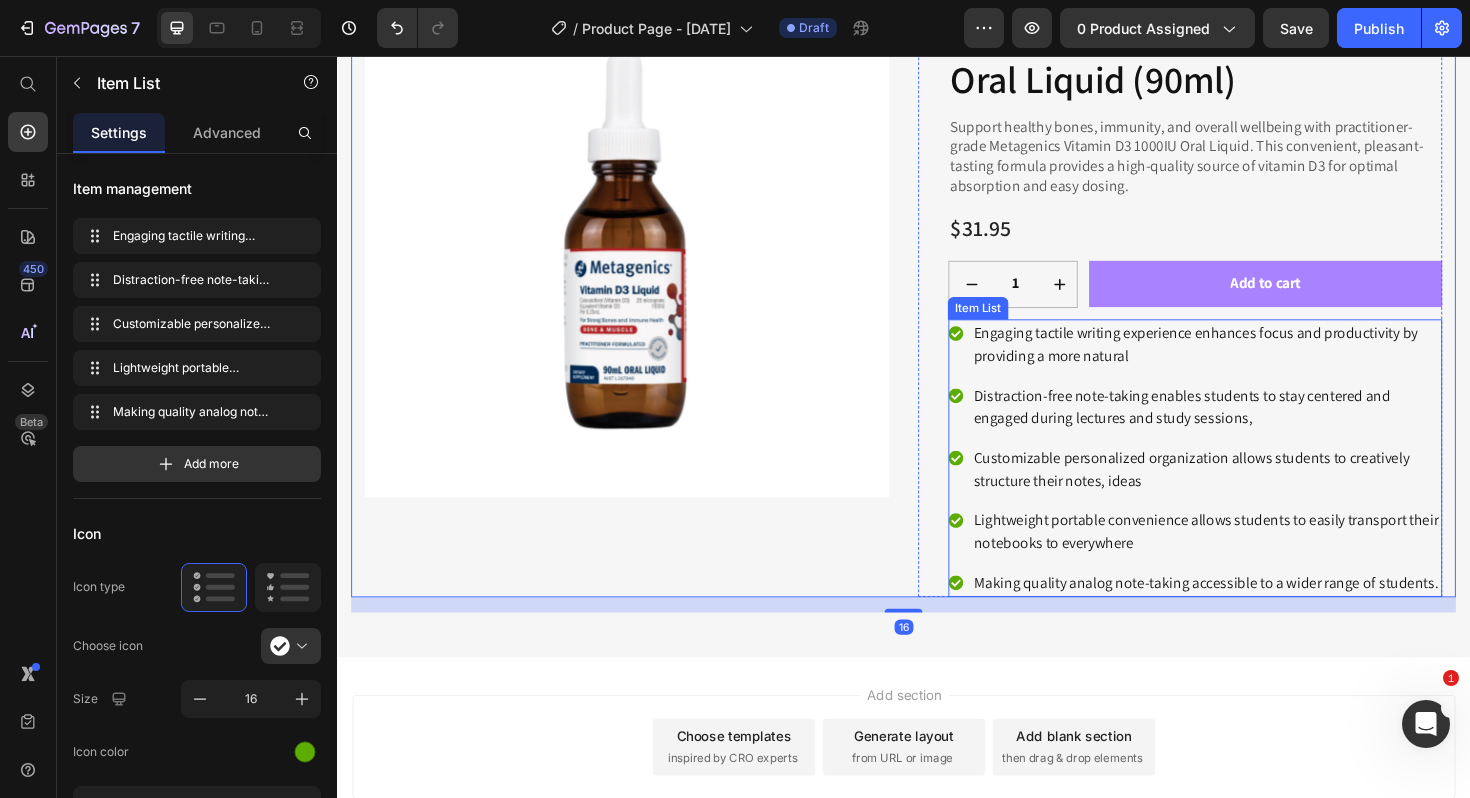 click on "Item List" at bounding box center (1016, 323) 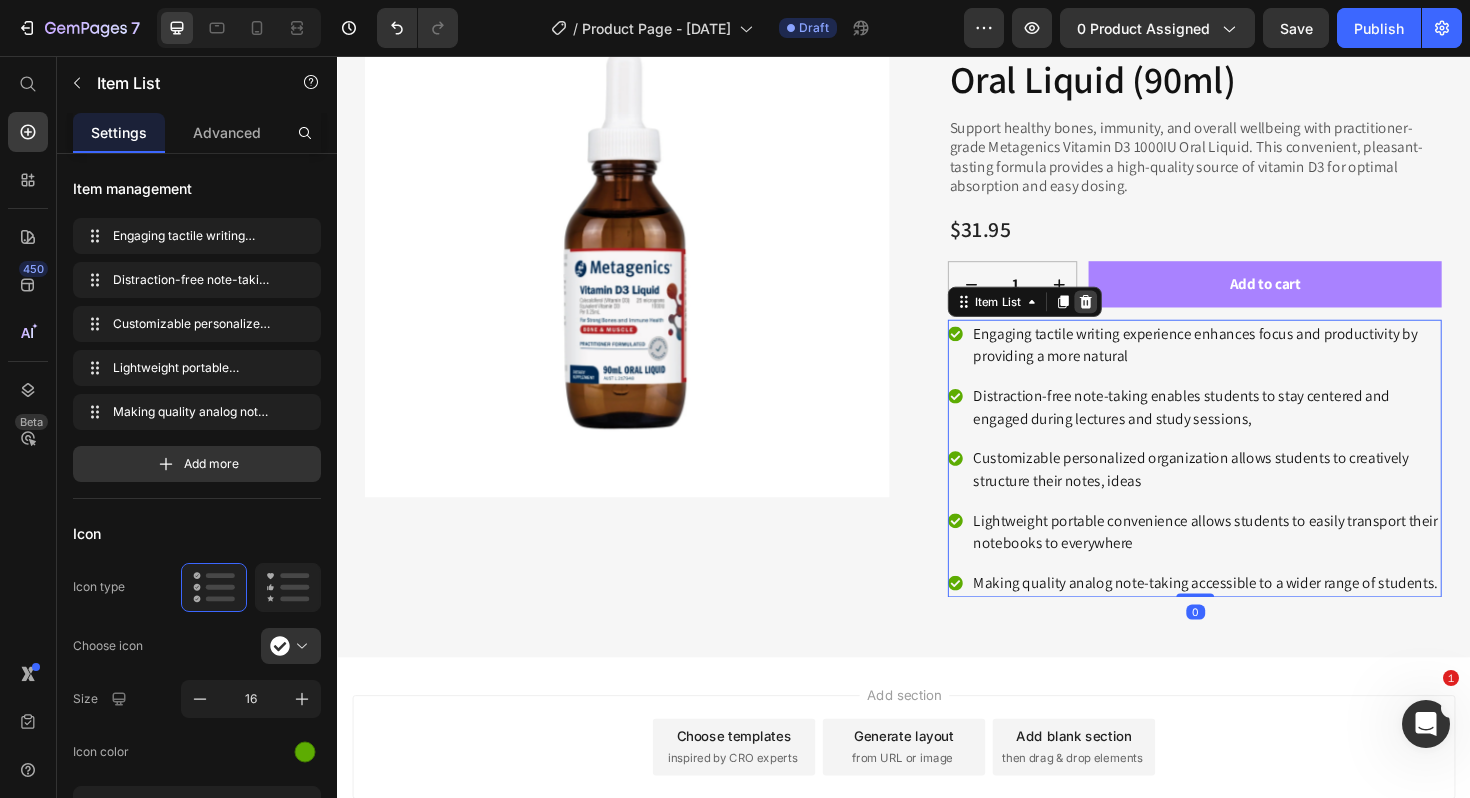 click 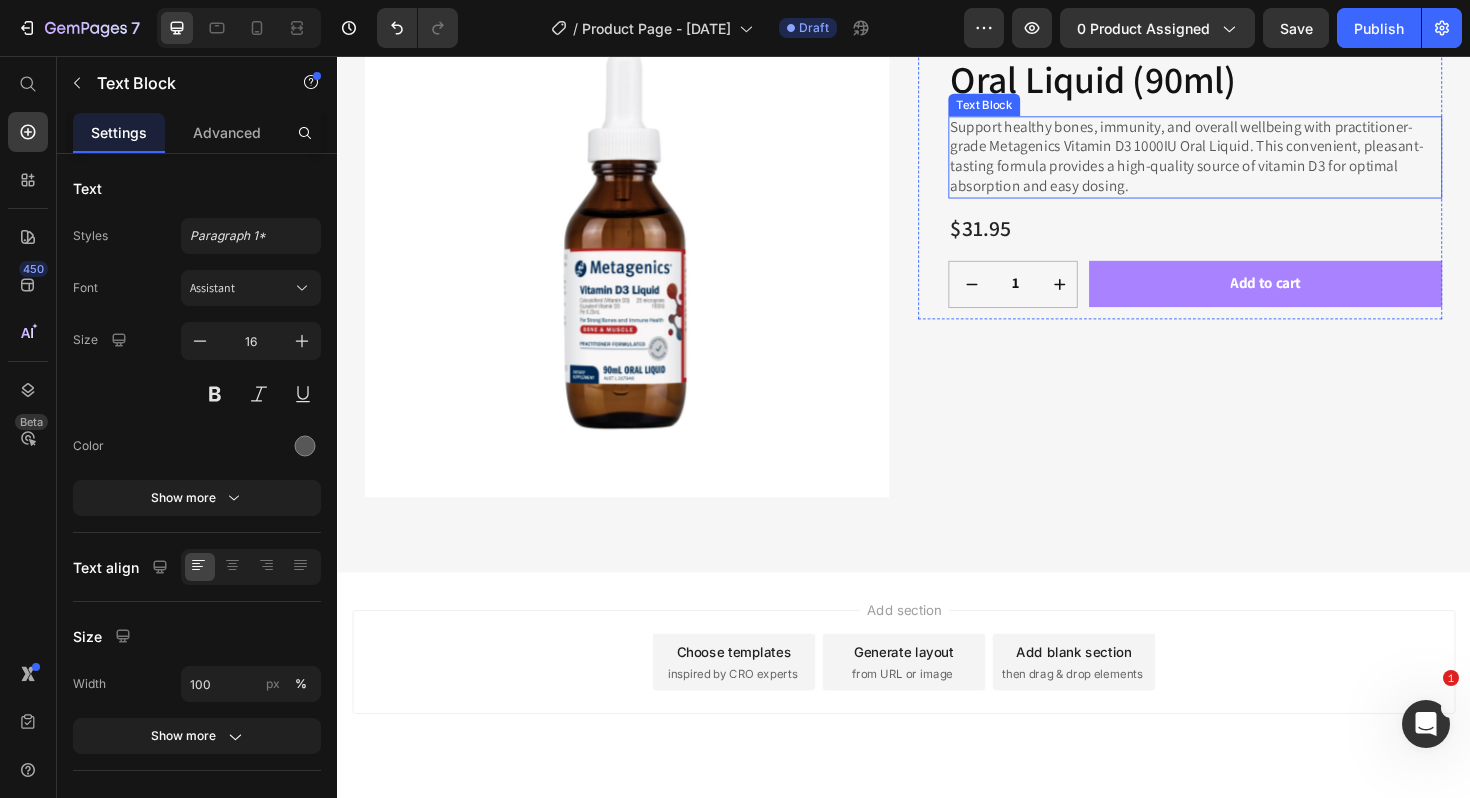 click on "Support healthy bones, immunity, and overall wellbeing with practitioner-grade Metagenics Vitamin D3 1000IU Oral Liquid. This convenient, pleasant-tasting formula provides a high-quality source of vitamin D3 for optimal absorption and easy dosing." at bounding box center (1245, 163) 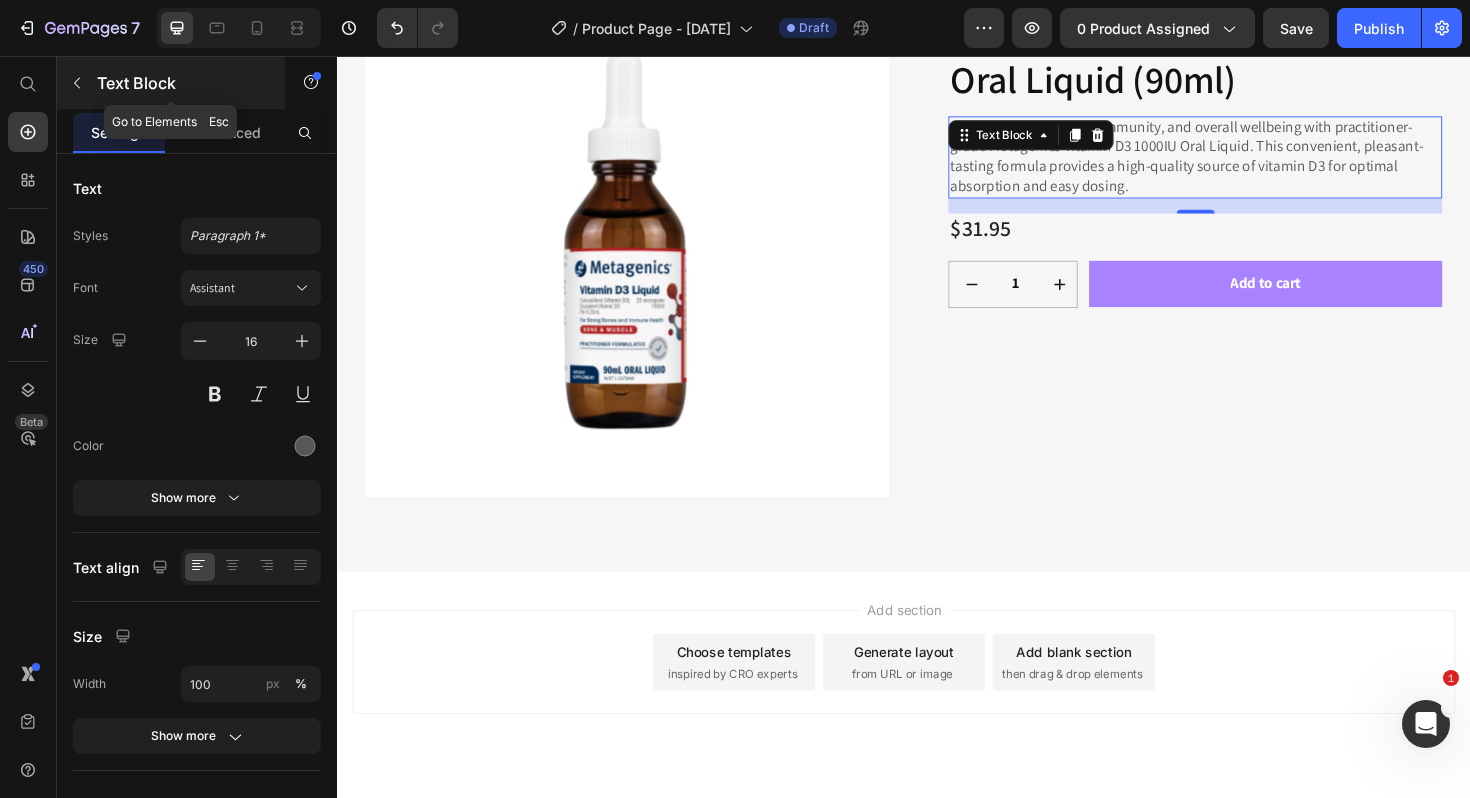 click 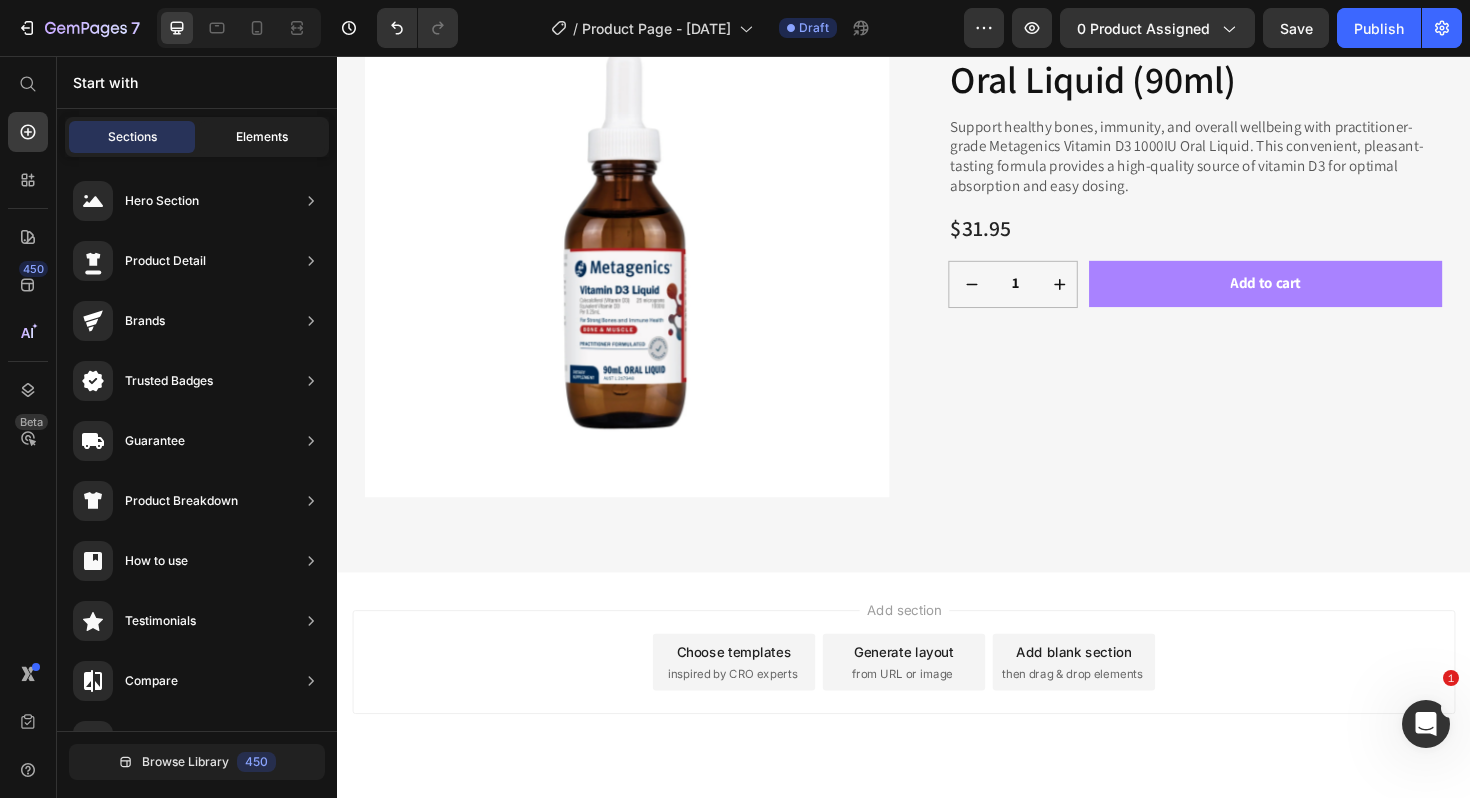 click on "Elements" at bounding box center (262, 137) 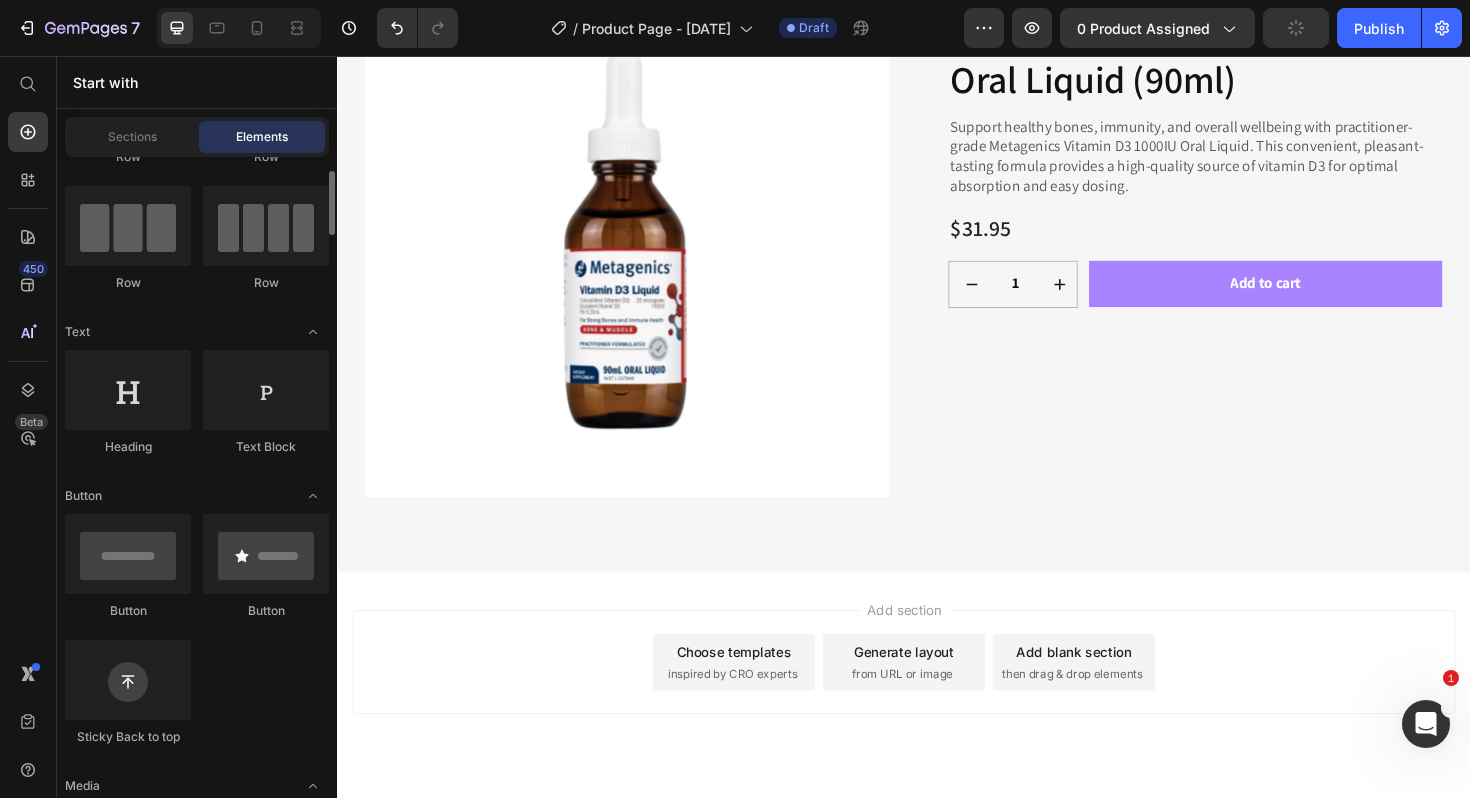 scroll, scrollTop: 149, scrollLeft: 0, axis: vertical 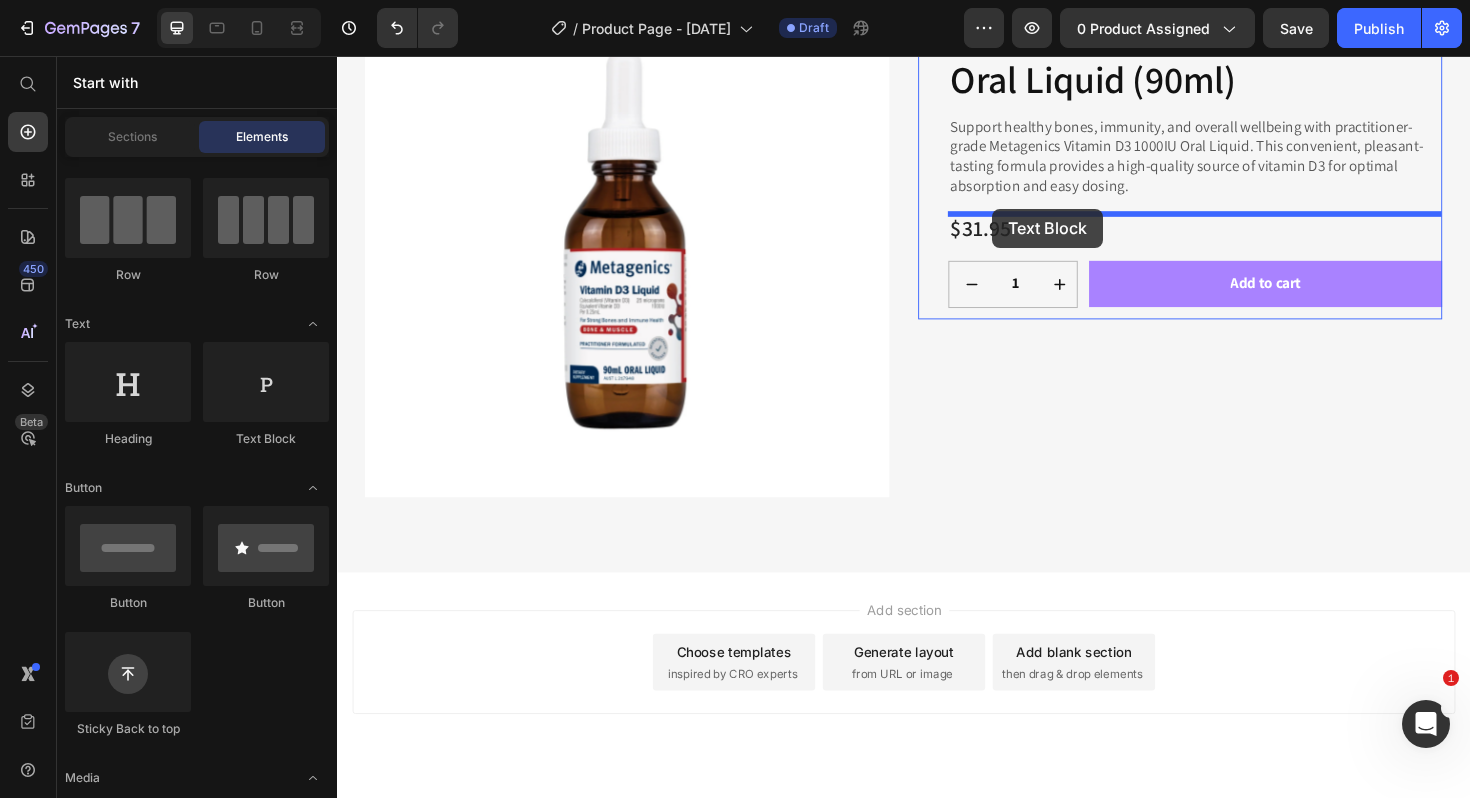 drag, startPoint x: 597, startPoint y: 439, endPoint x: 1031, endPoint y: 218, distance: 487.02875 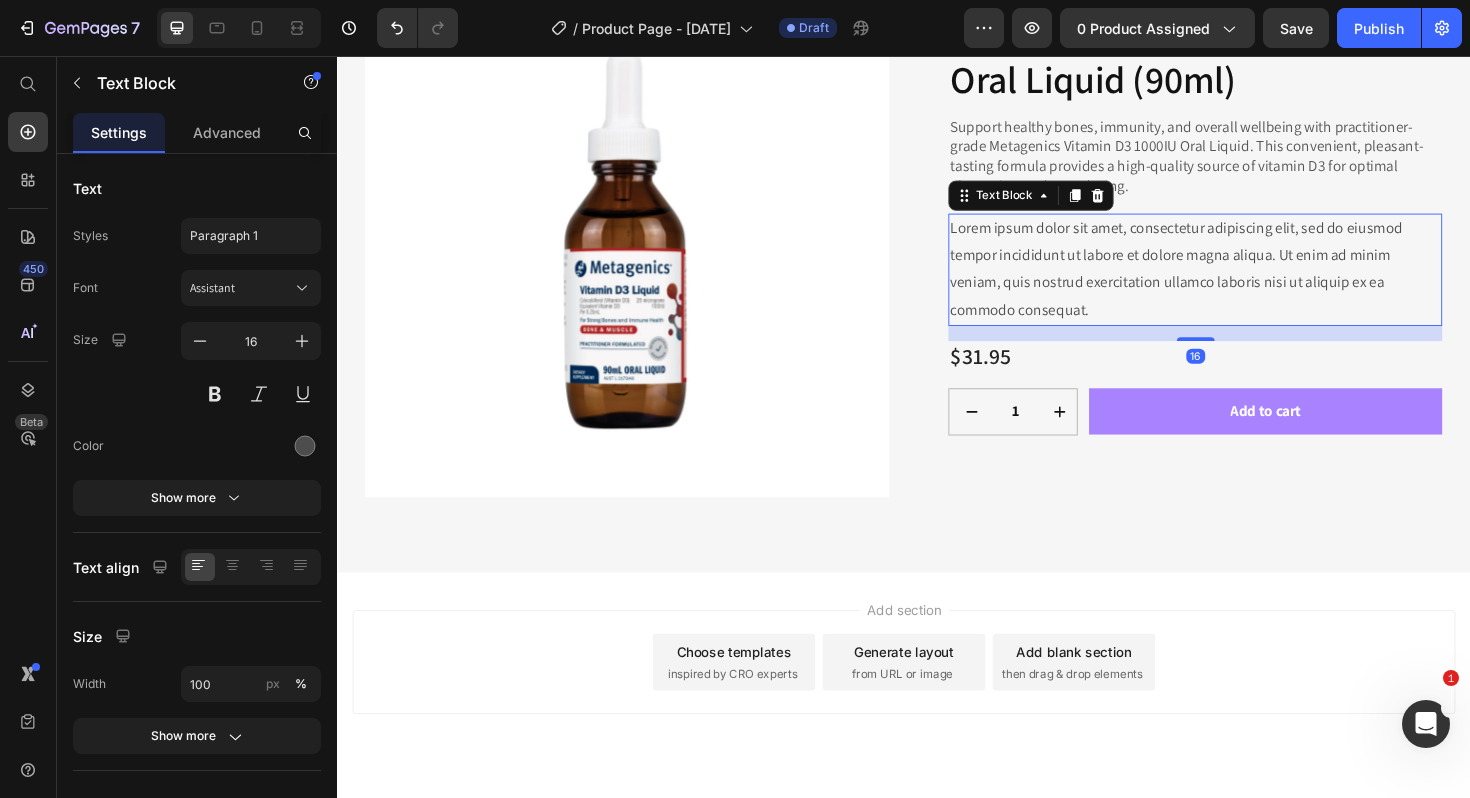 click on "Lorem ipsum dolor sit amet, consectetur adipiscing elit, sed do eiusmod tempor incididunt ut labore et dolore magna aliqua. Ut enim ad minim veniam, quis nostrud exercitation ullamco laboris nisi ut aliquip ex ea commodo consequat." at bounding box center [1245, 282] 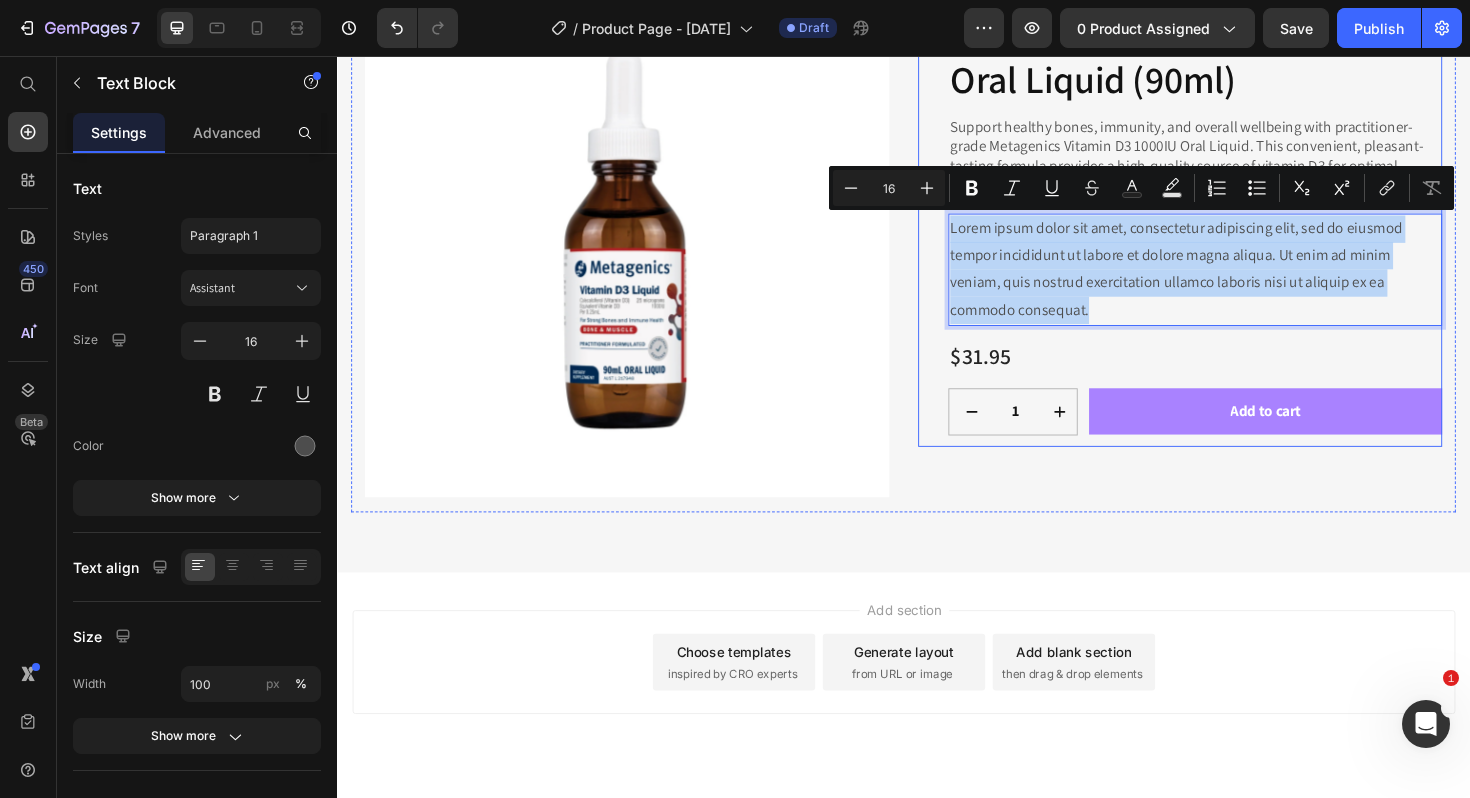 drag, startPoint x: 1140, startPoint y: 329, endPoint x: 982, endPoint y: 248, distance: 177.55281 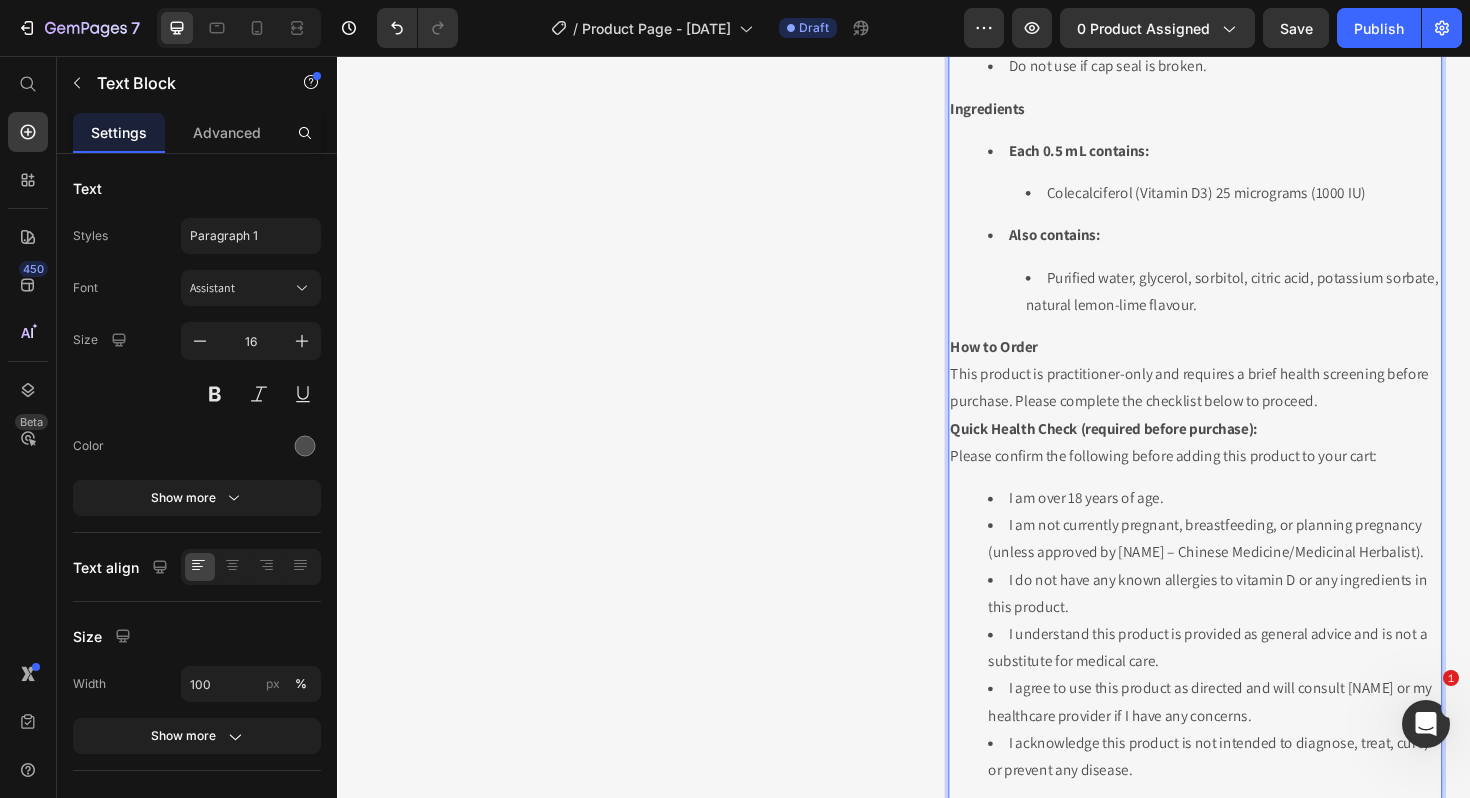 scroll, scrollTop: 1160, scrollLeft: 0, axis: vertical 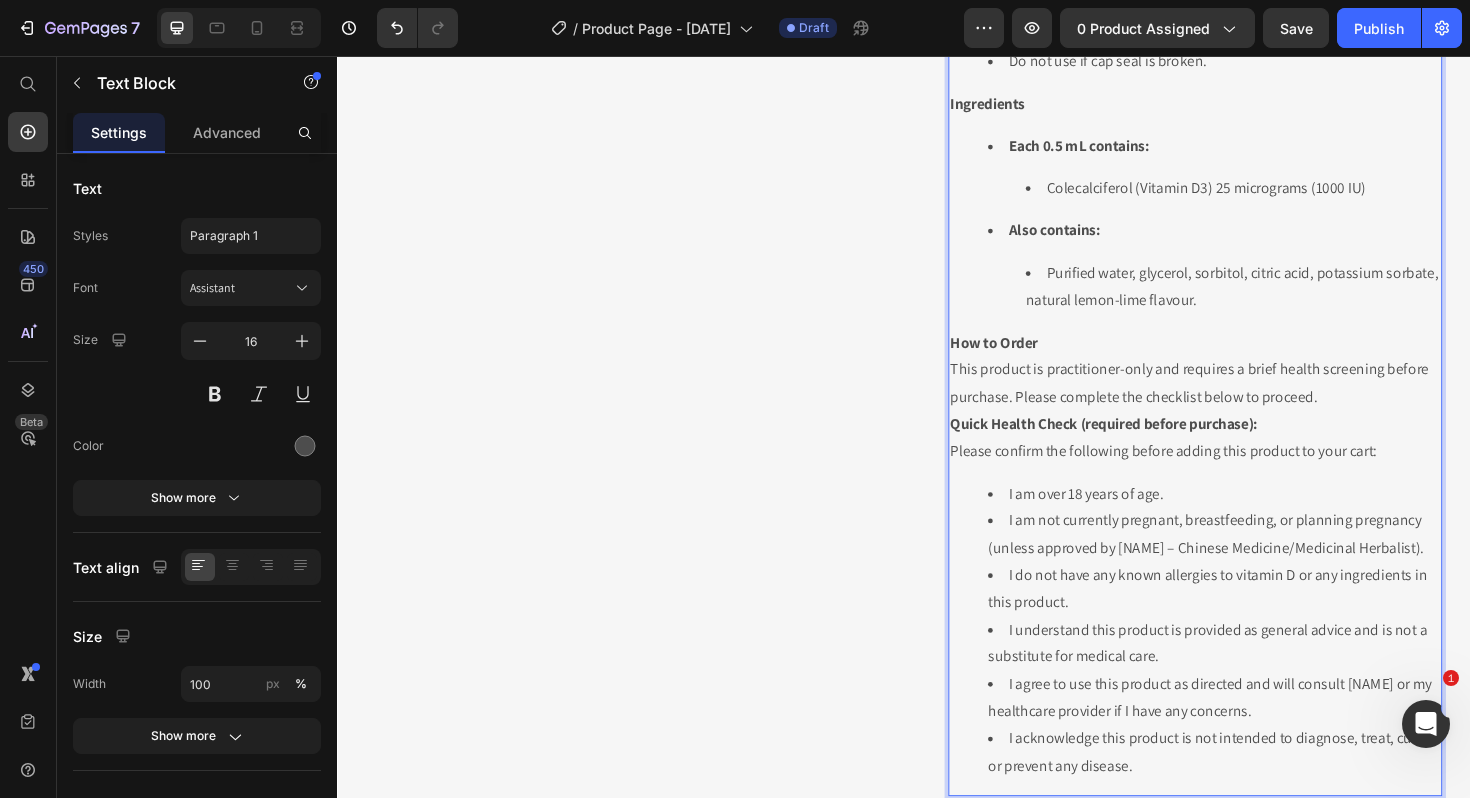 click on "This product is practitioner-only and requires a brief health screening before purchase. Please complete the checklist below to proceed." at bounding box center (1245, 403) 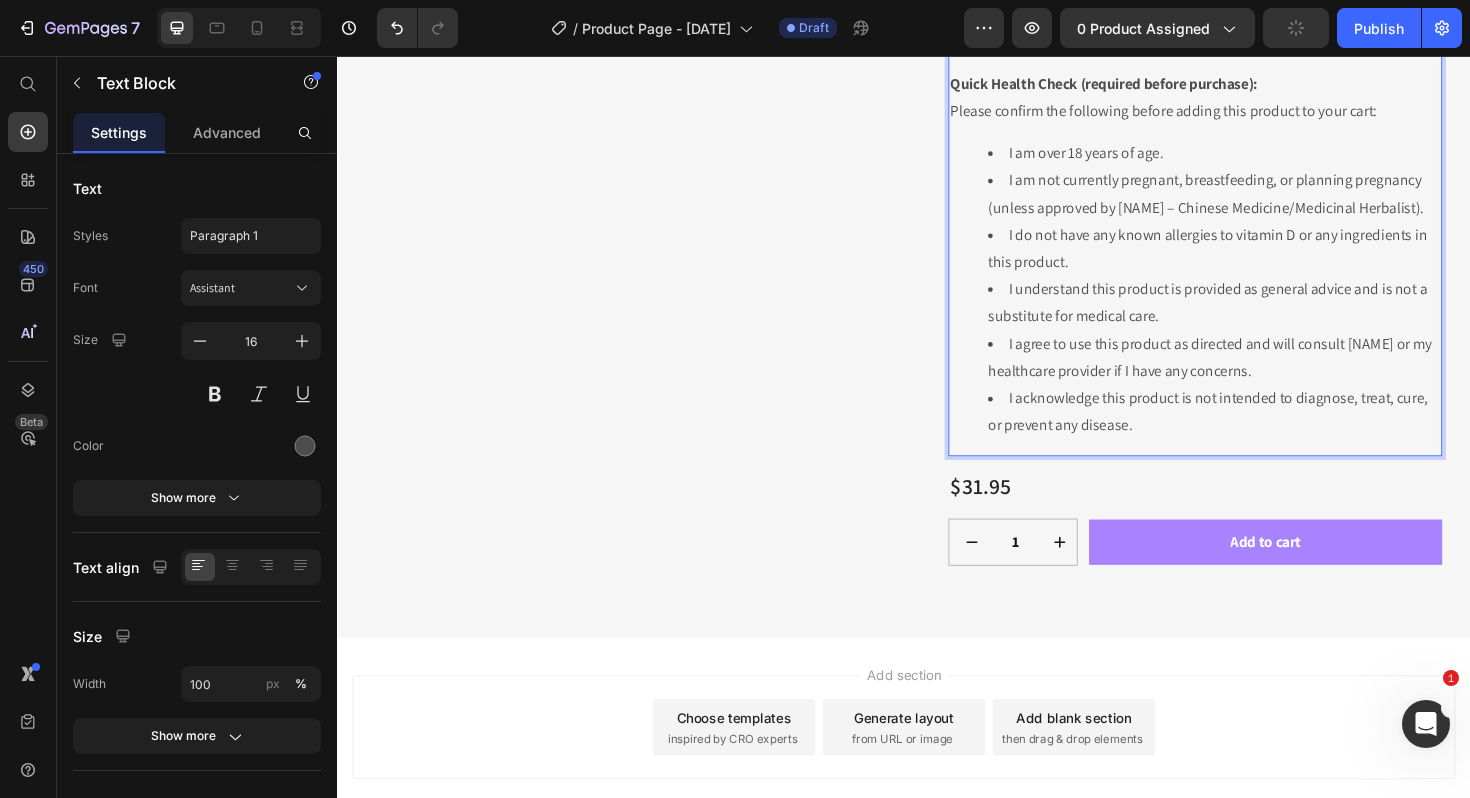 scroll, scrollTop: 1582, scrollLeft: 0, axis: vertical 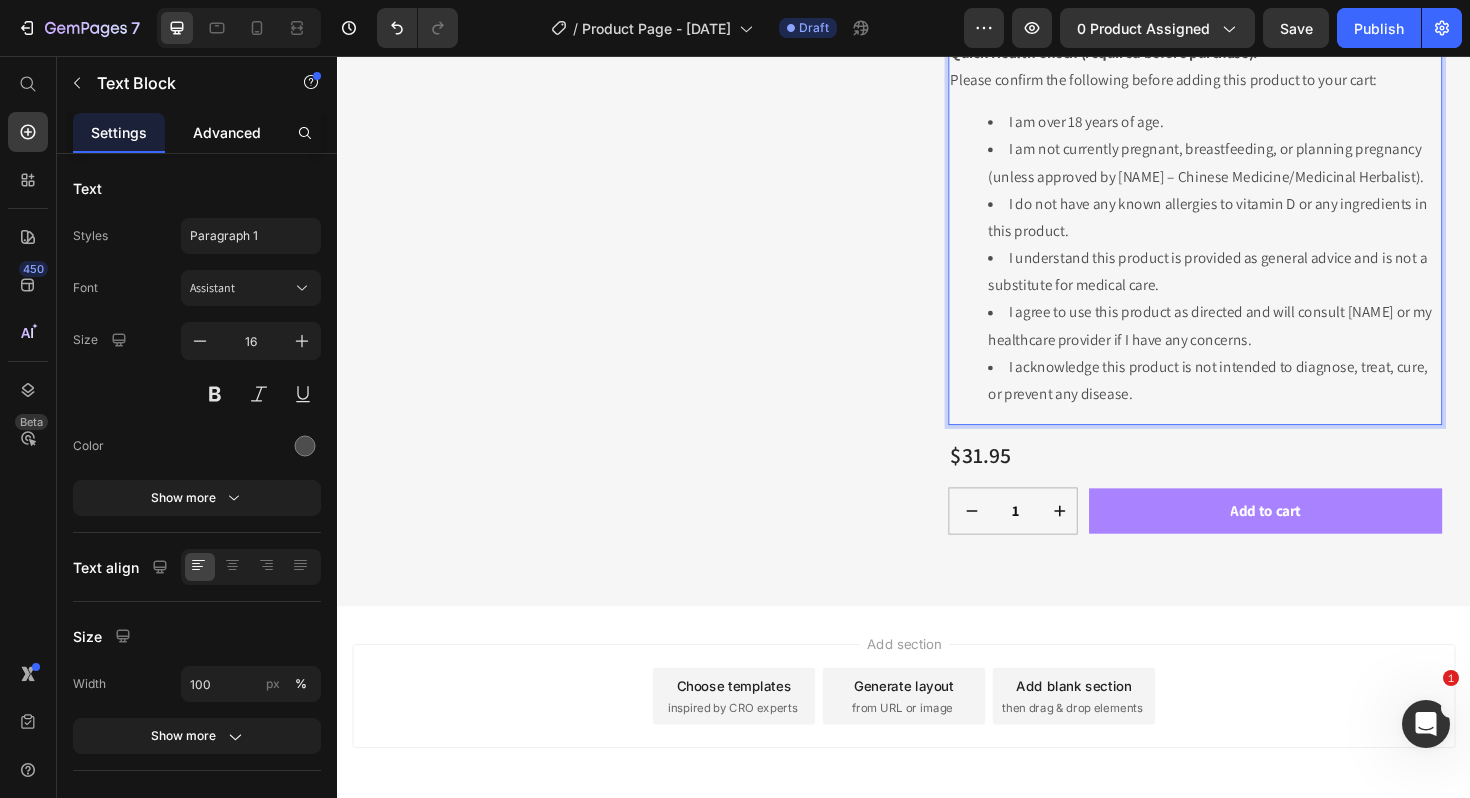 click on "Advanced" at bounding box center [227, 132] 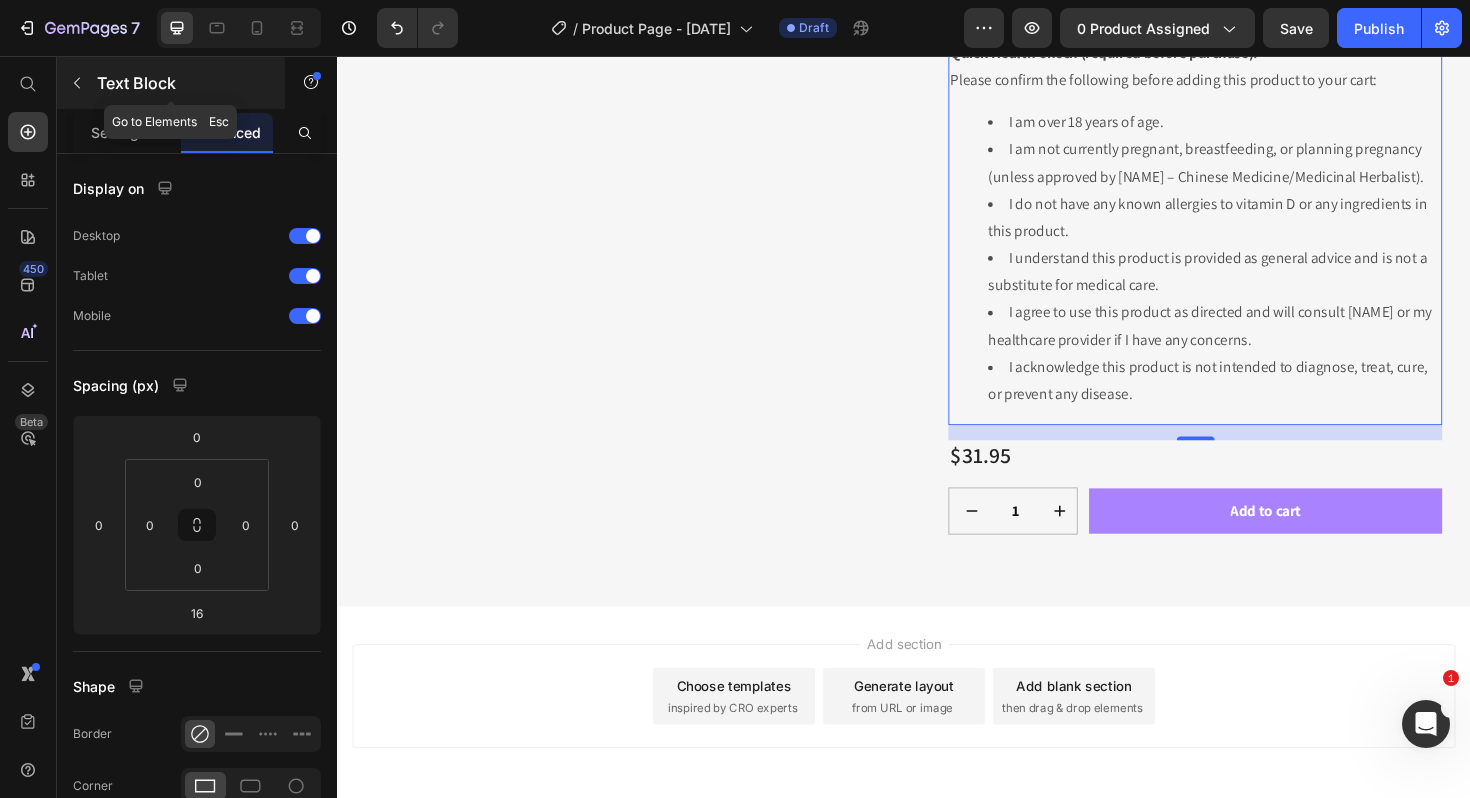 click 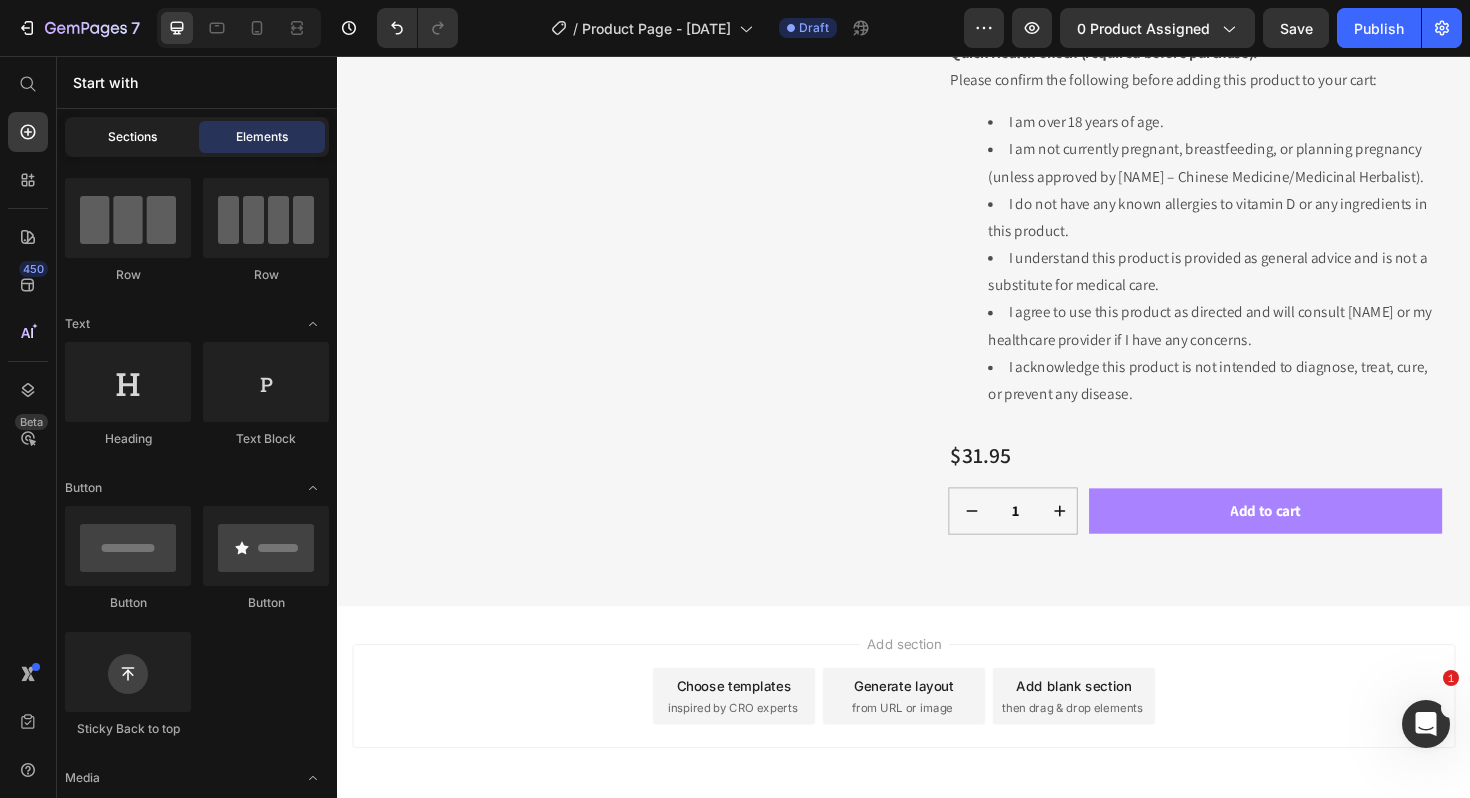 click on "Sections" at bounding box center (132, 137) 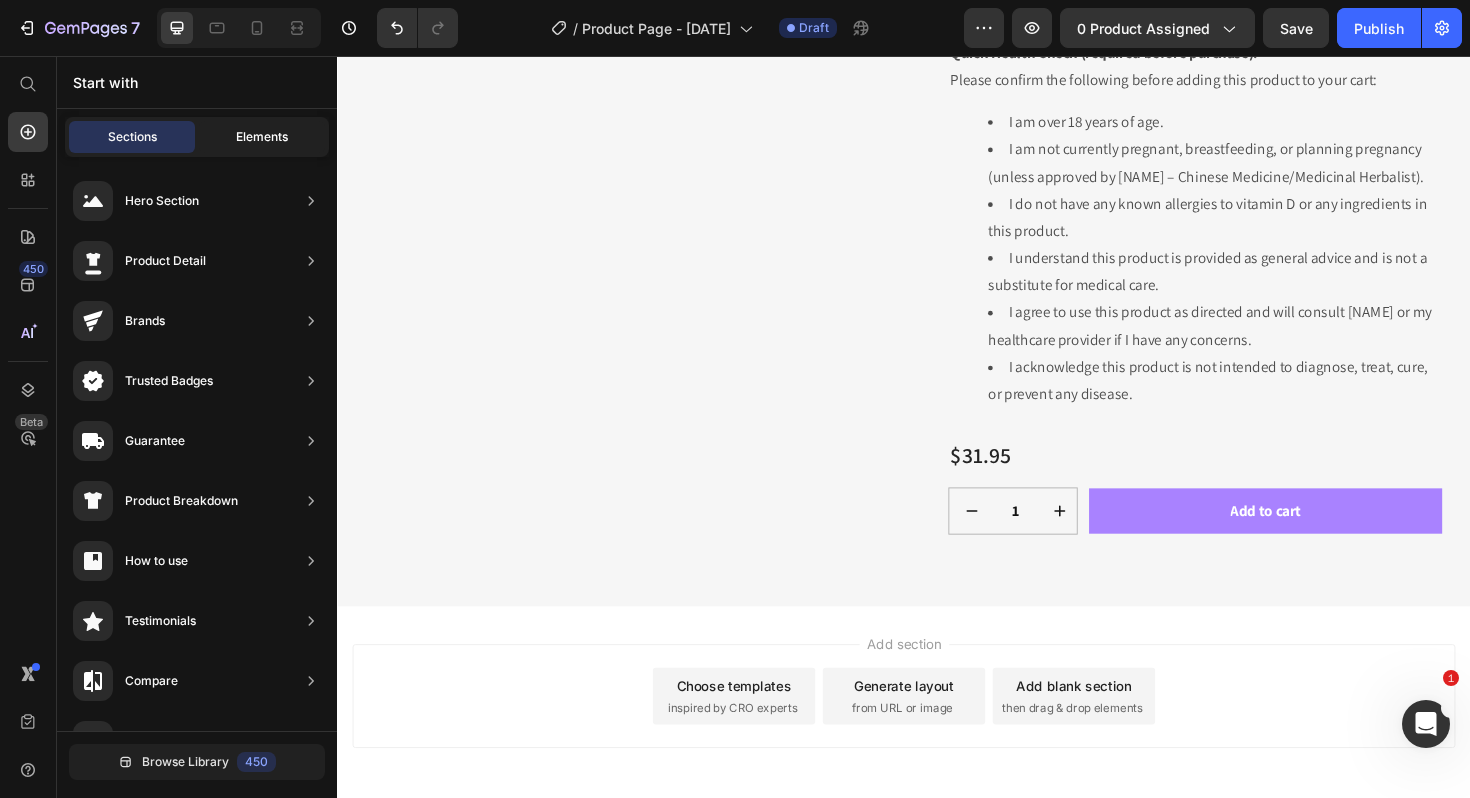 click on "Elements" 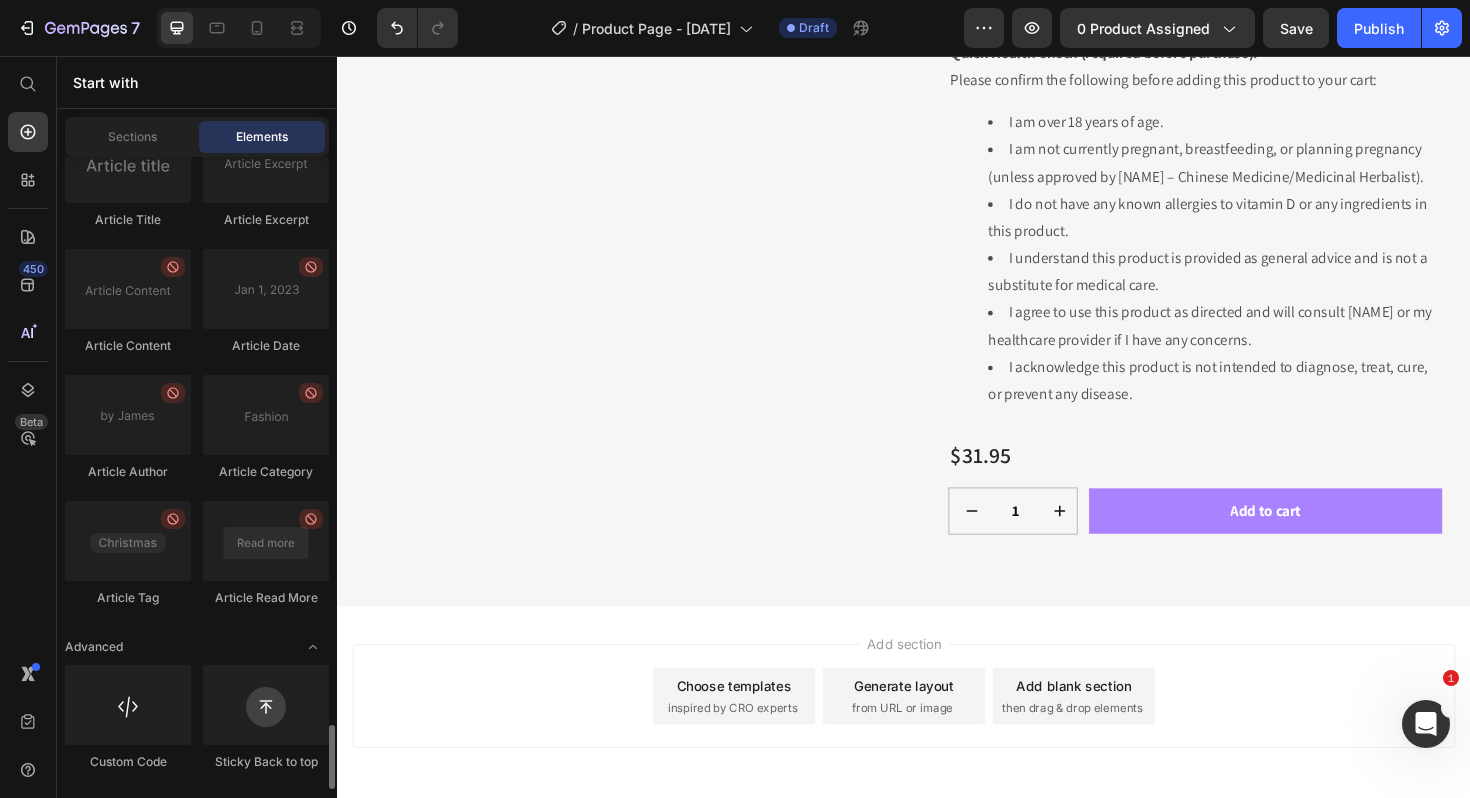 scroll, scrollTop: 5552, scrollLeft: 0, axis: vertical 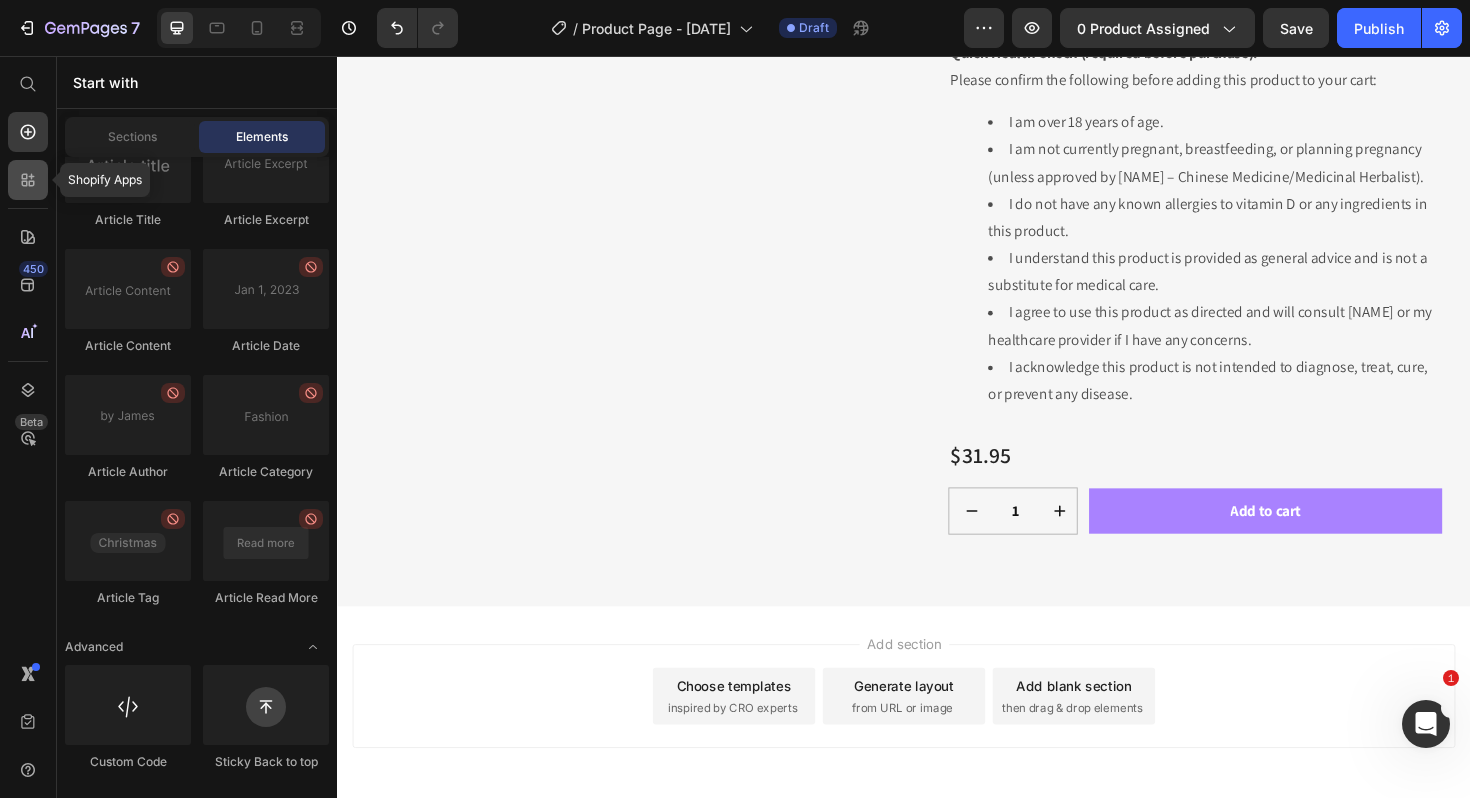 click 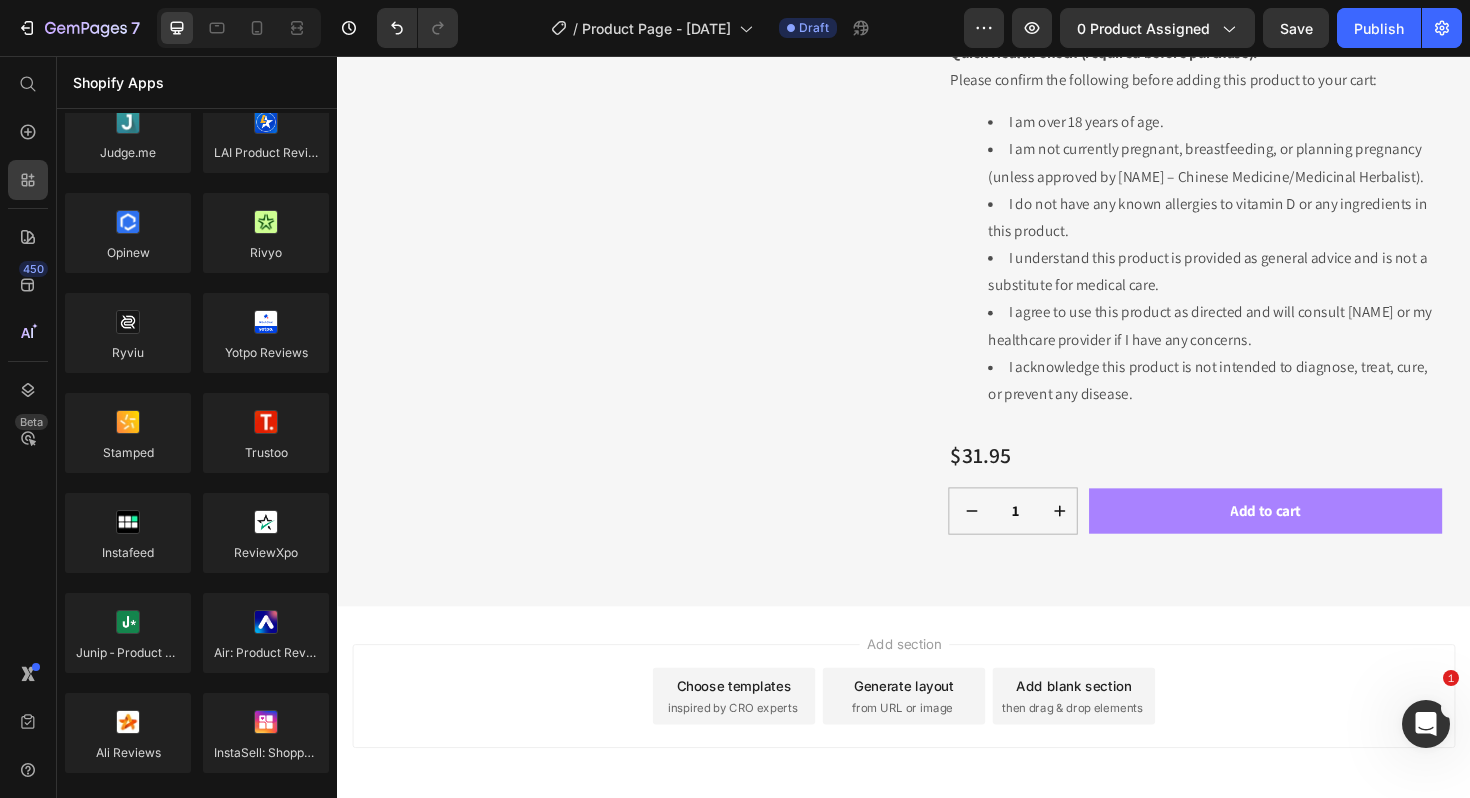 scroll, scrollTop: 0, scrollLeft: 0, axis: both 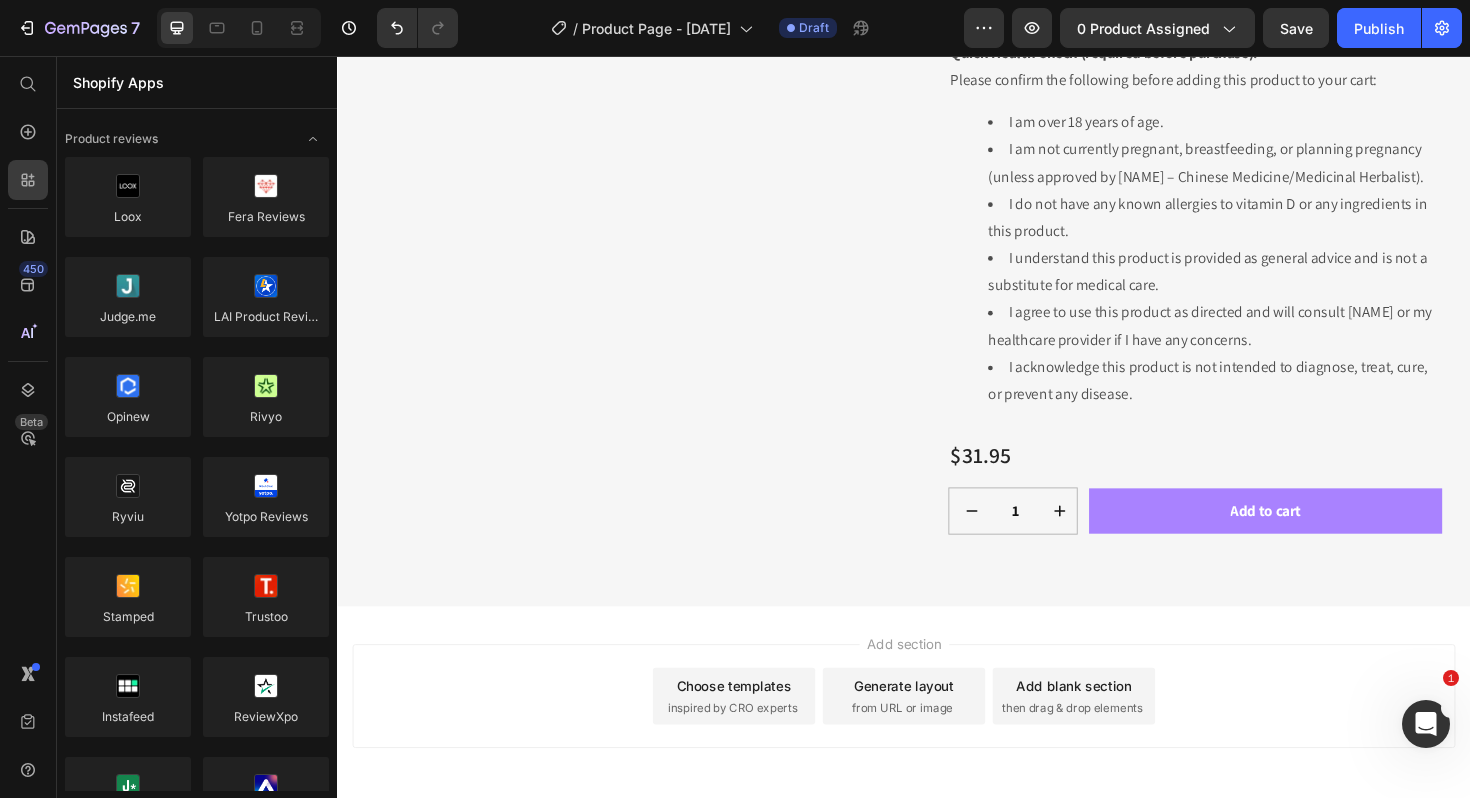 click on "Shopify Apps" at bounding box center [197, 82] 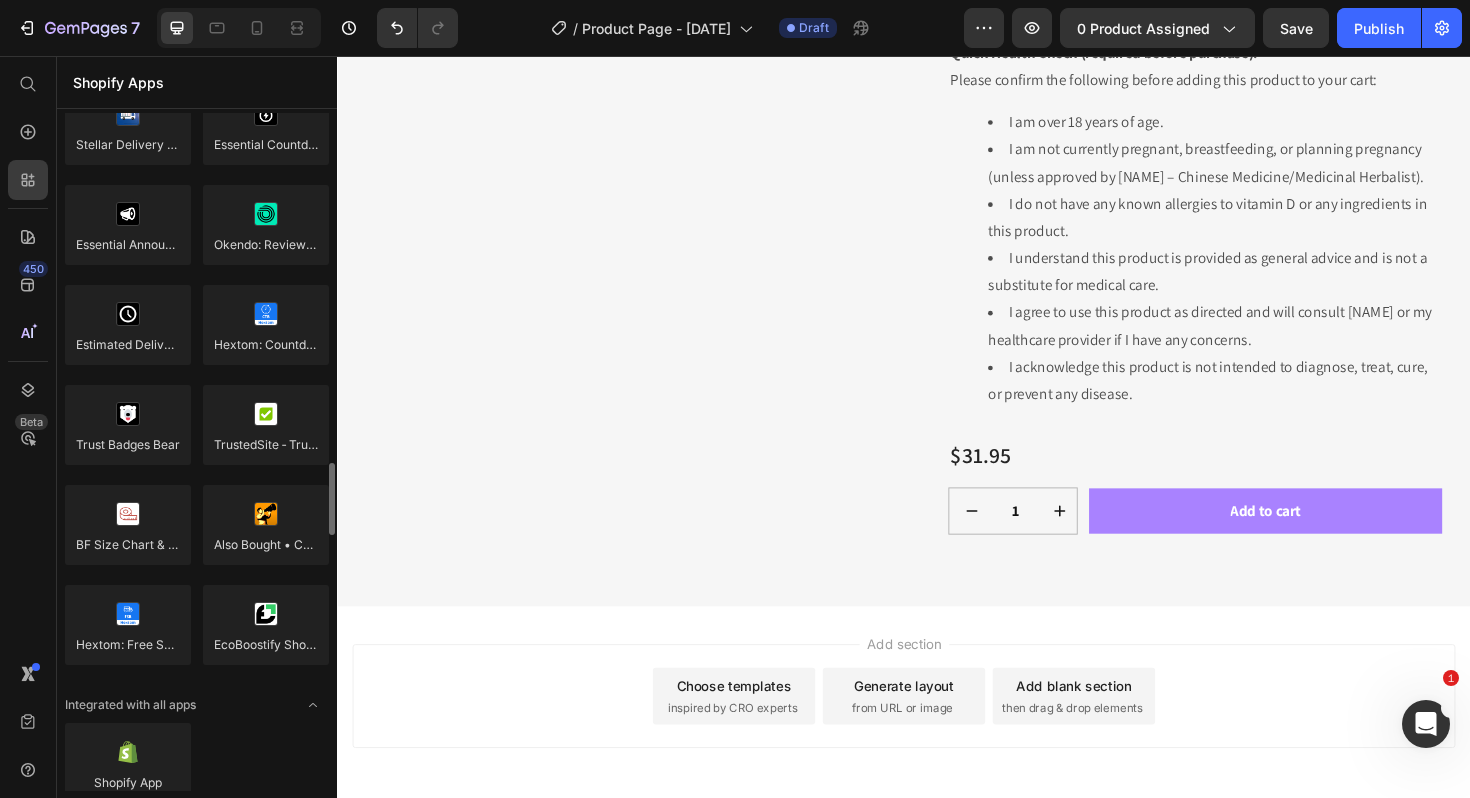 scroll, scrollTop: 5644, scrollLeft: 0, axis: vertical 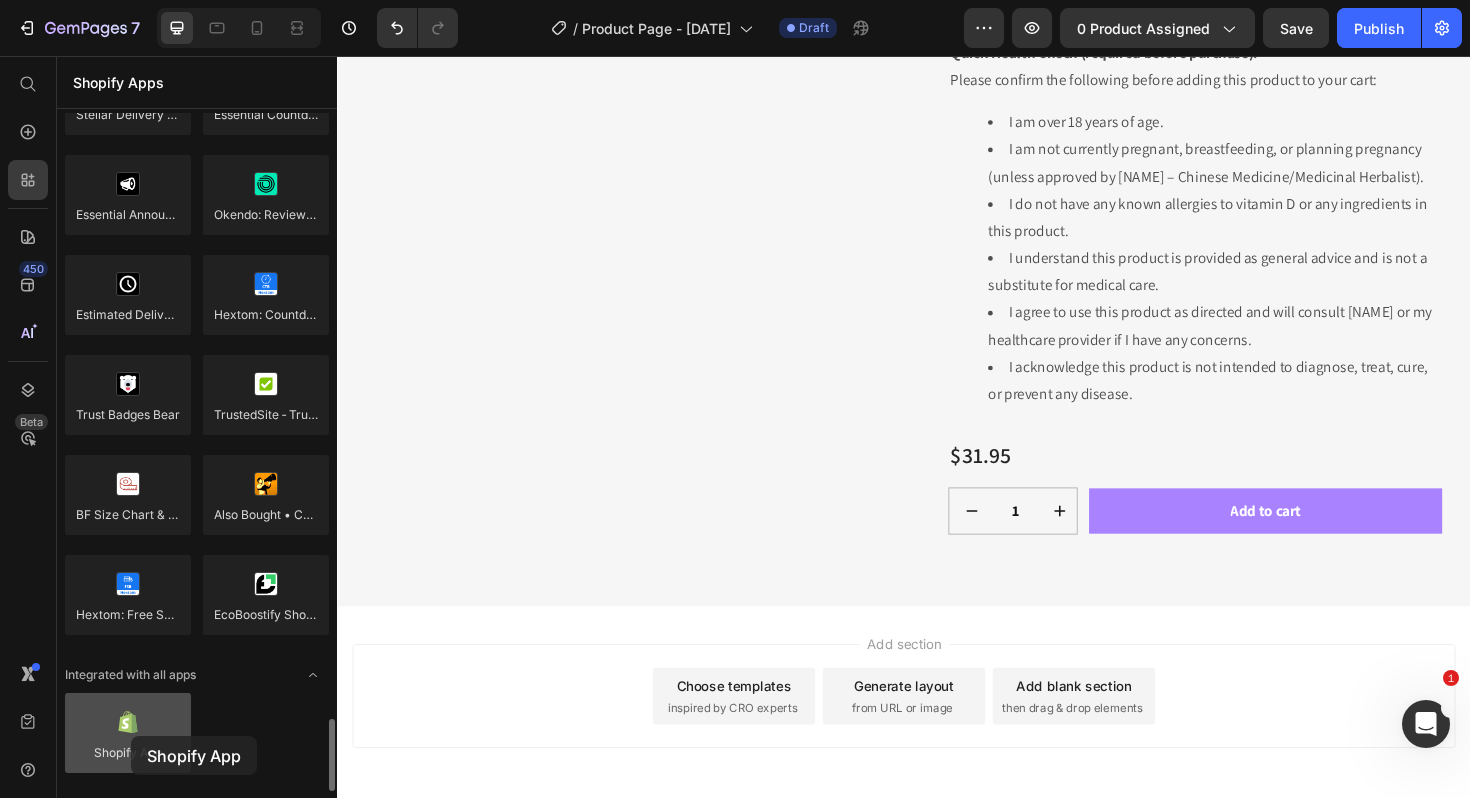 click at bounding box center [128, 733] 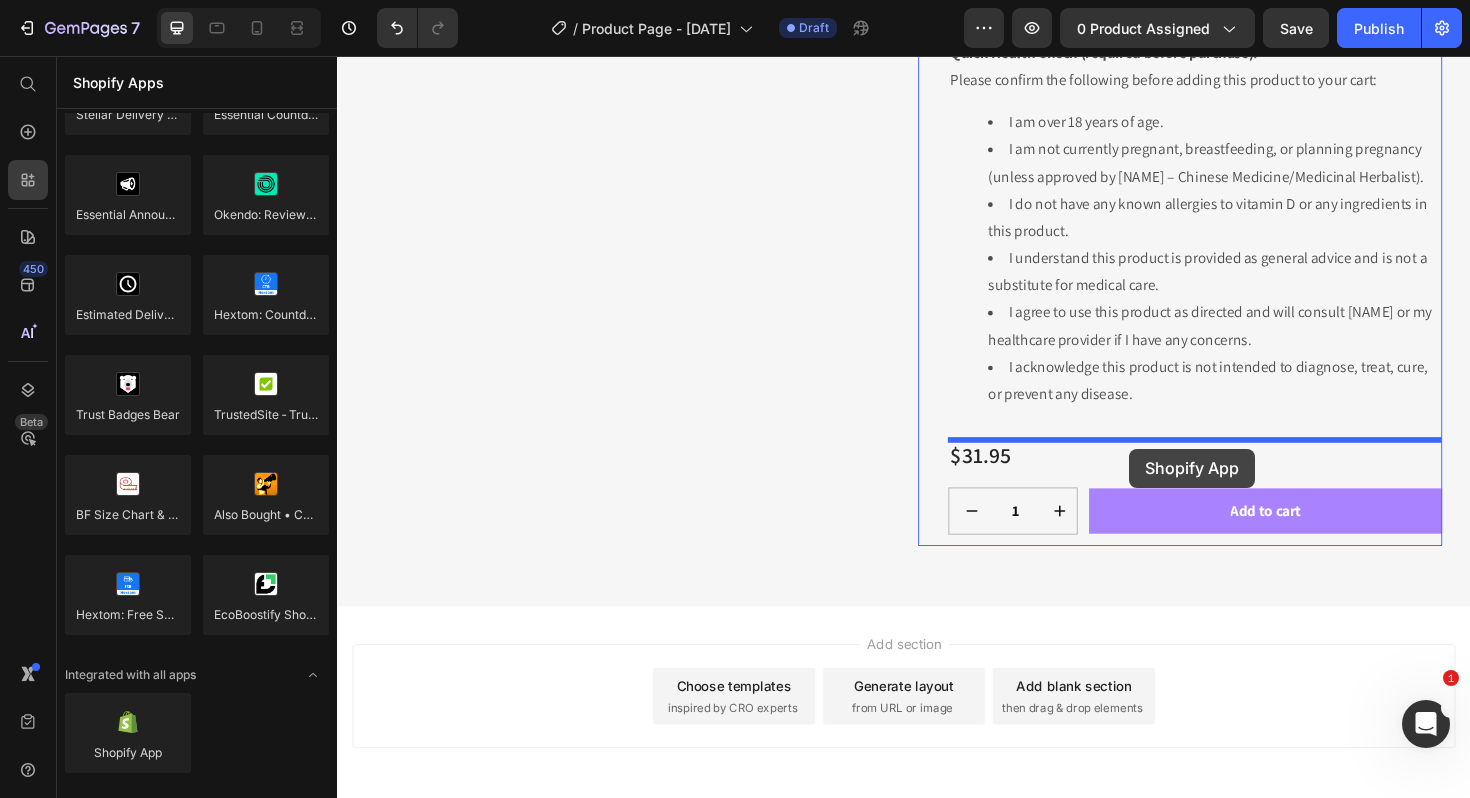 drag, startPoint x: 471, startPoint y: 796, endPoint x: 1177, endPoint y: 472, distance: 776.79596 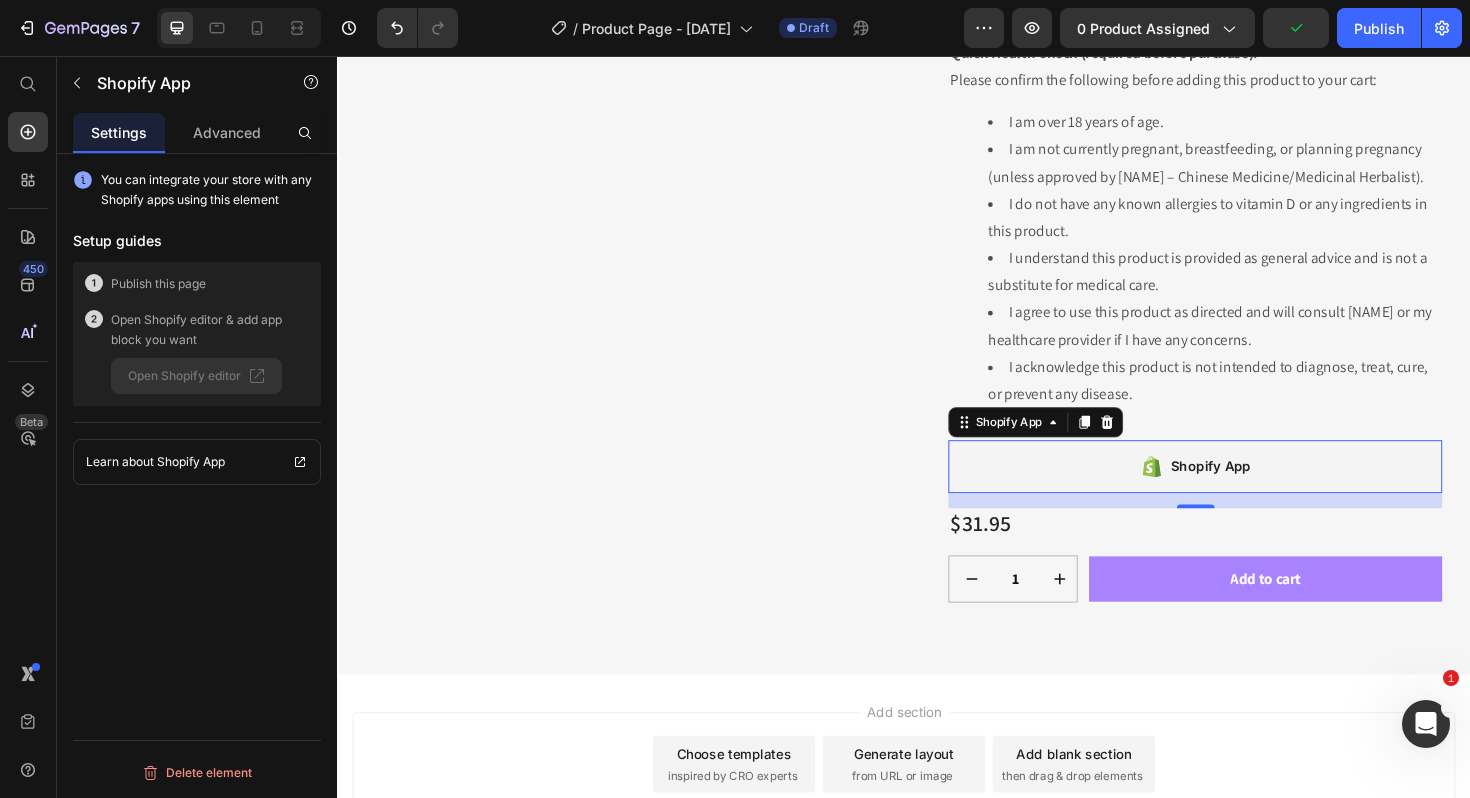 click on "Shopify App" at bounding box center (1245, 491) 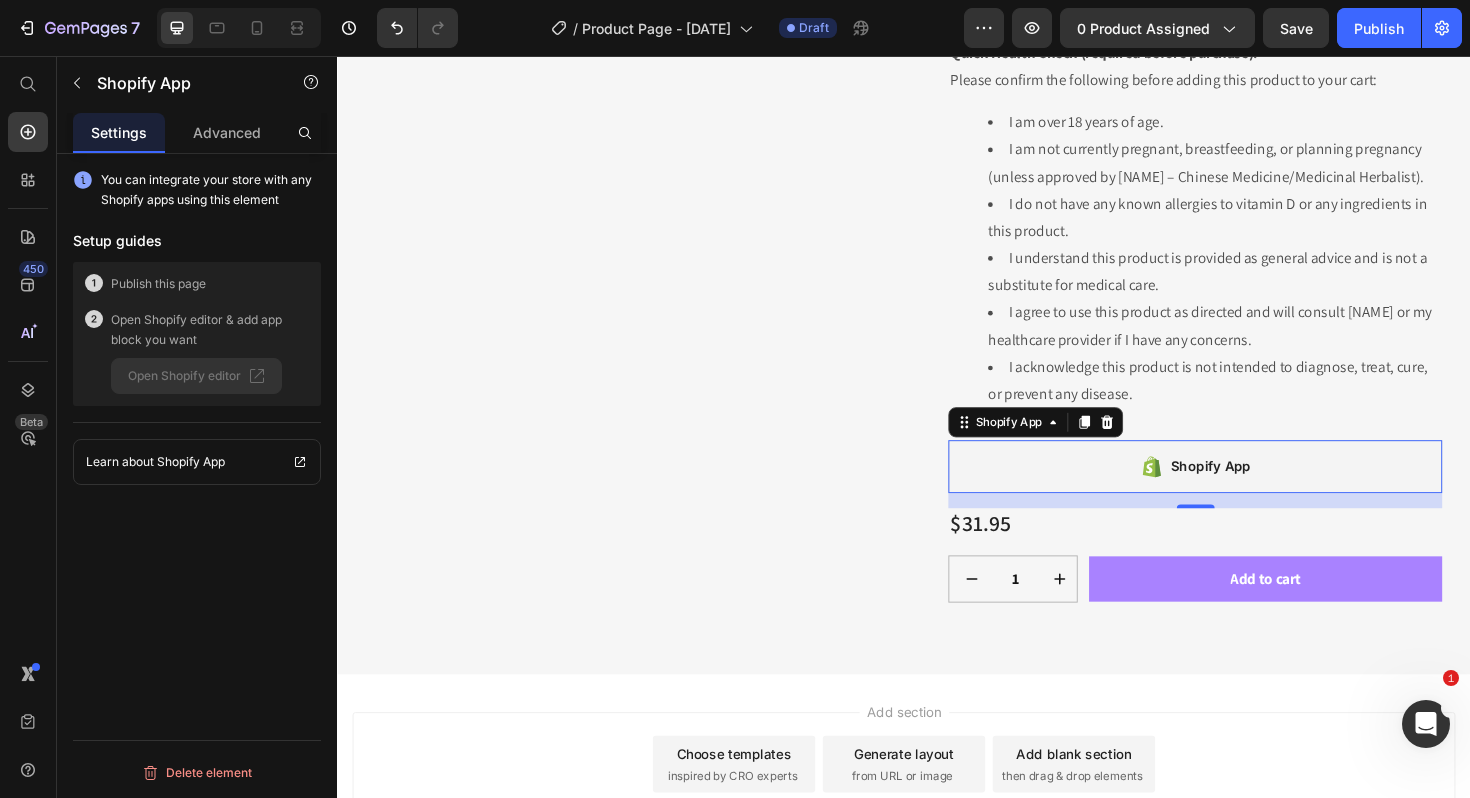 click on "Open Shopify editor & add app block you want" at bounding box center (210, 330) 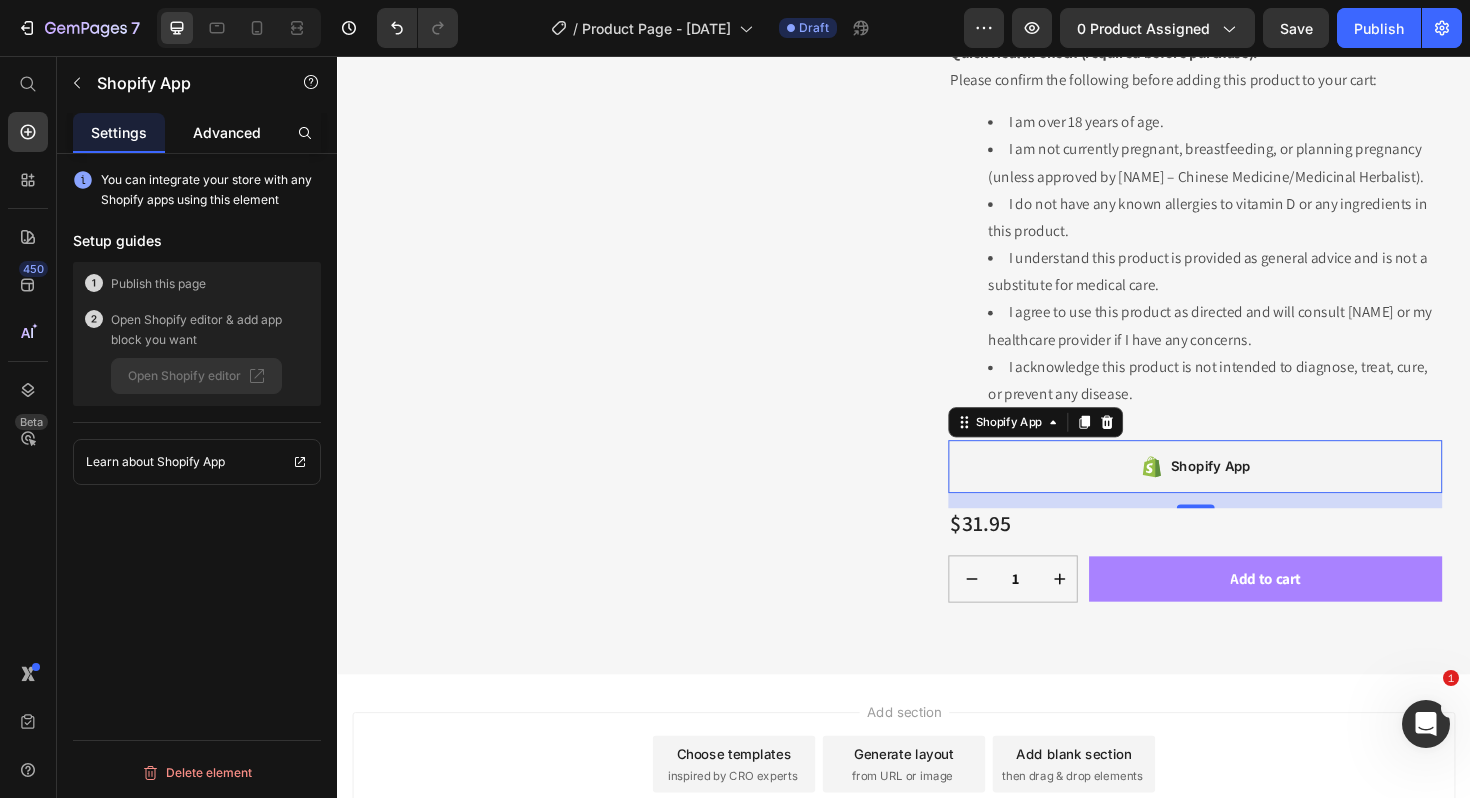 click on "Advanced" at bounding box center (227, 132) 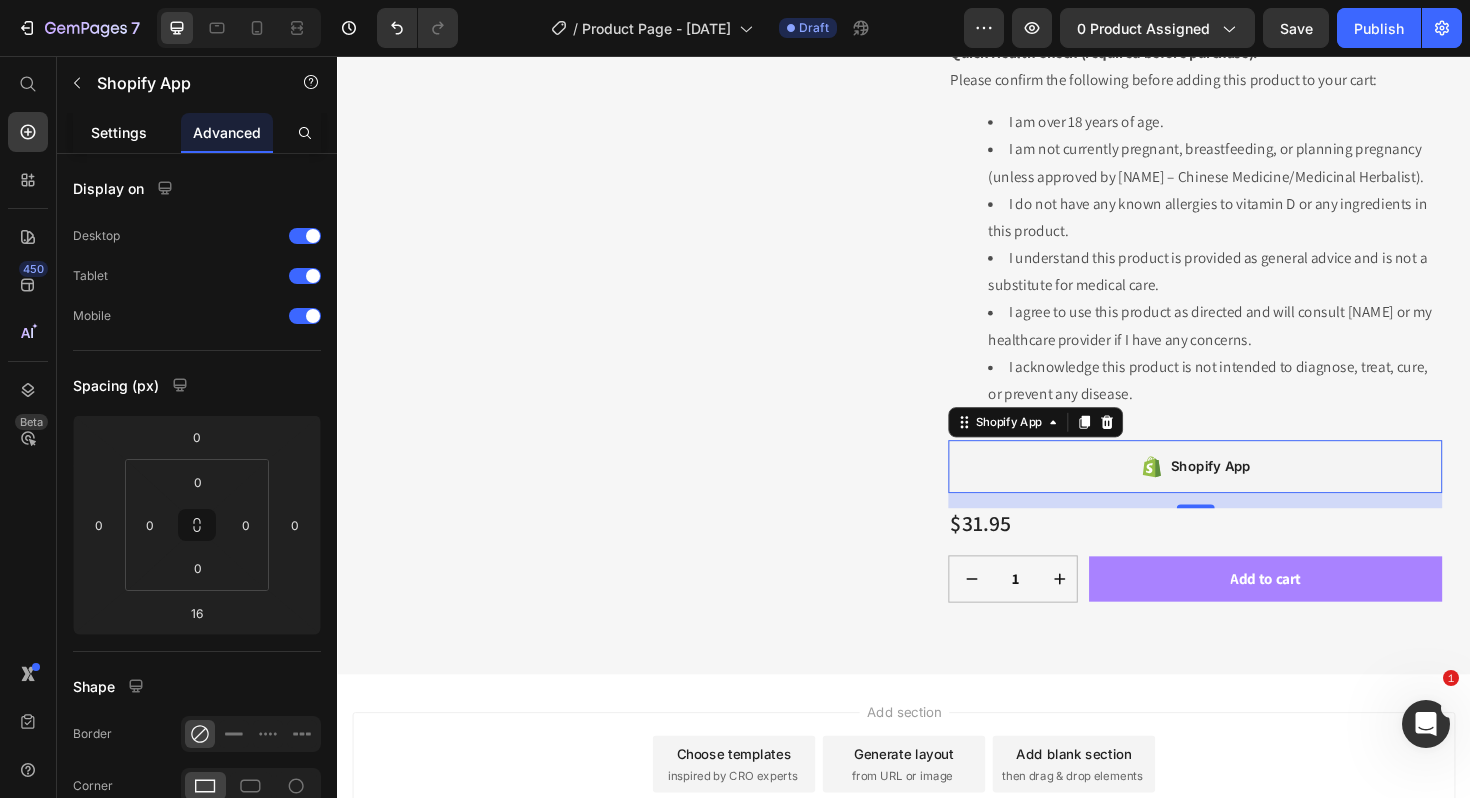 click on "Settings" at bounding box center [119, 132] 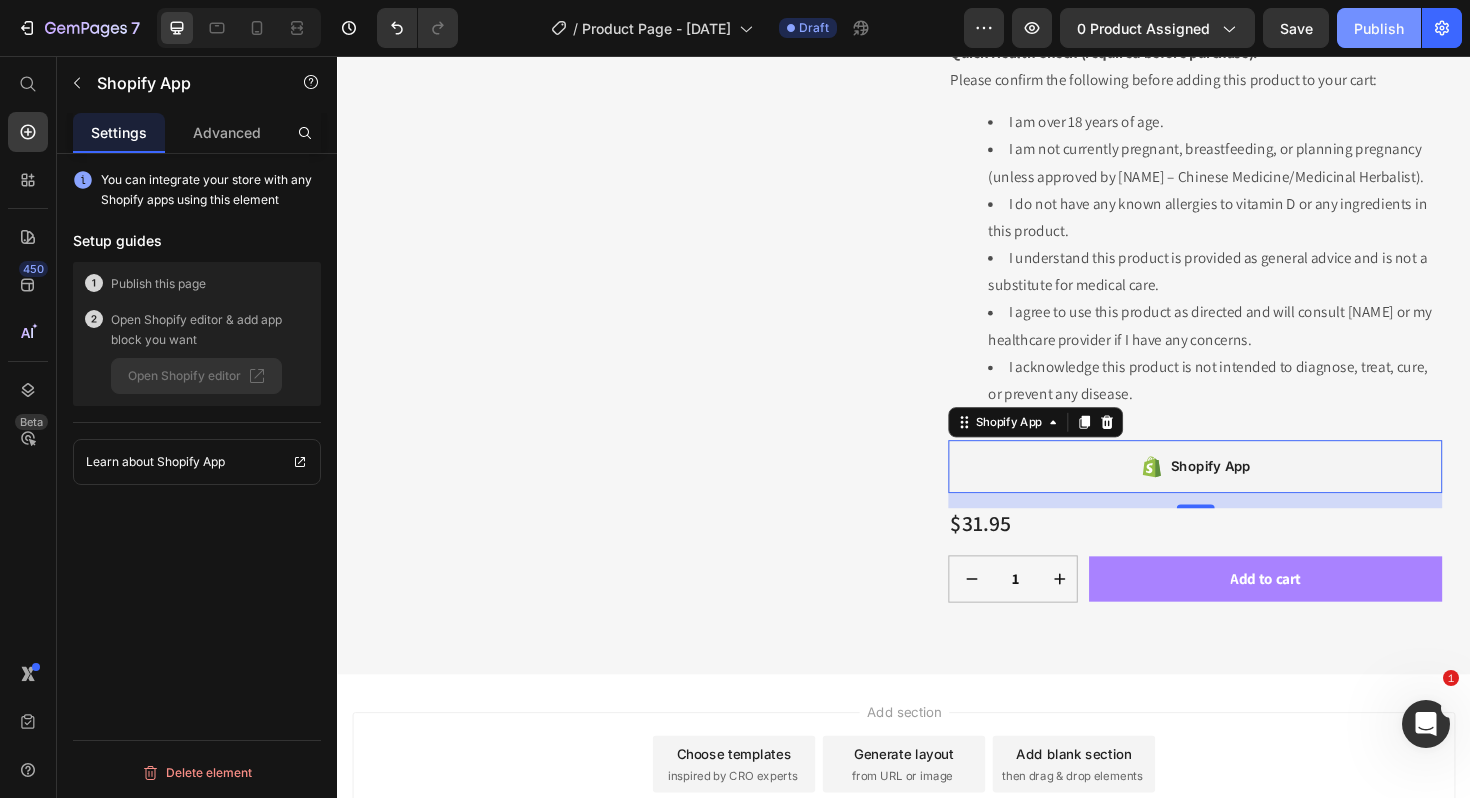 click on "Publish" at bounding box center [1379, 28] 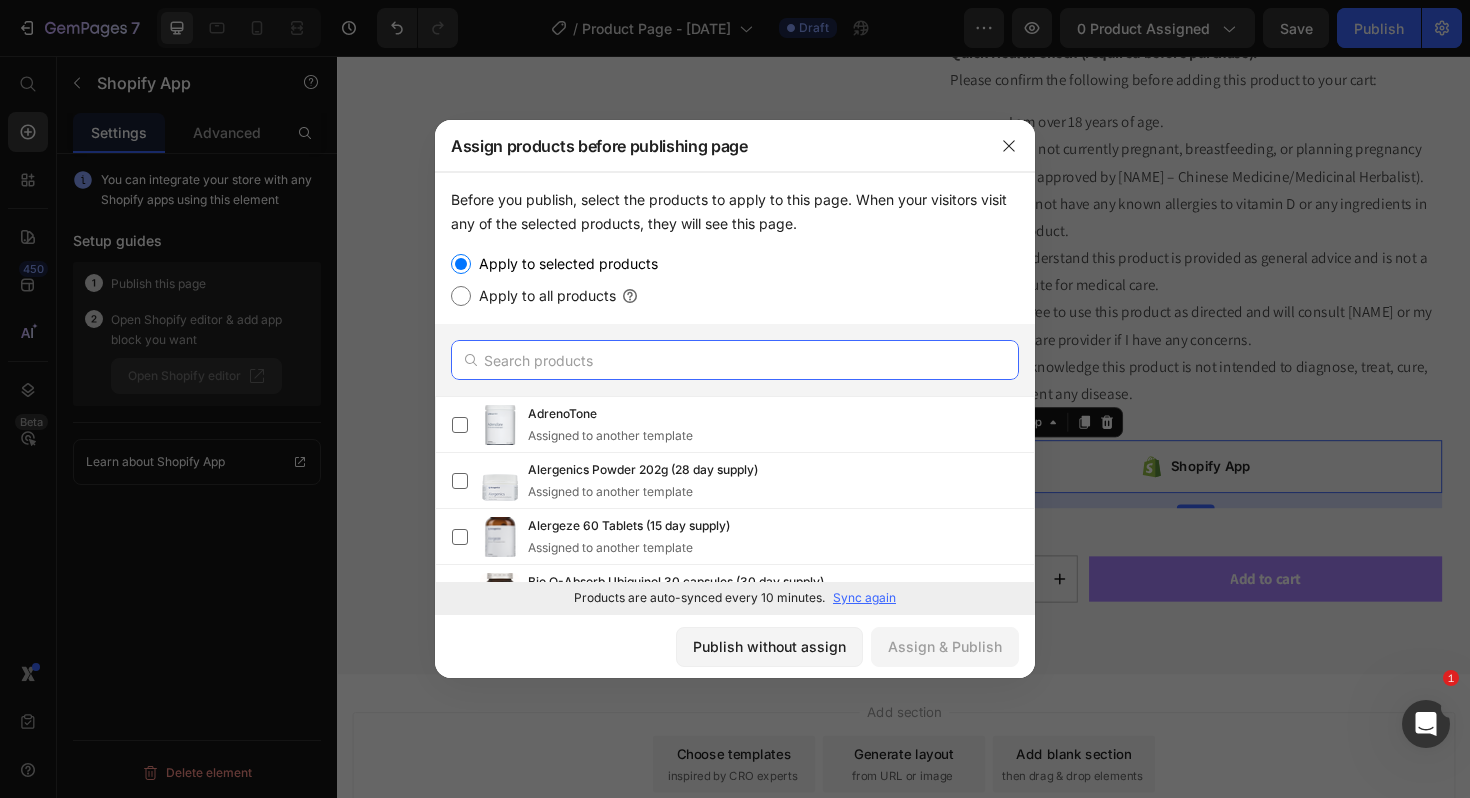 click at bounding box center (735, 360) 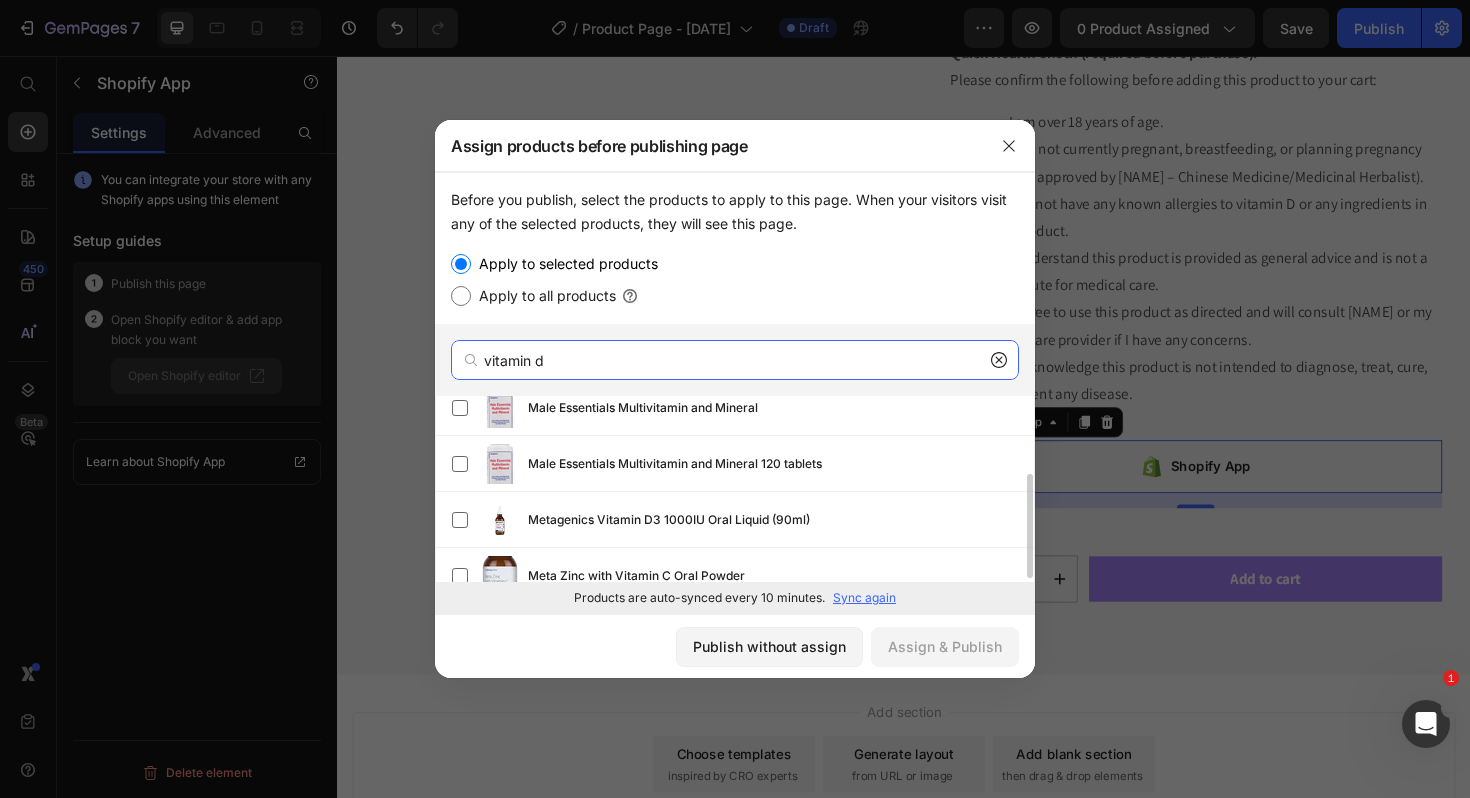 scroll, scrollTop: 133, scrollLeft: 0, axis: vertical 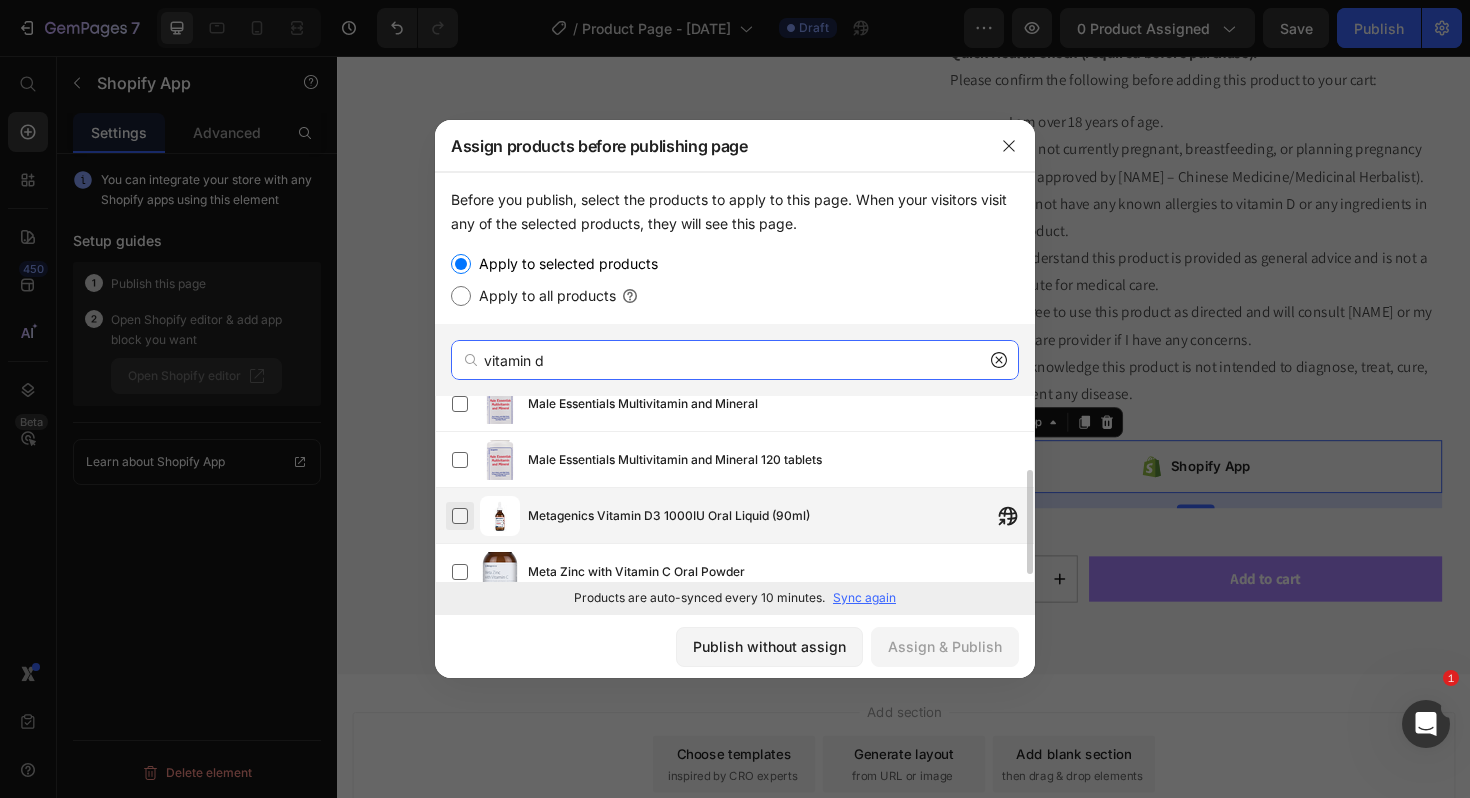type on "vitamin d" 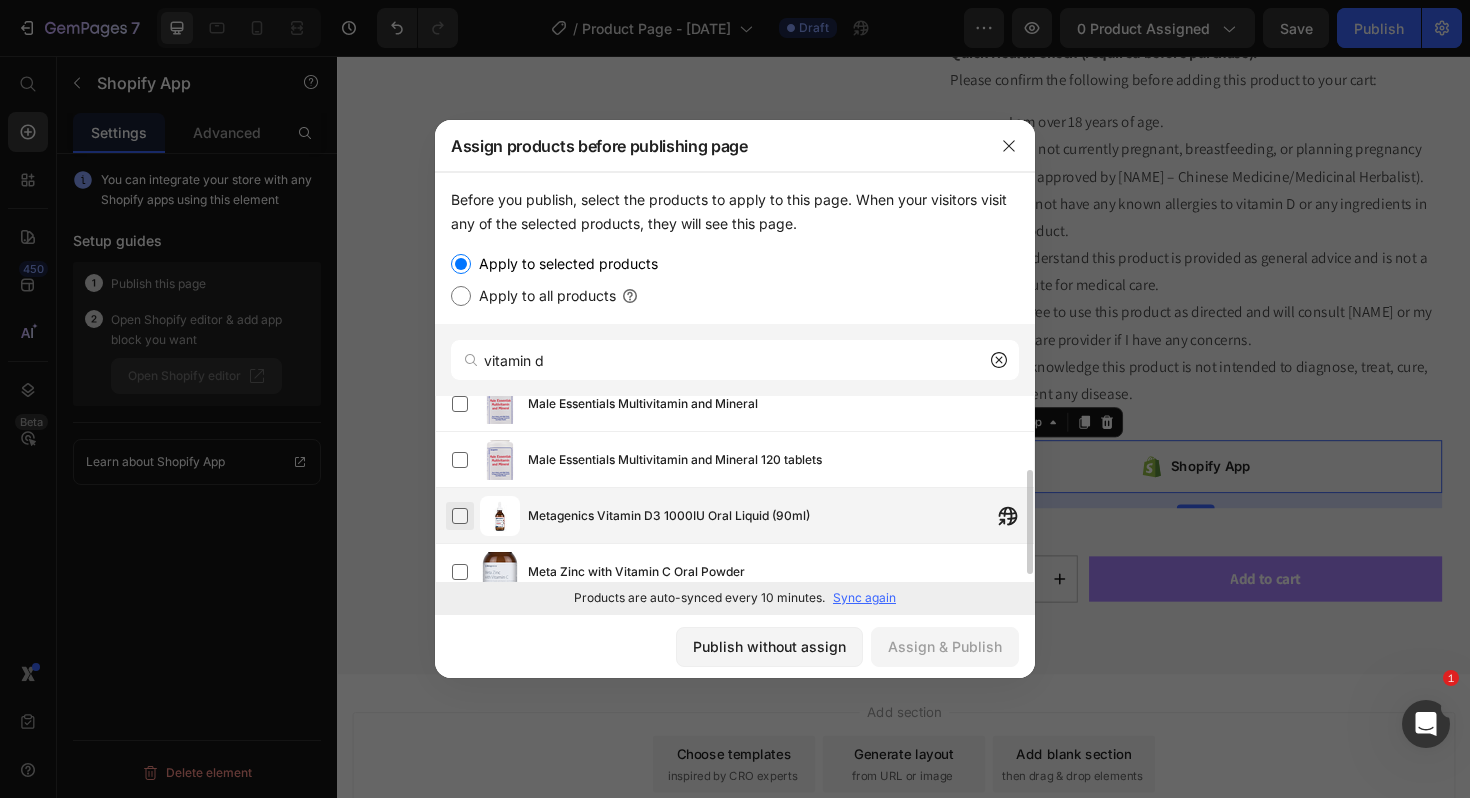 click at bounding box center [460, 516] 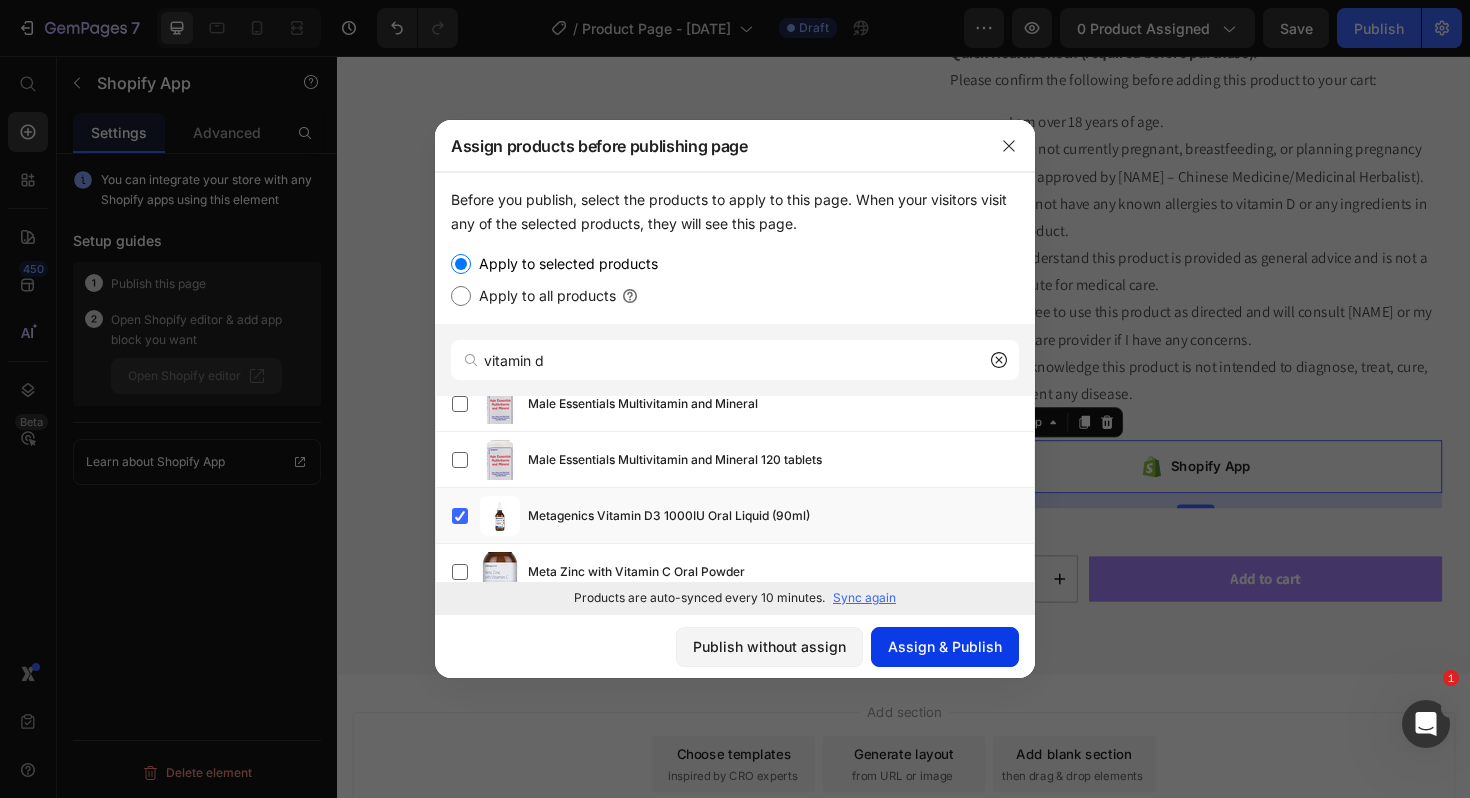 click on "Assign & Publish" at bounding box center (945, 646) 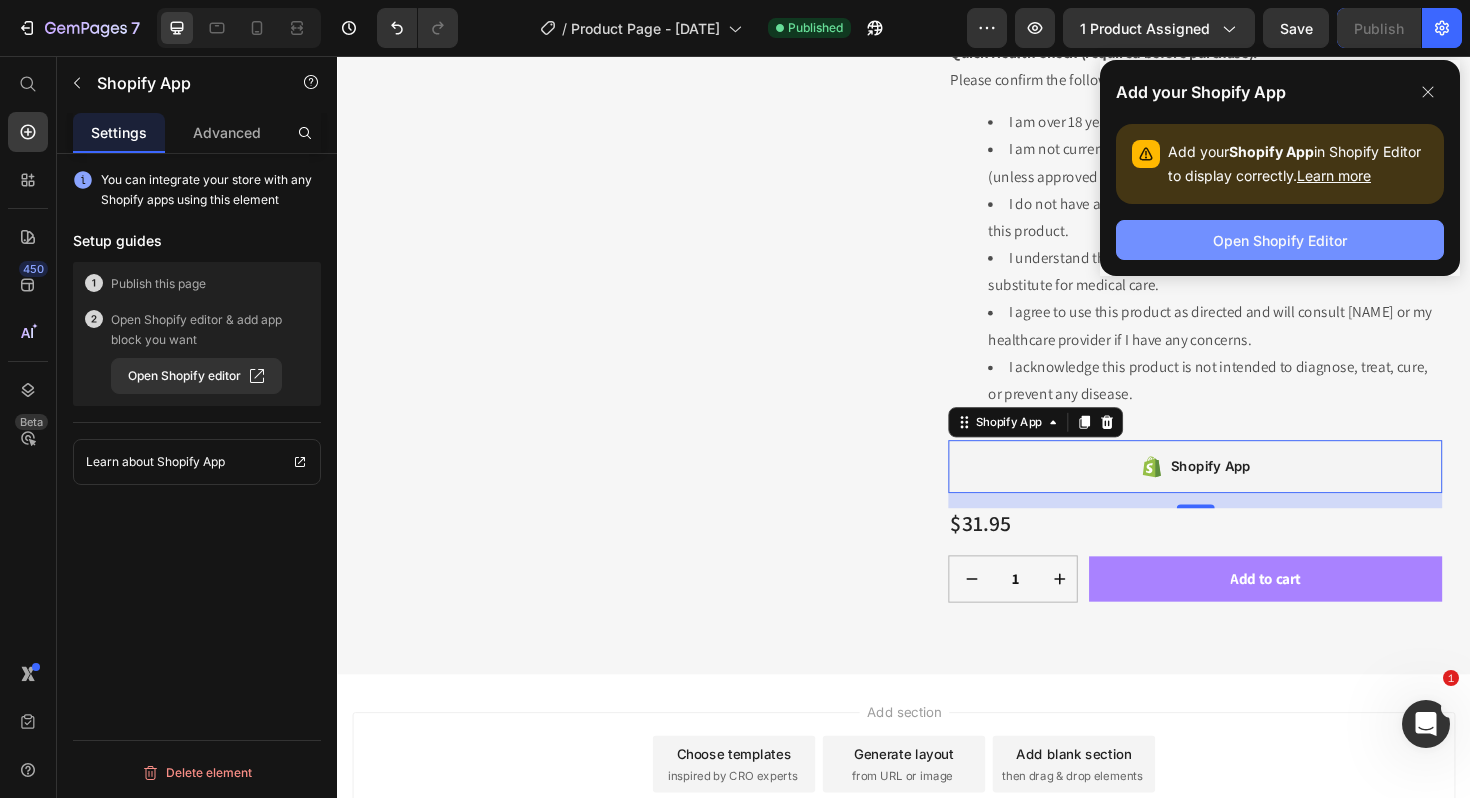 click on "Open Shopify Editor" at bounding box center [1280, 240] 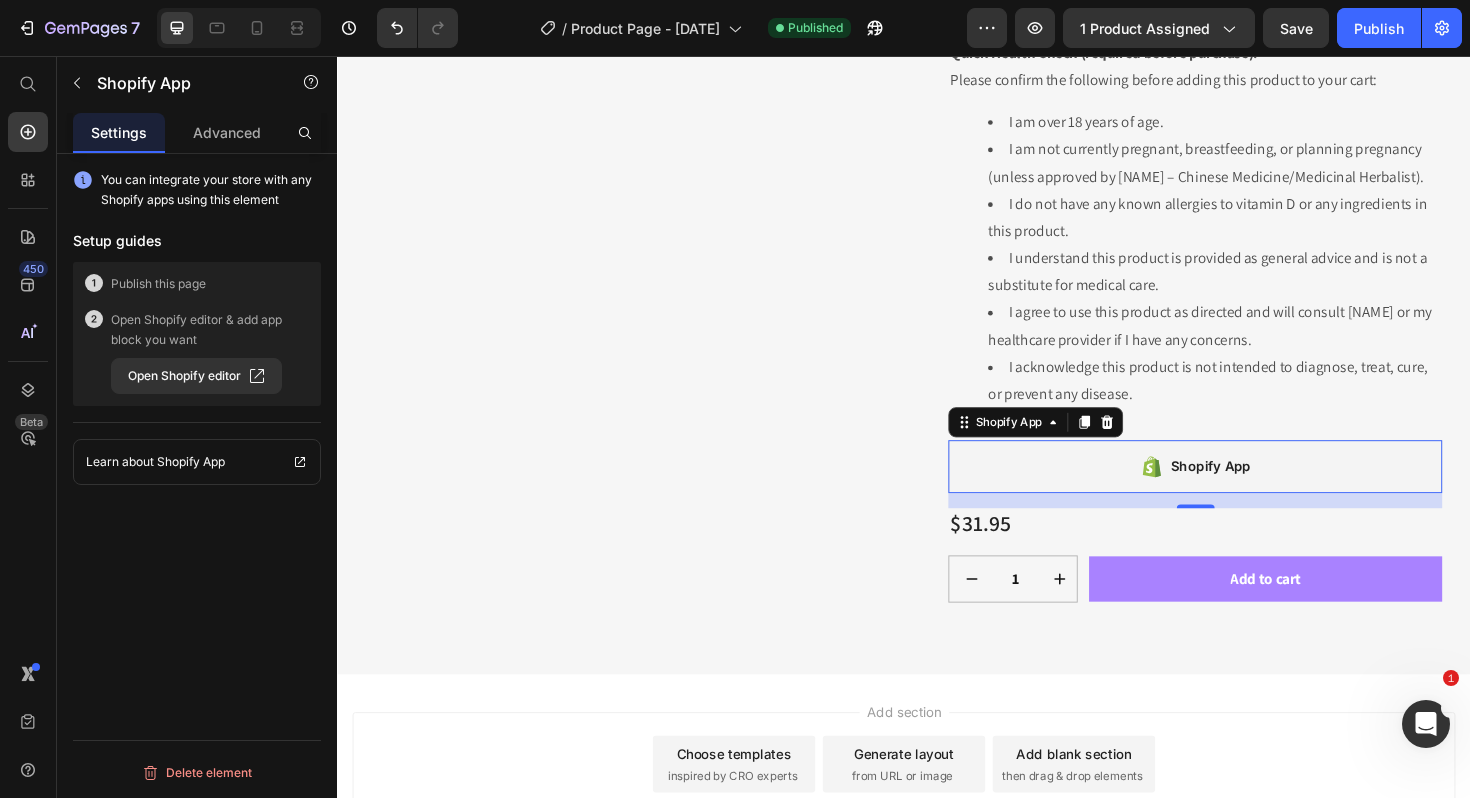 click on "Shopify App" at bounding box center [1245, 491] 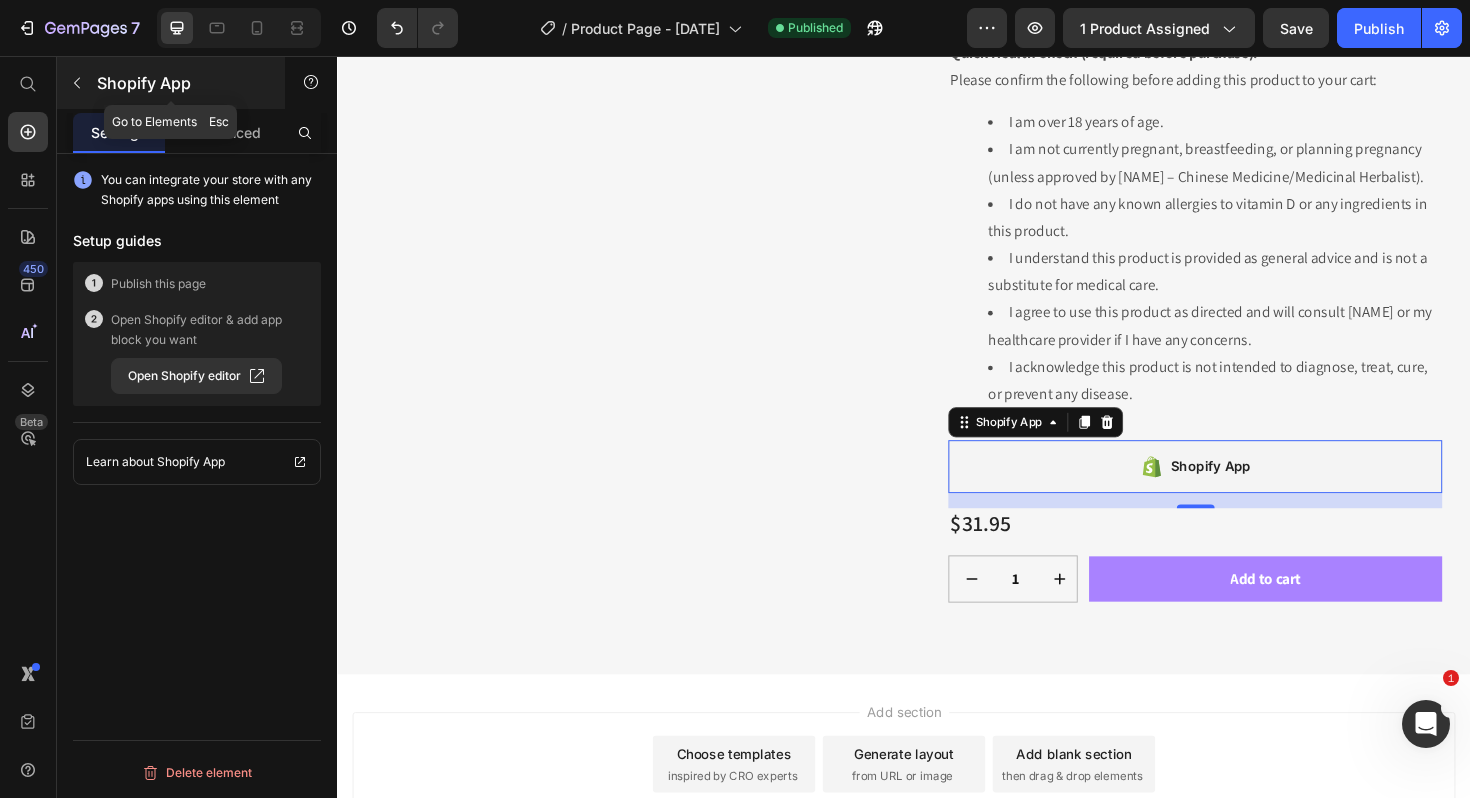 click at bounding box center (77, 83) 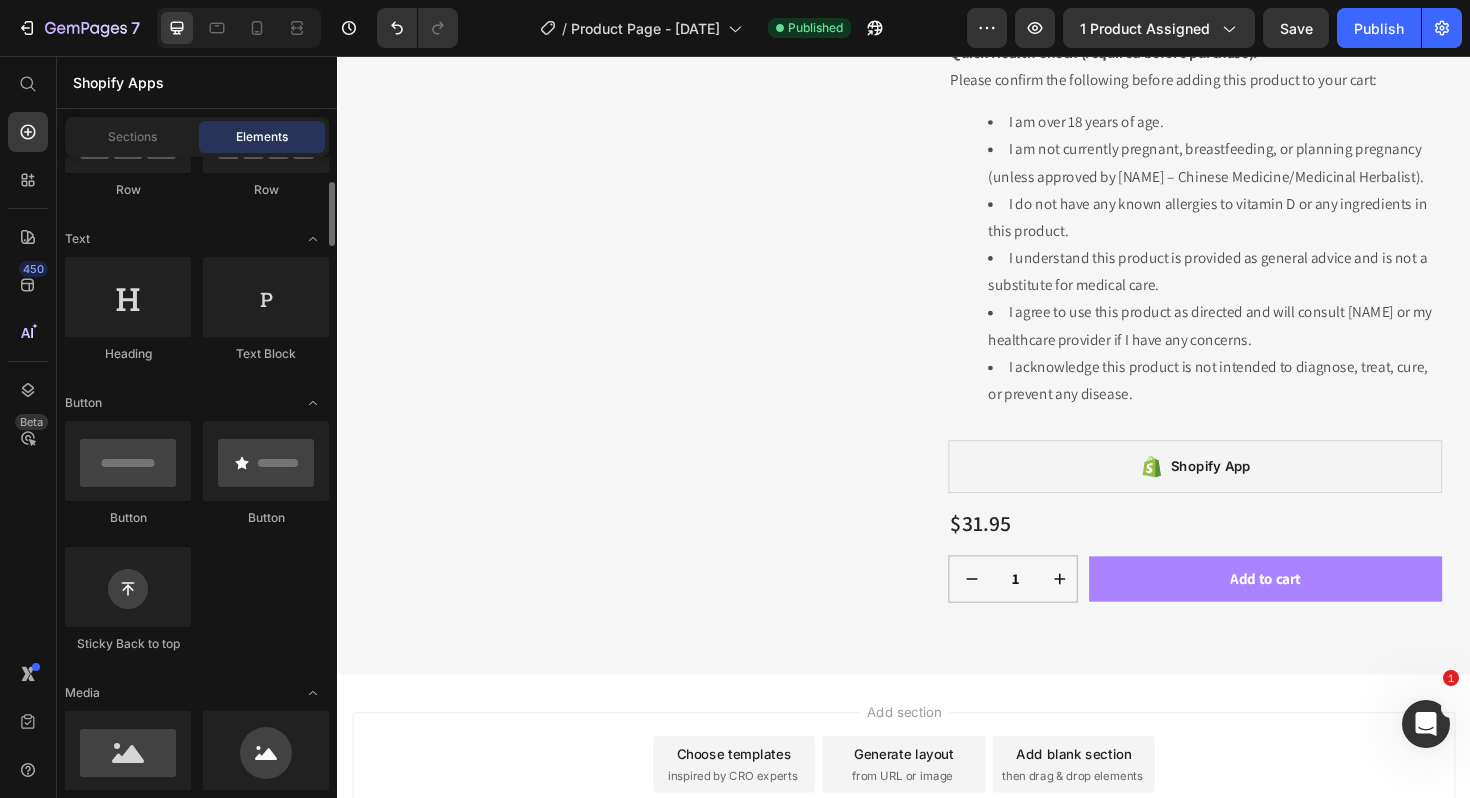 scroll, scrollTop: 235, scrollLeft: 0, axis: vertical 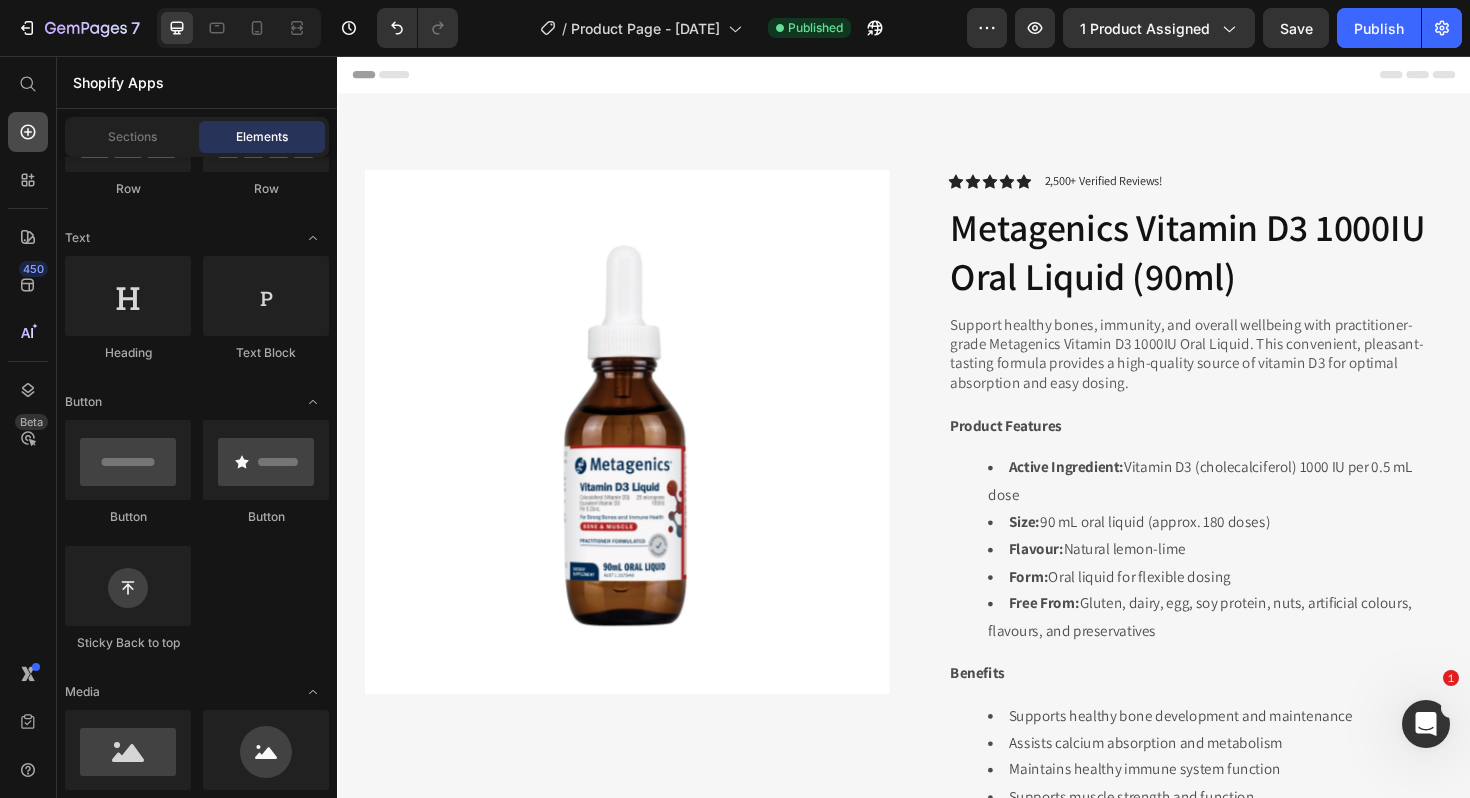 click 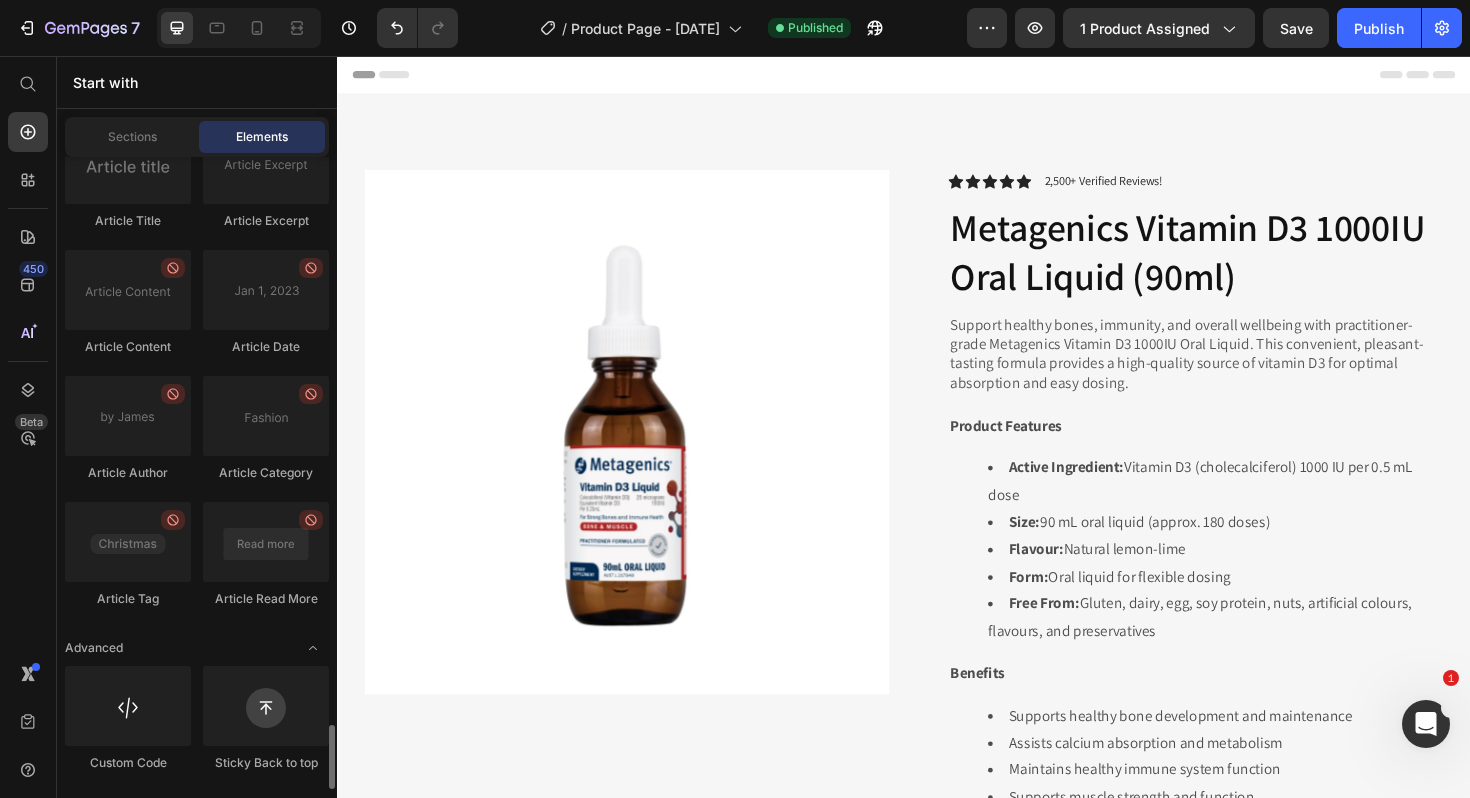 scroll, scrollTop: 5552, scrollLeft: 0, axis: vertical 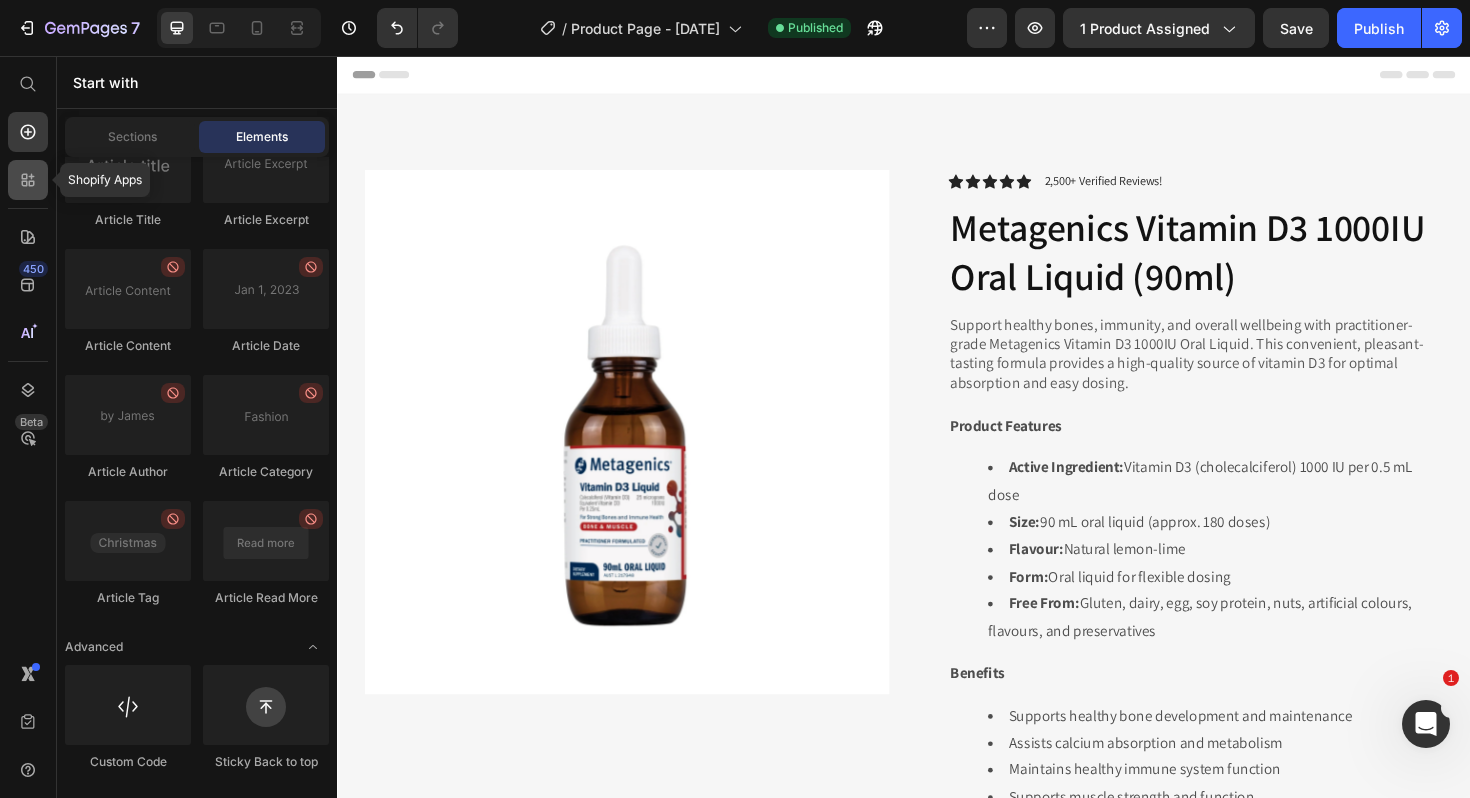 click 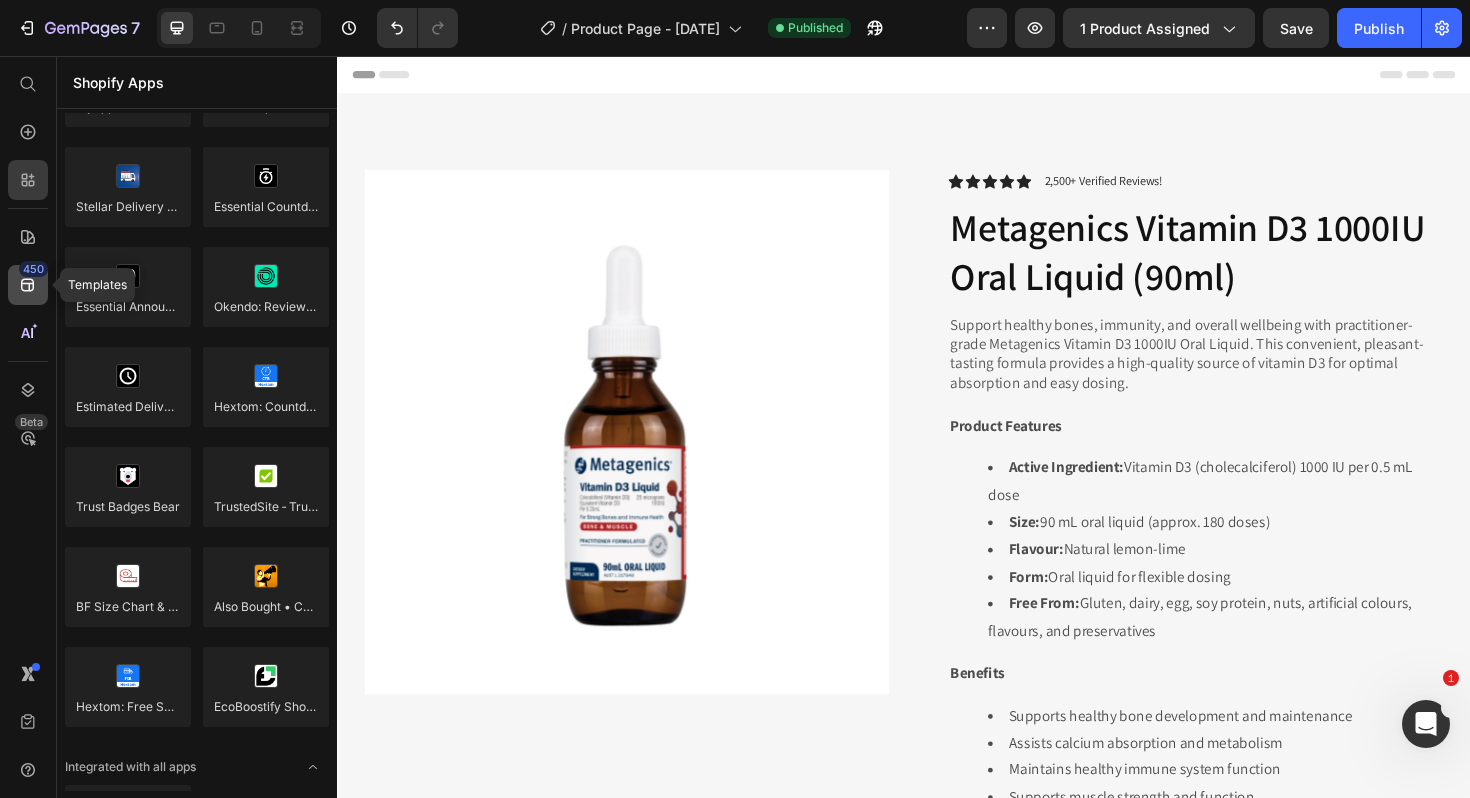 click on "450" 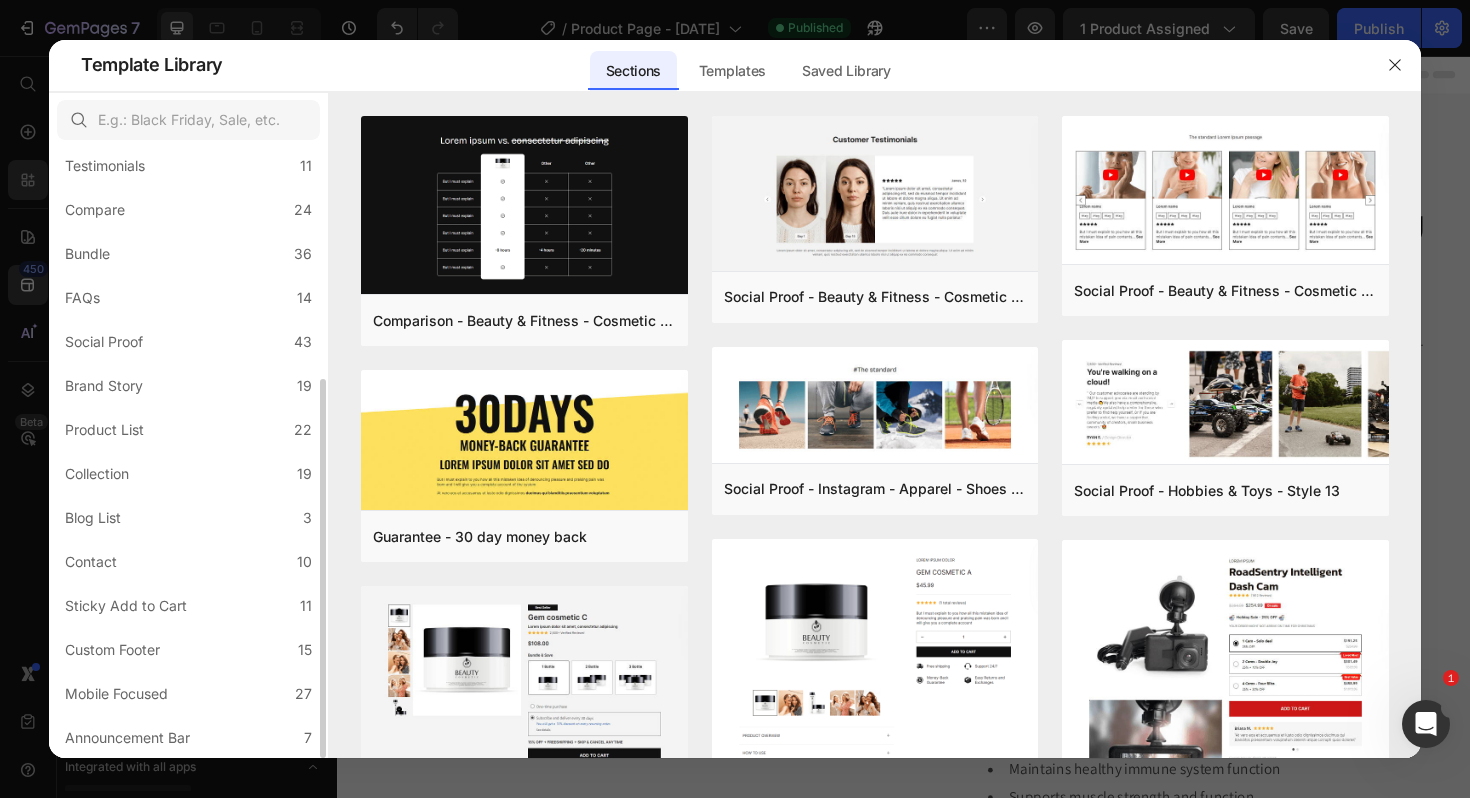 scroll, scrollTop: 0, scrollLeft: 0, axis: both 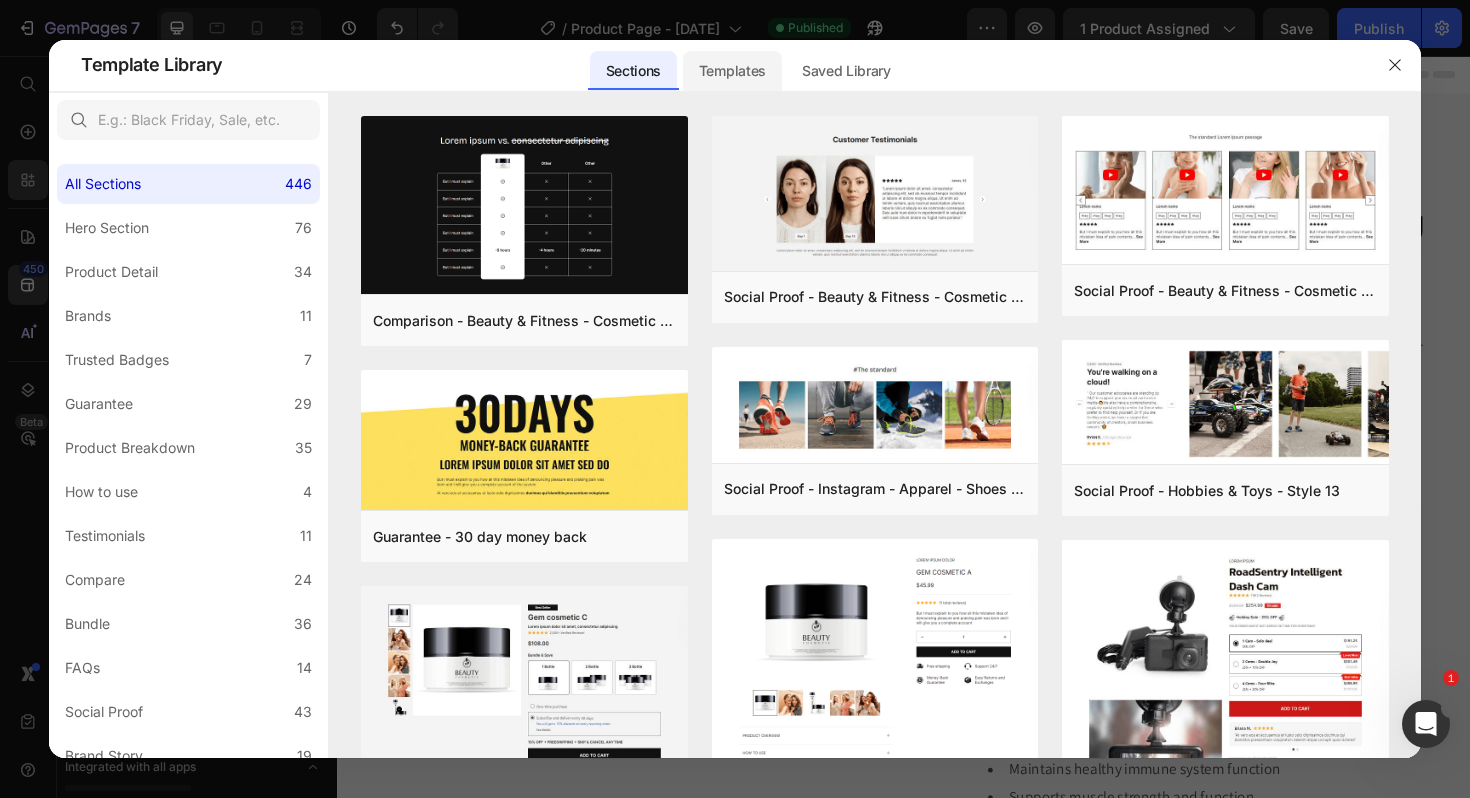 click on "Templates" 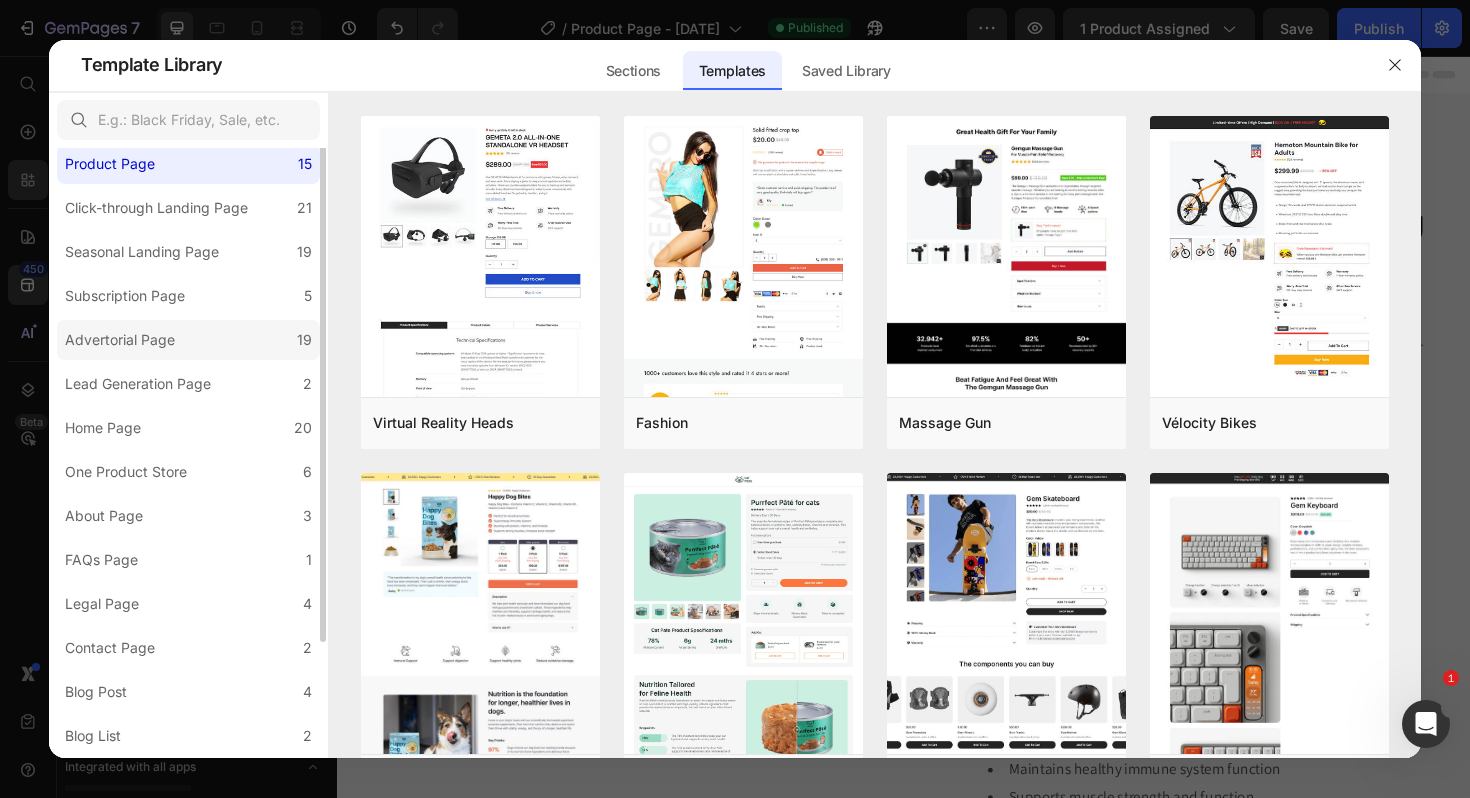 scroll, scrollTop: 0, scrollLeft: 0, axis: both 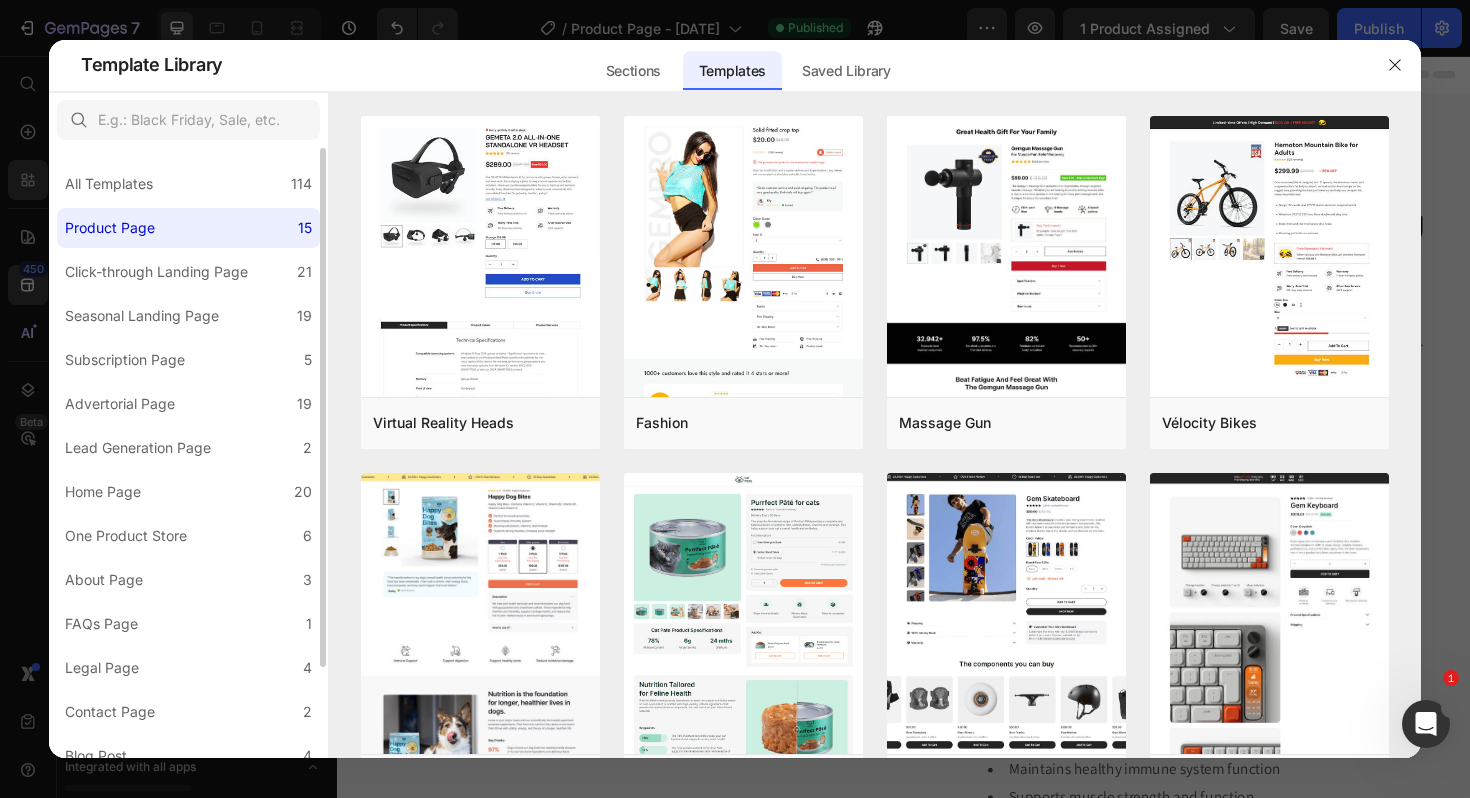 click on "Product Page 15" 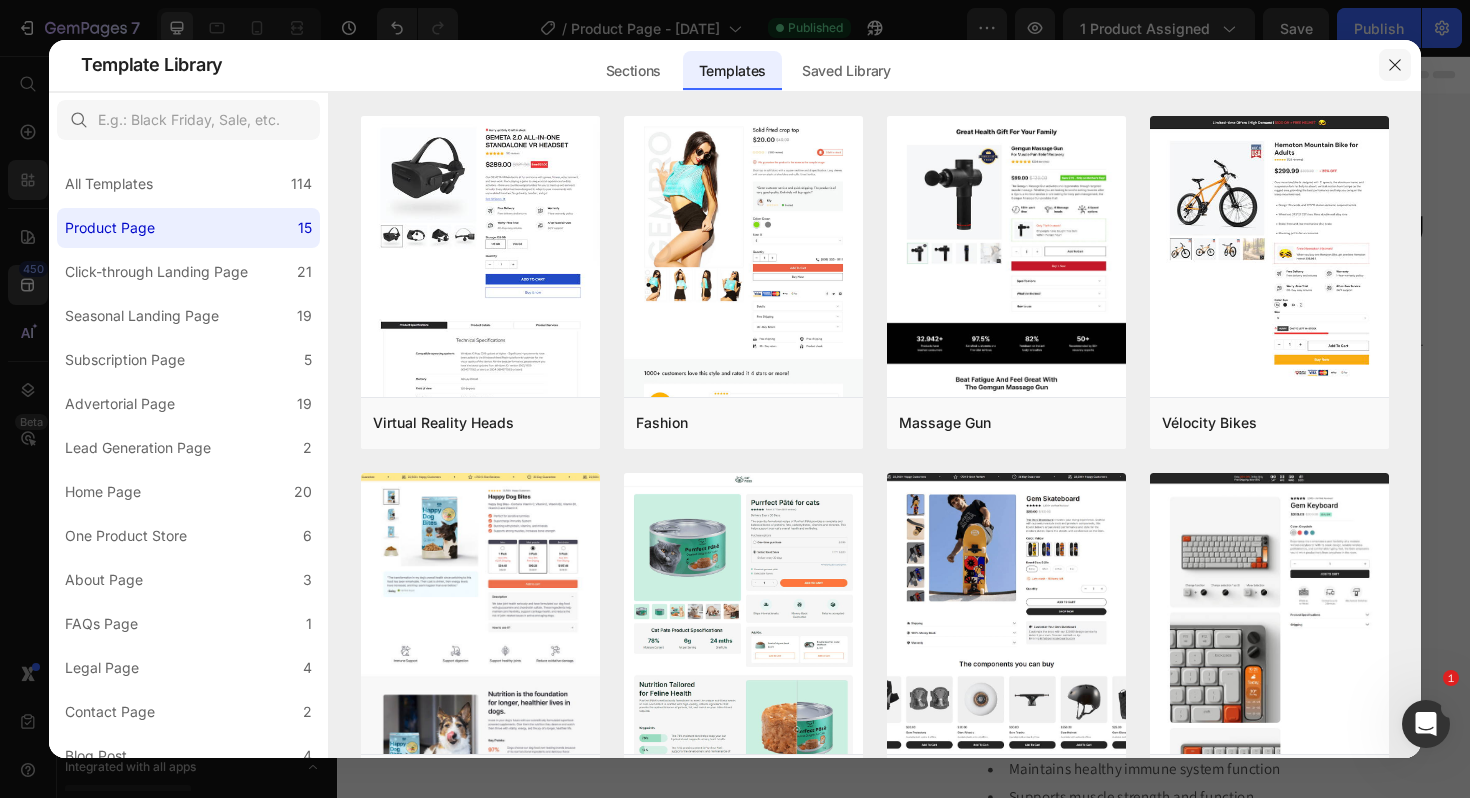 click 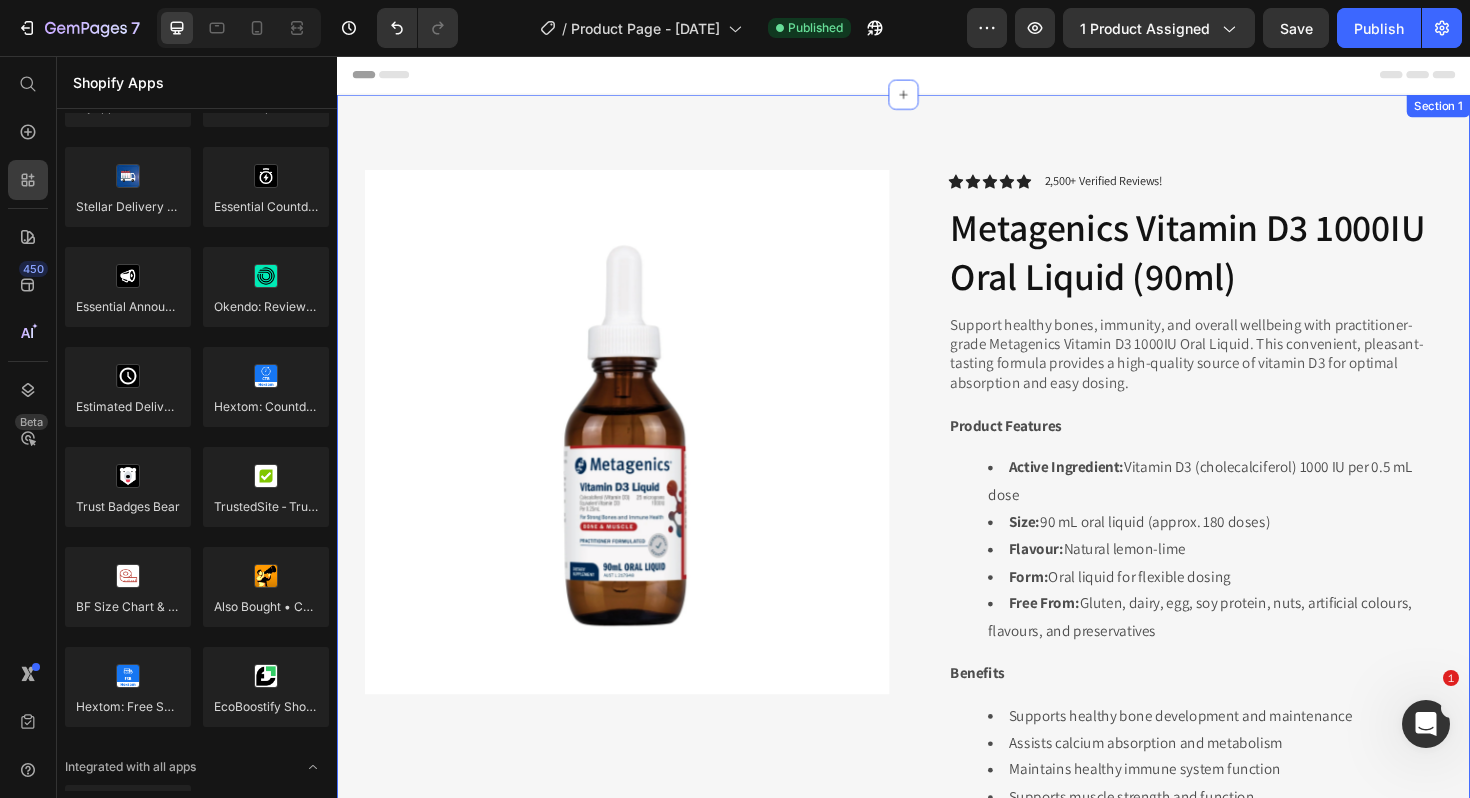 click on "Product Images Icon Icon Icon Icon Icon Icon List 2,500+ Verified Reviews! Text Block Row Metagenics Vitamin D3 1000IU Oral Liquid (90ml) Product Title Support healthy bones, immunity, and overall wellbeing with practitioner-grade Metagenics Vitamin D3 1000IU Oral Liquid. This convenient, pleasant-tasting formula provides a high-quality source of vitamin D3 for optimal absorption and easy dosing. Text Block Product Features Active Ingredient:  Vitamin D3 (cholecalciferol) 1000 IU per 0.5 mL dose Size:  90 mL oral liquid (approx. 180 doses) Flavour:  Natural lemon-lime Form:  Oral liquid for flexible dosing Free From:  Gluten, dairy, egg, soy protein, nuts, artificial colours, flavours, and preservatives Benefits Supports healthy bone development and maintenance Assists calcium absorption and metabolism Maintains healthy immune system function Supports muscle strength and function Convenient liquid format for flexible dosing Directions for Use Adults: Shake well before use. Warnings Ingredients Text Block" at bounding box center [937, 1195] 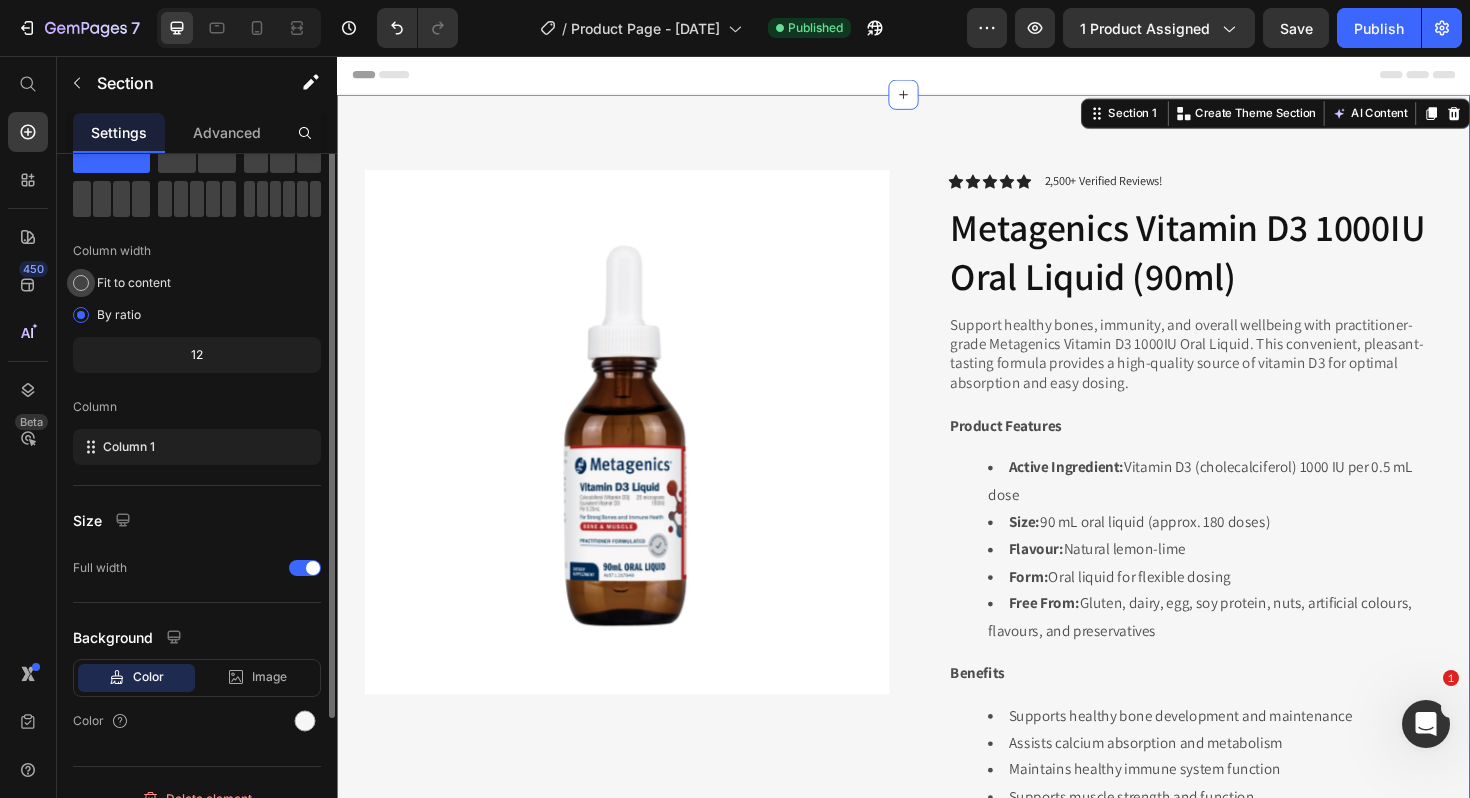 scroll, scrollTop: 0, scrollLeft: 0, axis: both 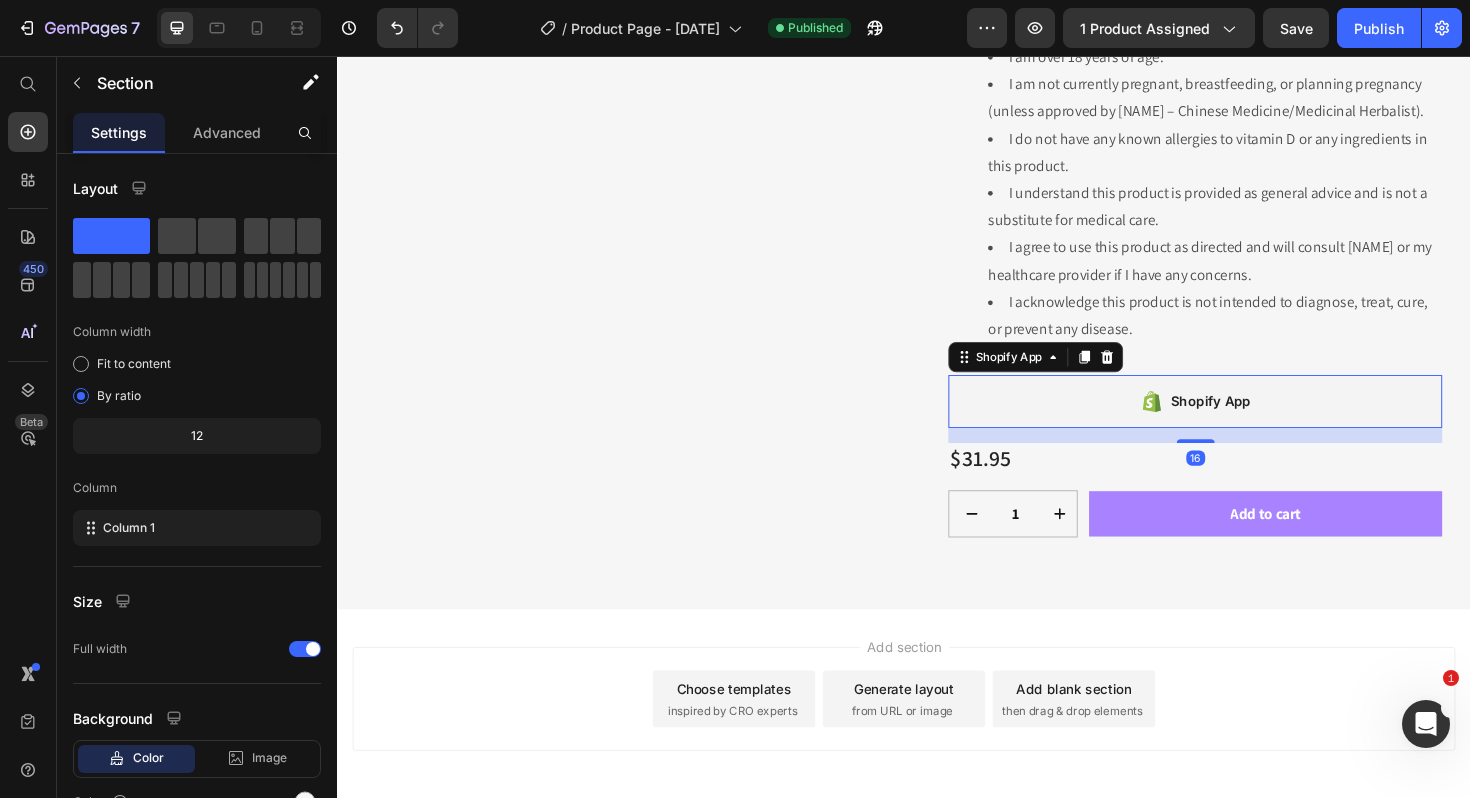click on "Shopify App" at bounding box center (1245, 422) 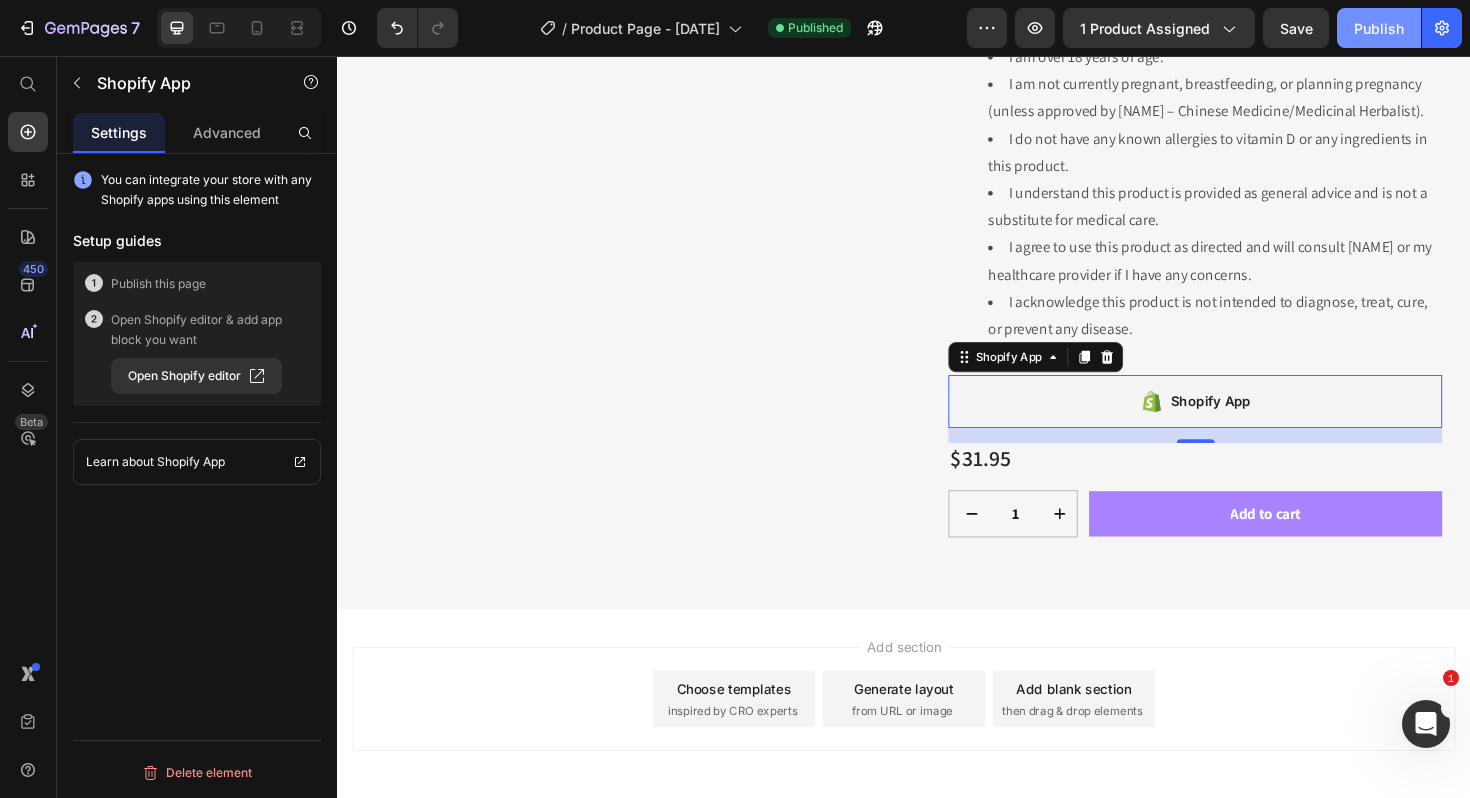 click on "Publish" at bounding box center [1379, 28] 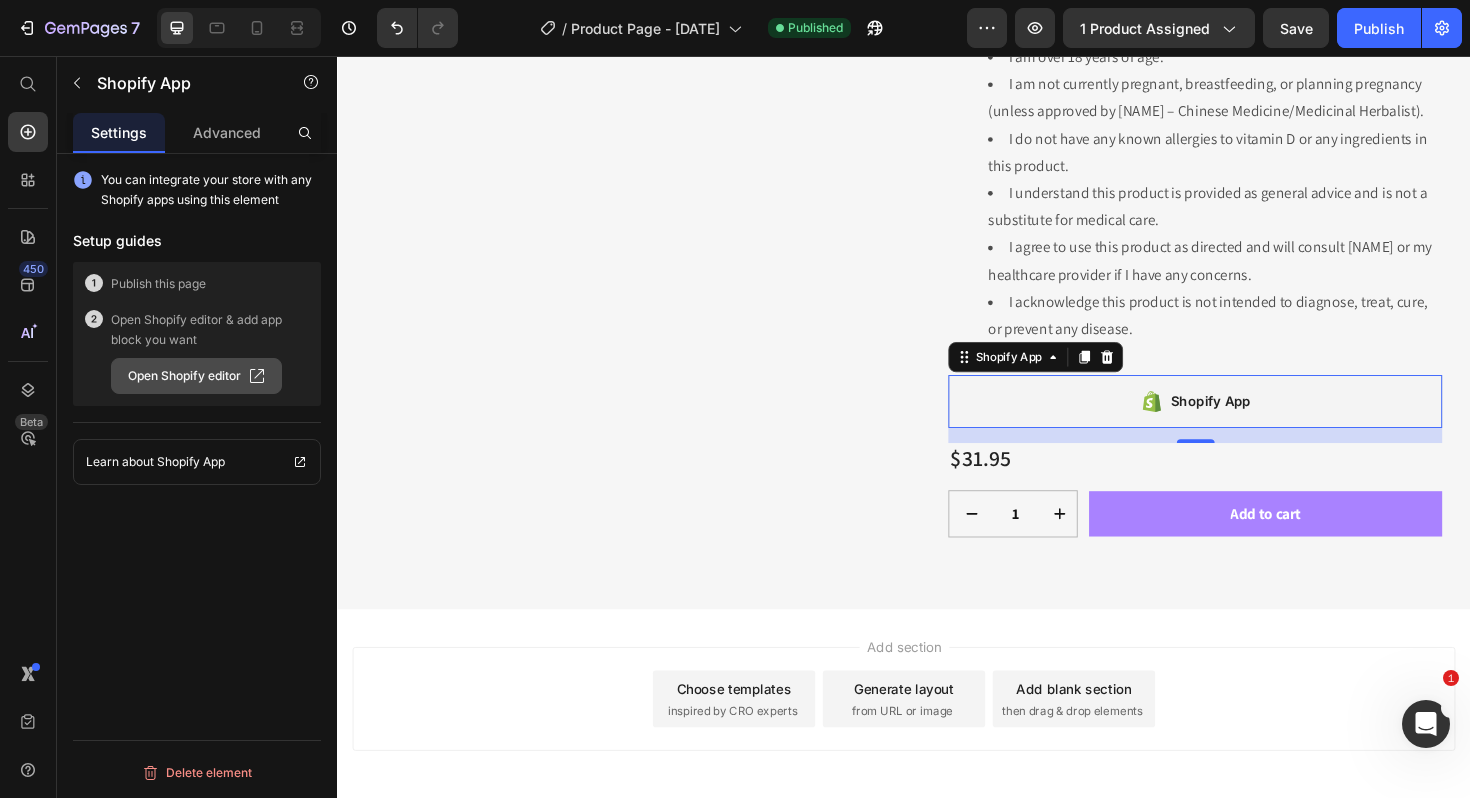 click 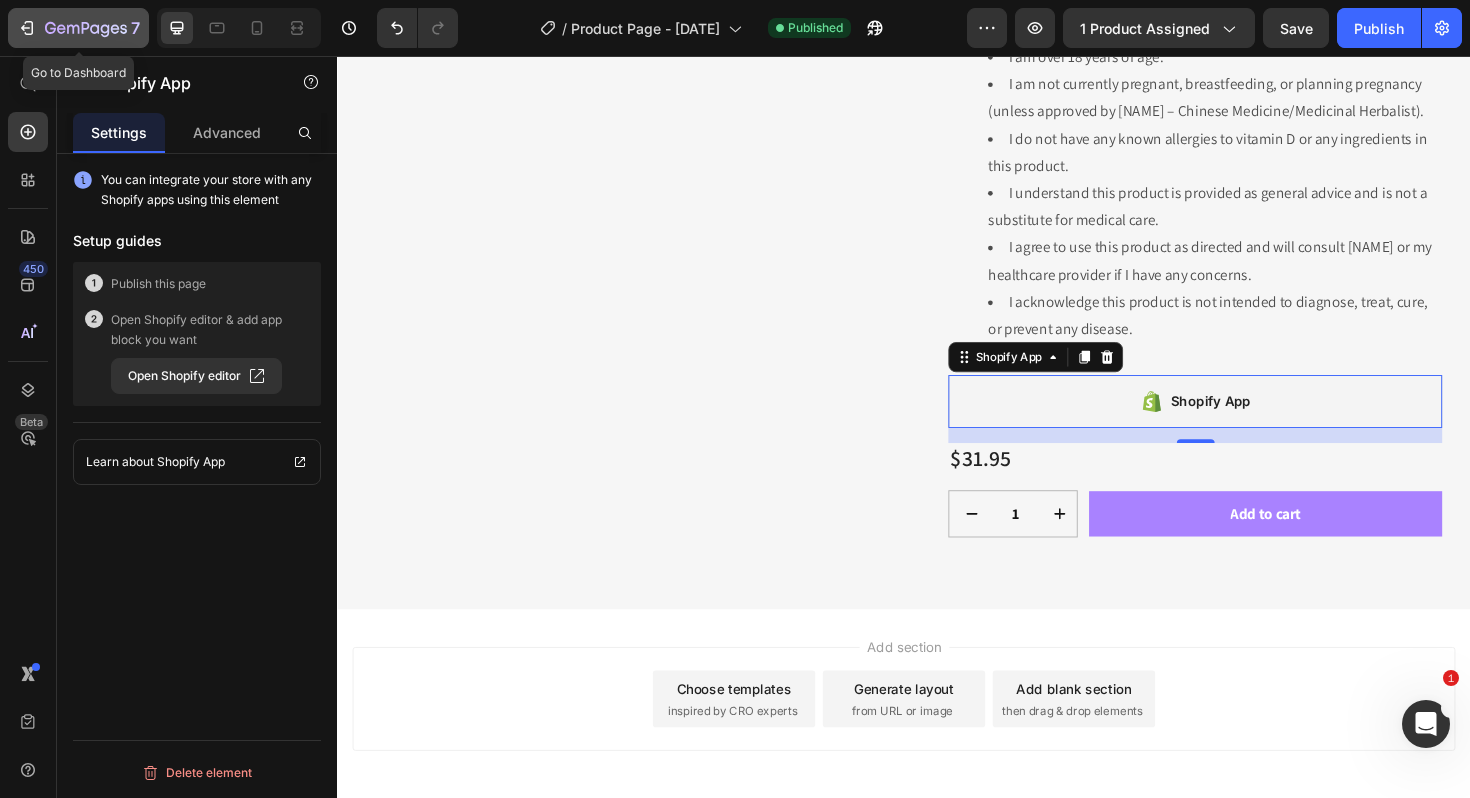 click 